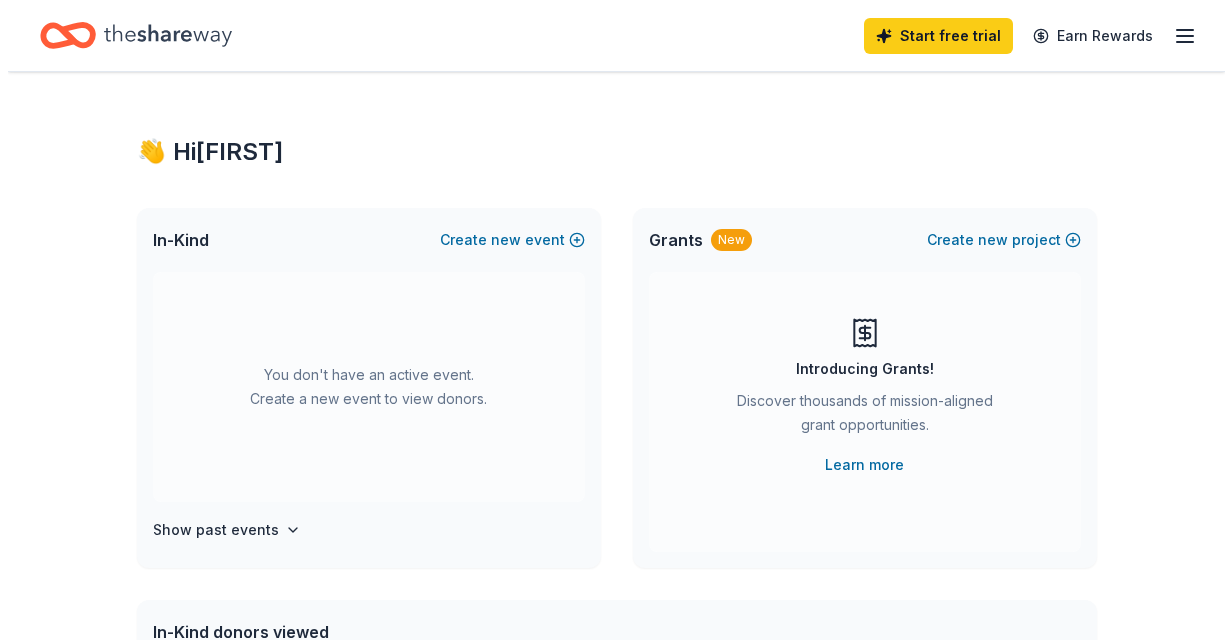 scroll, scrollTop: 0, scrollLeft: 0, axis: both 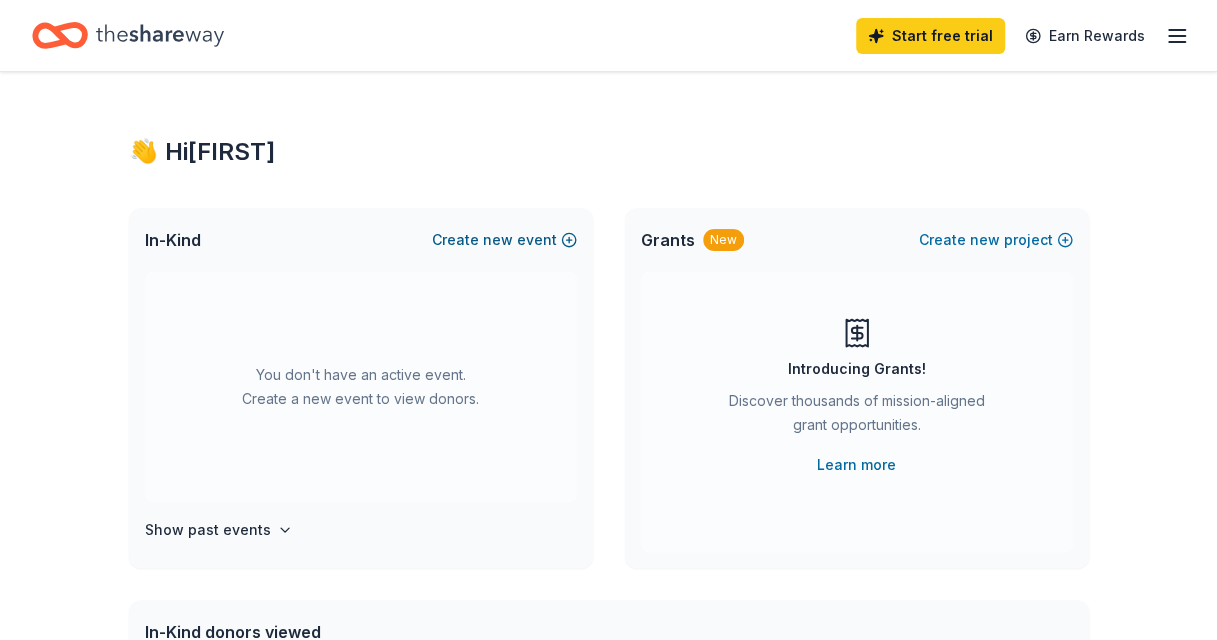 click on "new" at bounding box center [498, 240] 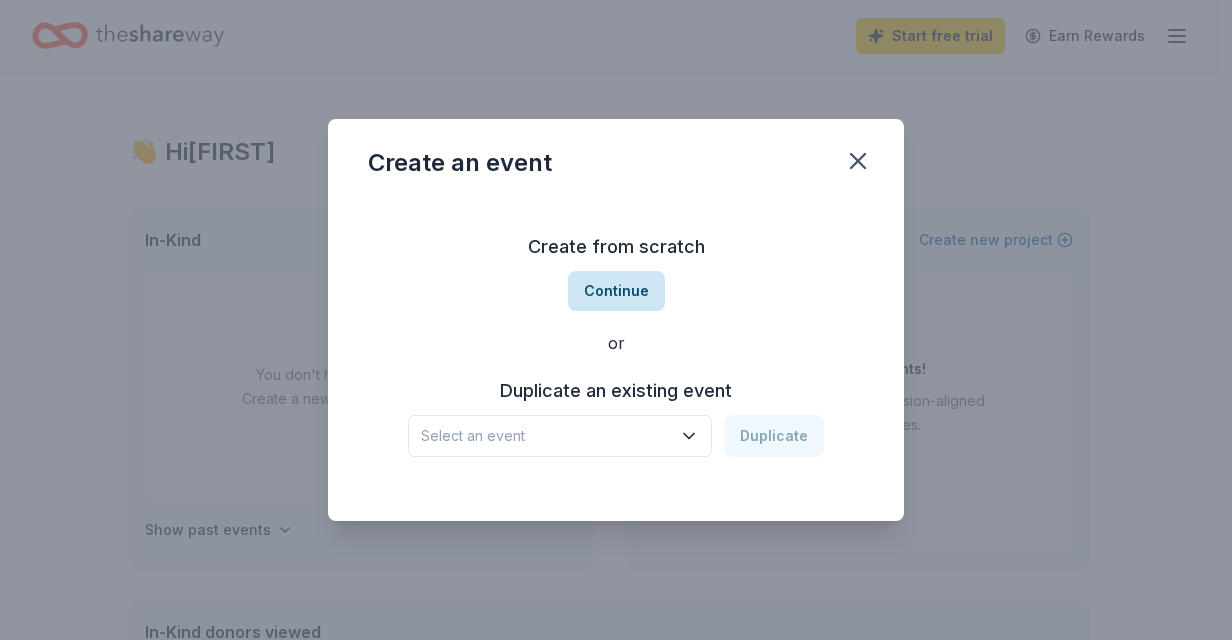 click on "Continue" at bounding box center [616, 291] 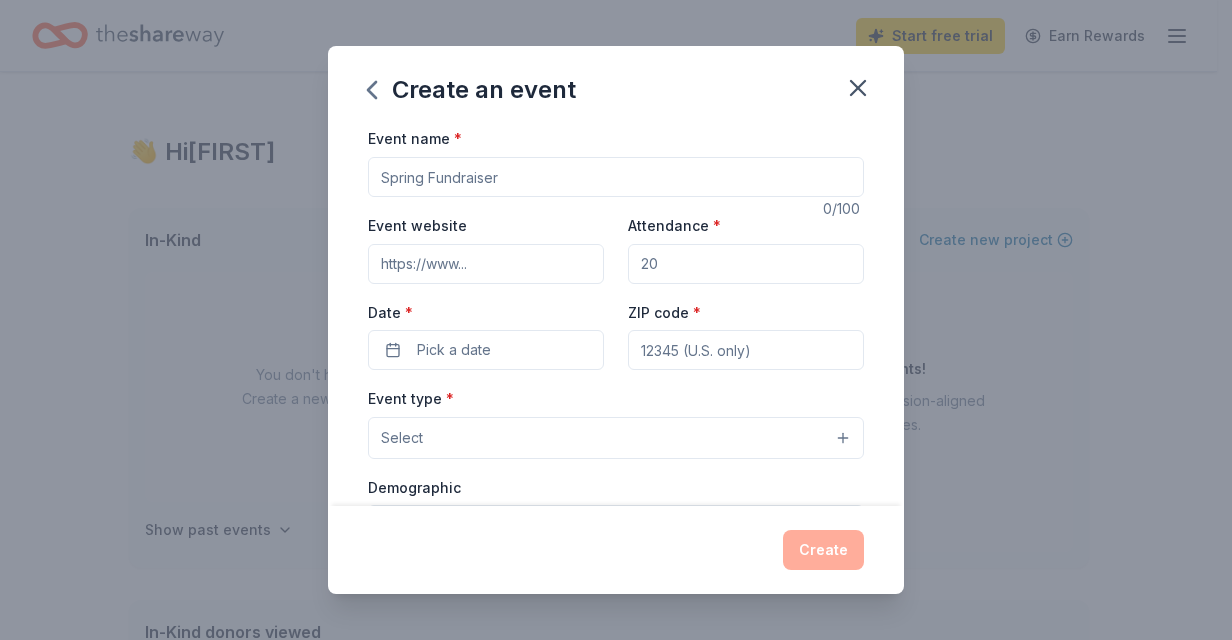 click on "Event name *" at bounding box center (616, 177) 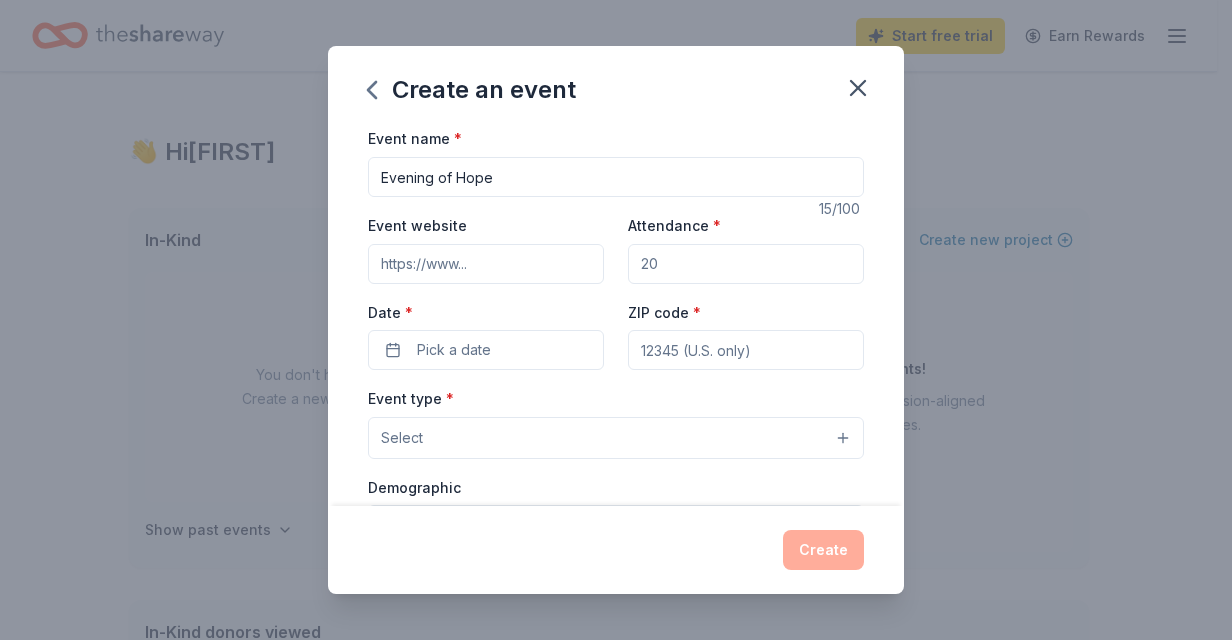 type on "Evening of Hope" 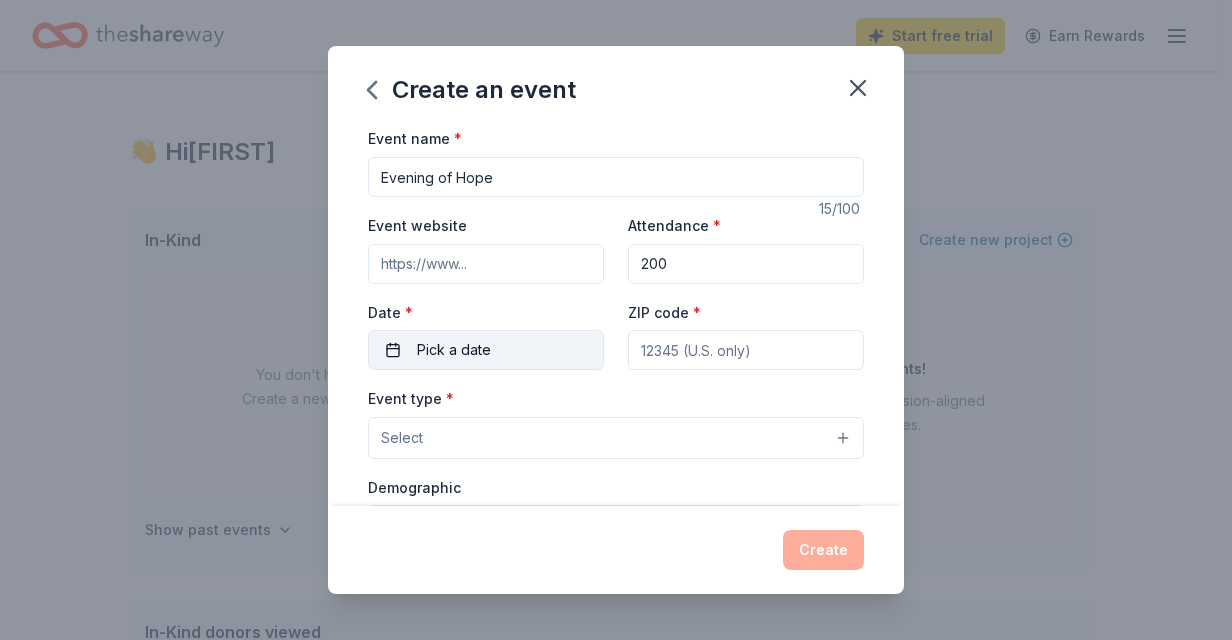 type on "200" 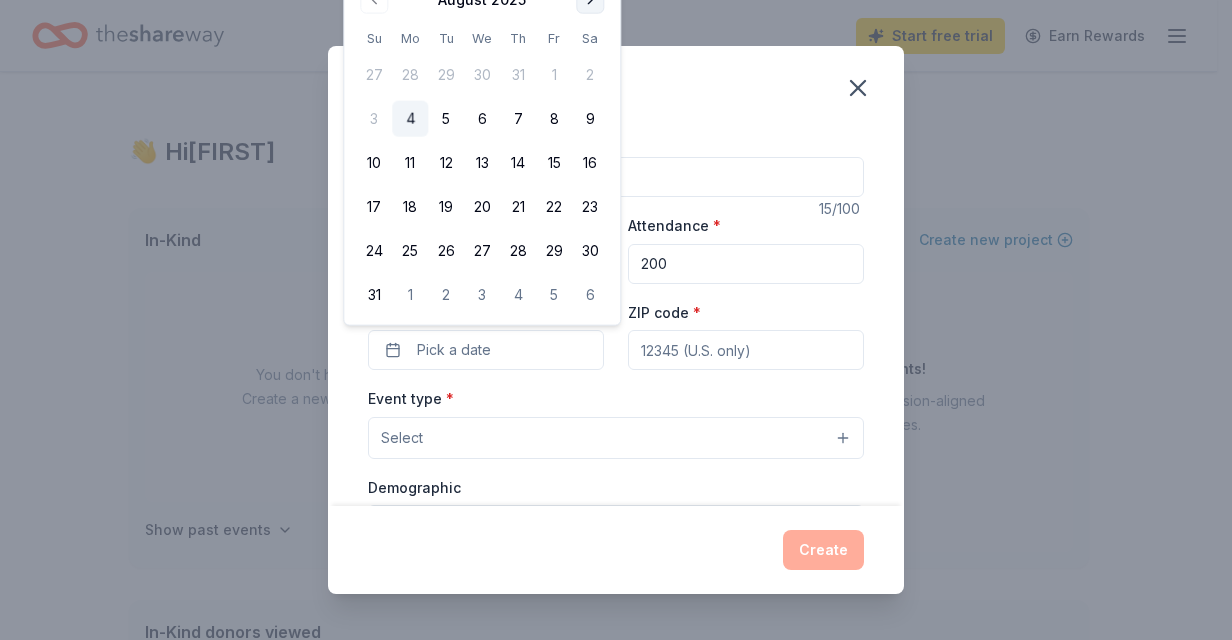 click at bounding box center (590, 0) 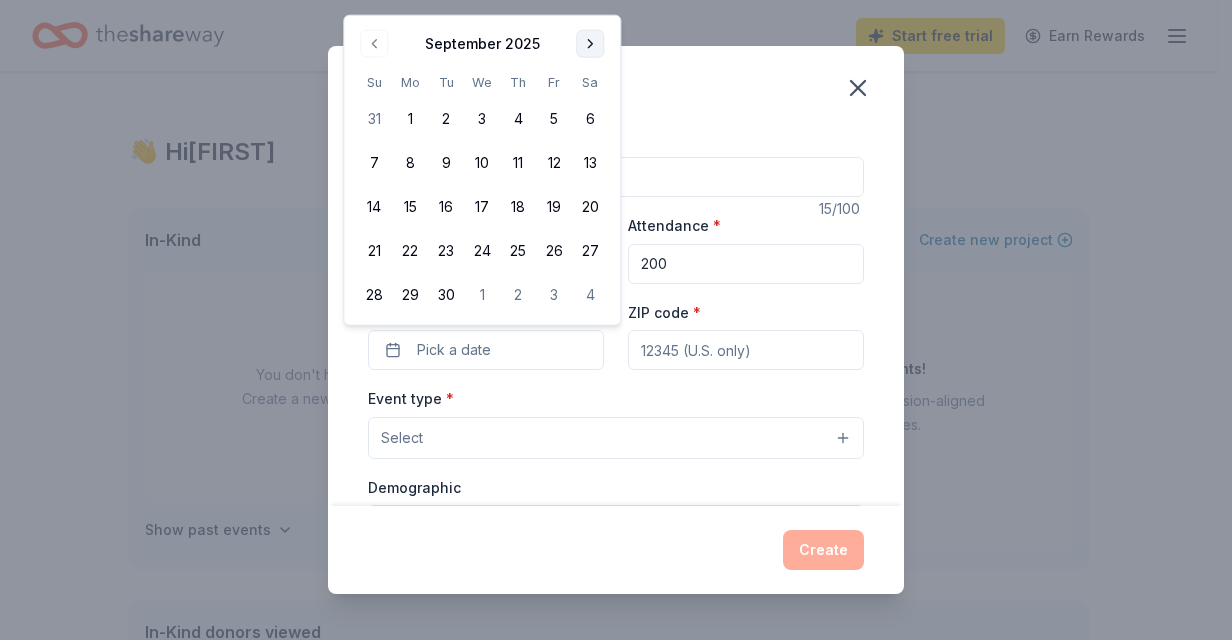 click on "Create an event Event name * Evening of Hope 15 /100 Event website Attendance * 200 Date * Pick a date ZIP code * Event type * Select Demographic Select We use this information to help brands find events with their target demographic to sponsor their products. Mailing address Apt/unit Description What are you looking for? * Auction & raffle Meals Snacks Desserts Alcohol Beverages Send me reminders Email me reminders of donor application deadlines Recurring event Create" at bounding box center (616, 320) 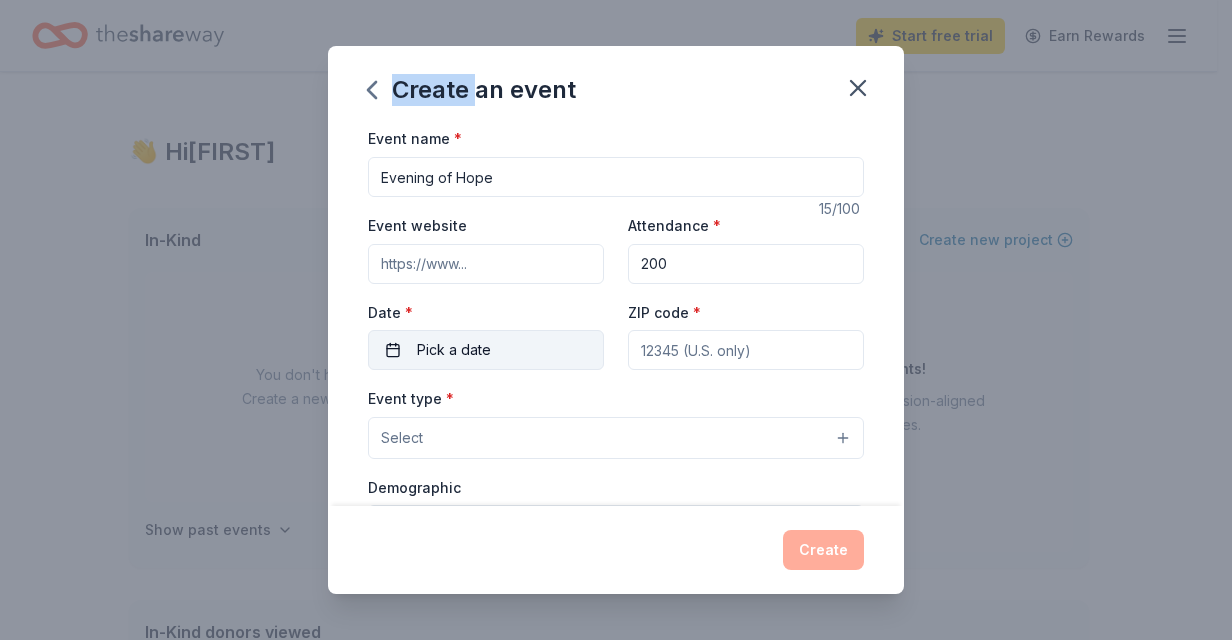 click on "Pick a date" at bounding box center (486, 350) 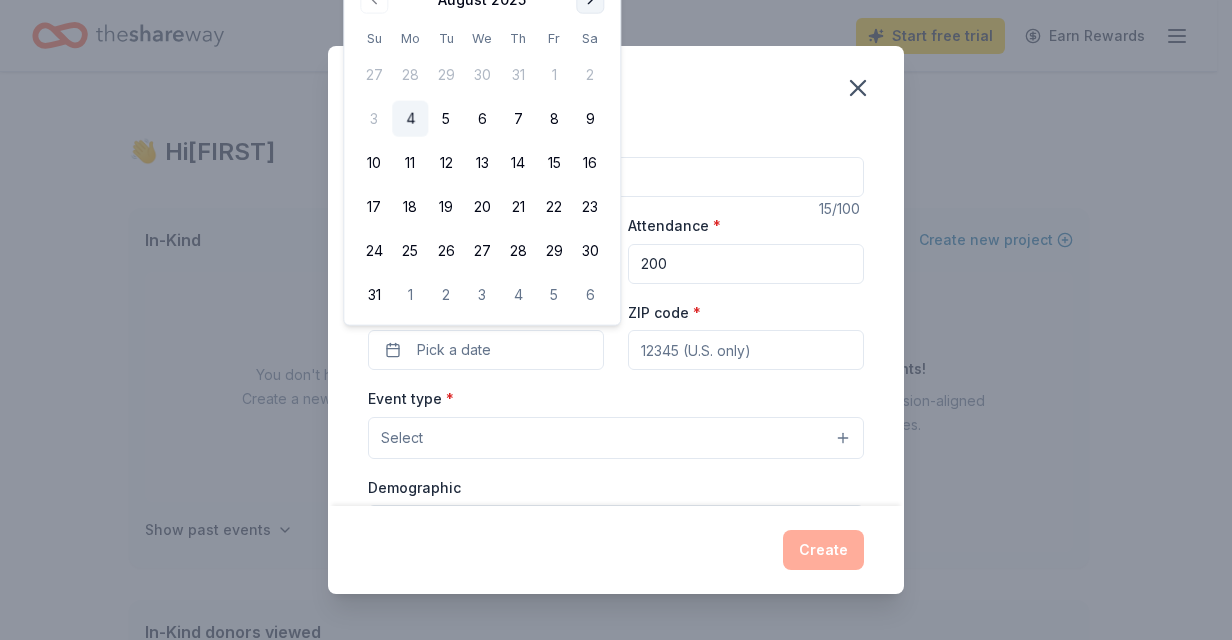 click at bounding box center (590, 0) 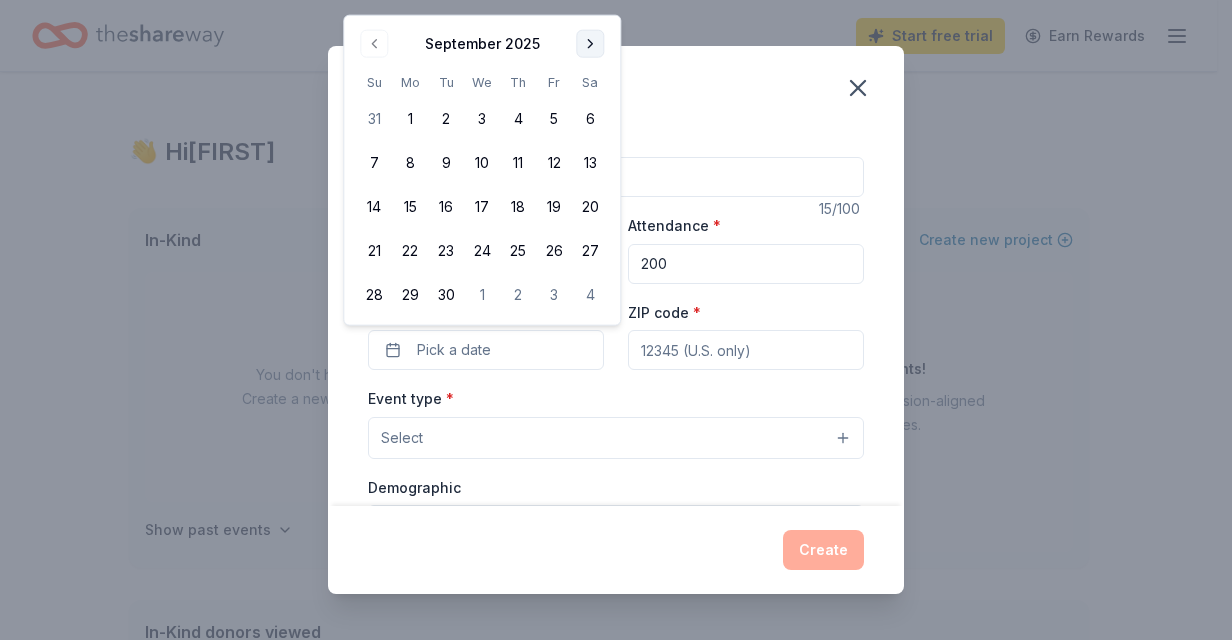 click at bounding box center (590, 44) 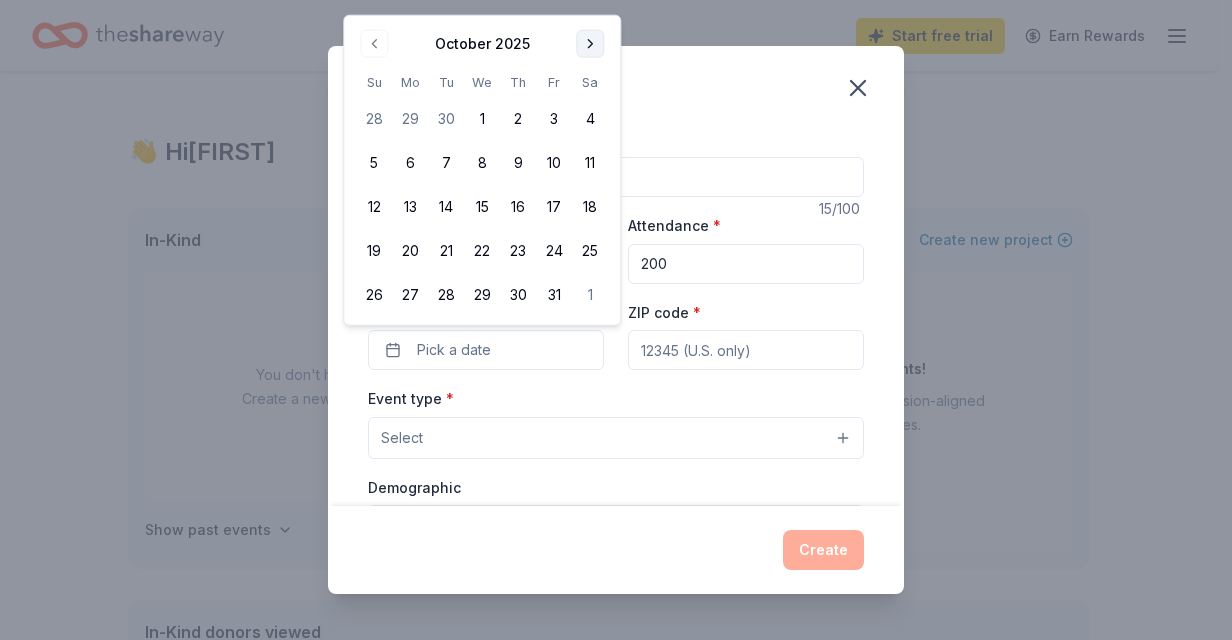 click at bounding box center [590, 44] 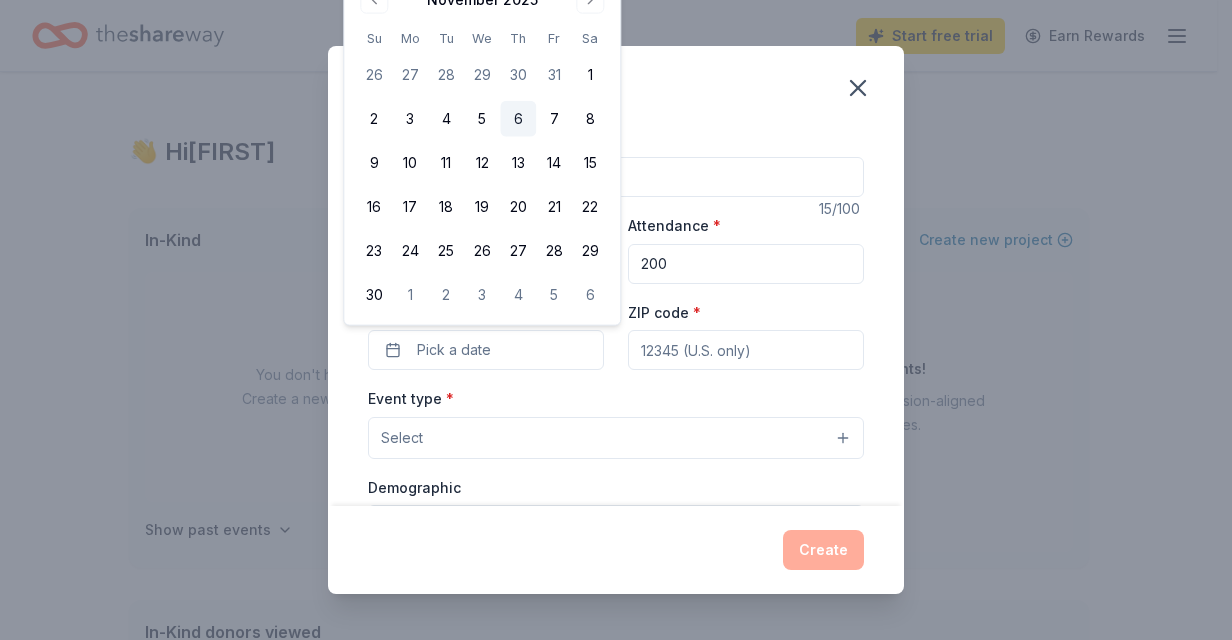 click on "6" at bounding box center [518, 119] 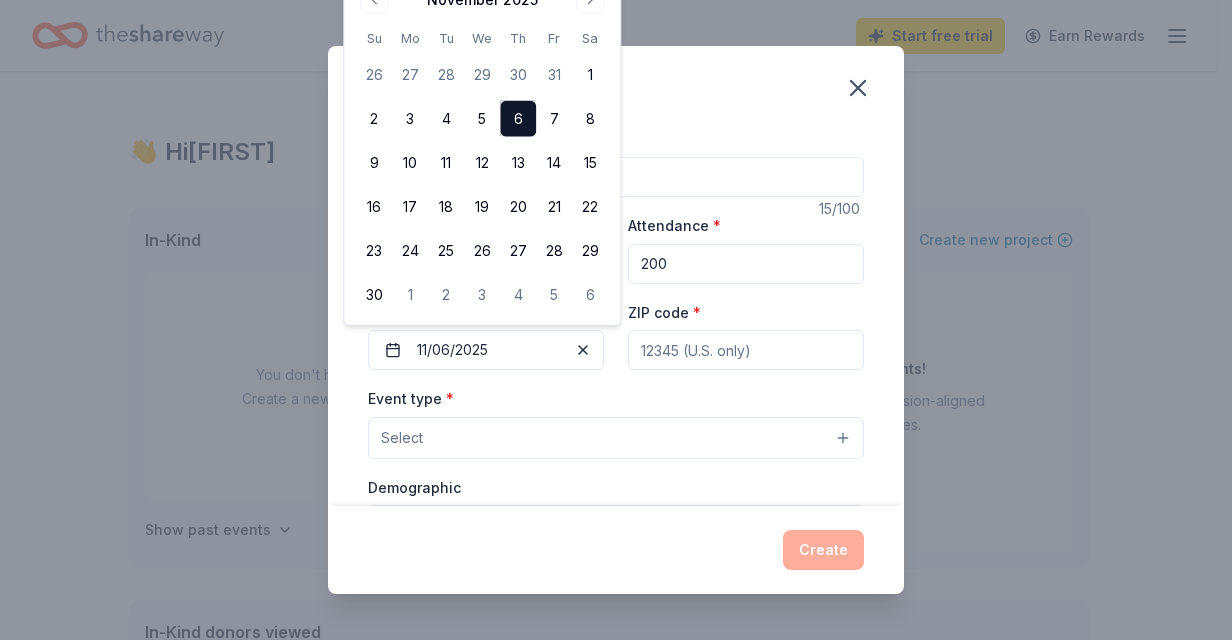 click on "Event name * Evening of Hope" at bounding box center (616, 161) 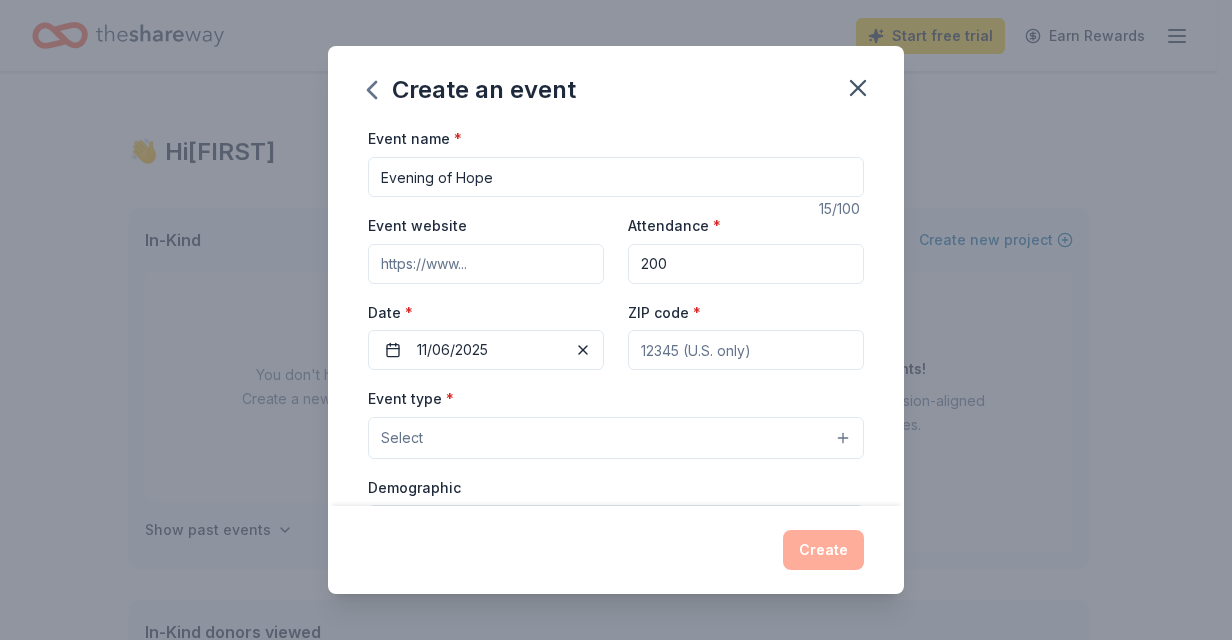 click on "Select" at bounding box center (616, 438) 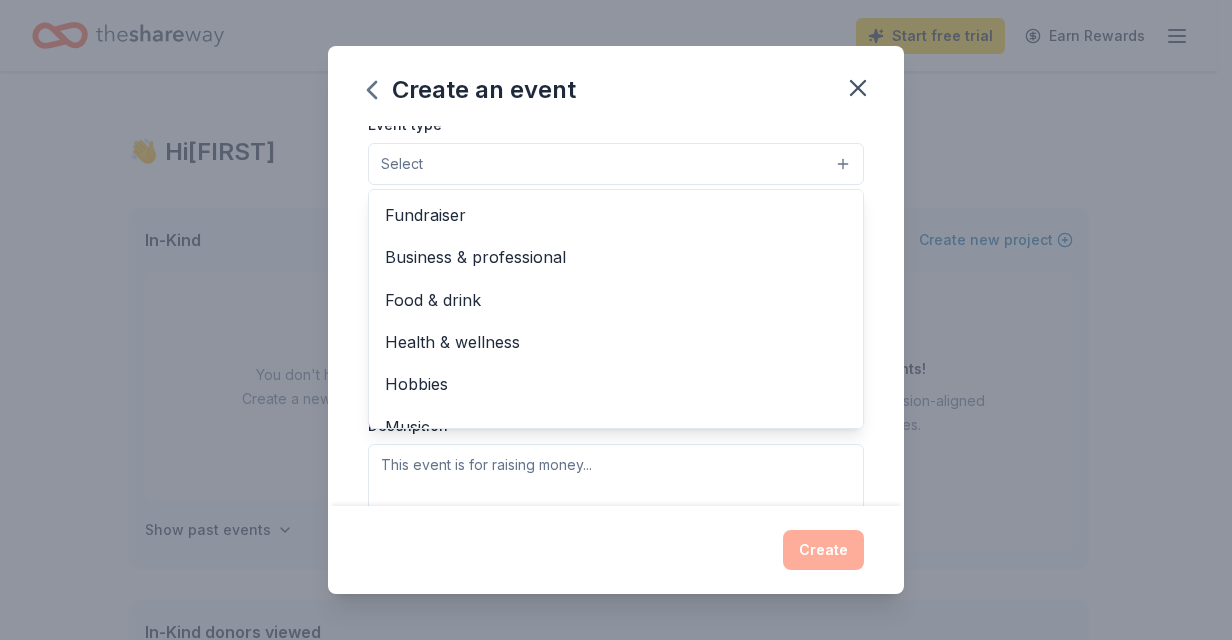 scroll, scrollTop: 276, scrollLeft: 0, axis: vertical 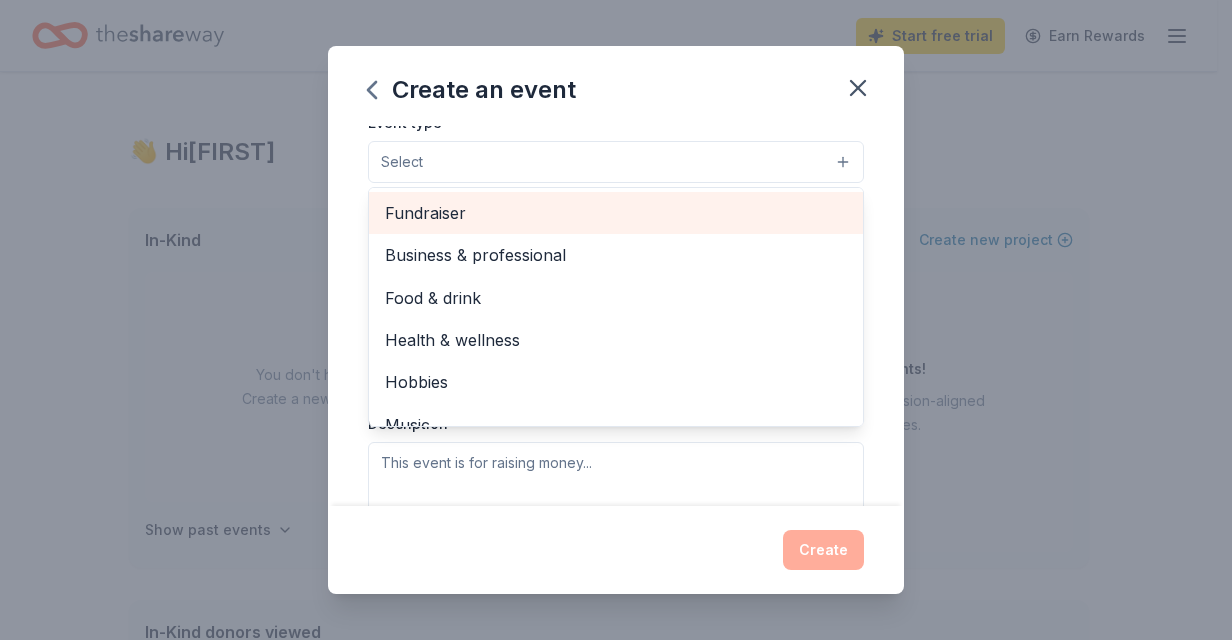 click on "Fundraiser" at bounding box center (616, 213) 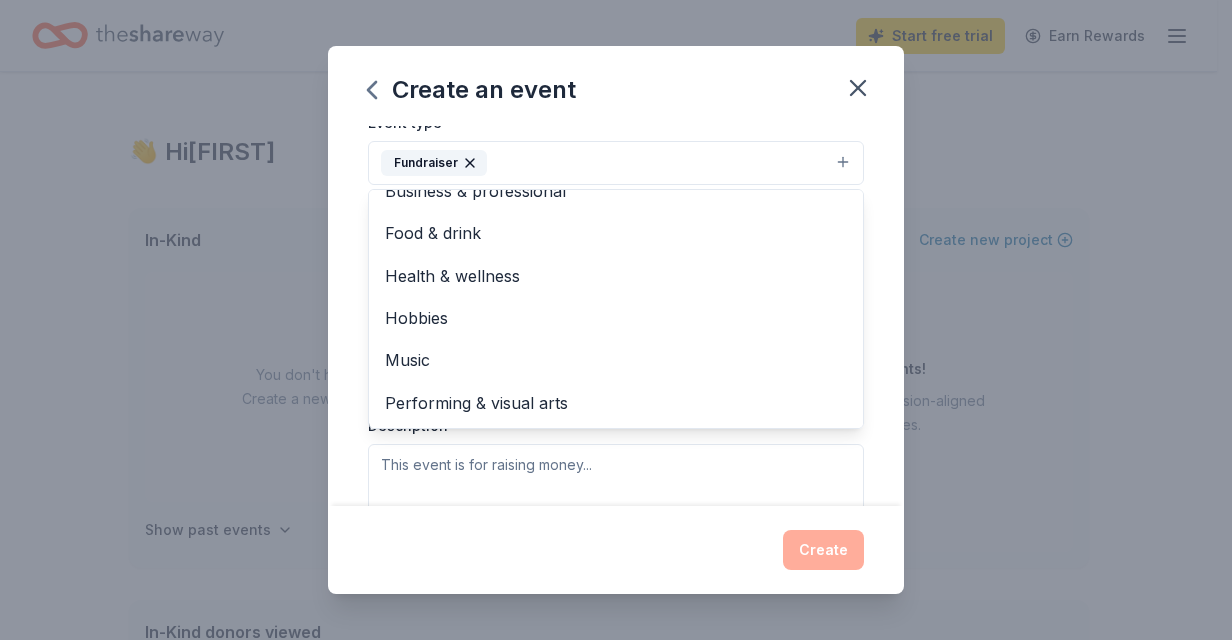 scroll, scrollTop: 0, scrollLeft: 0, axis: both 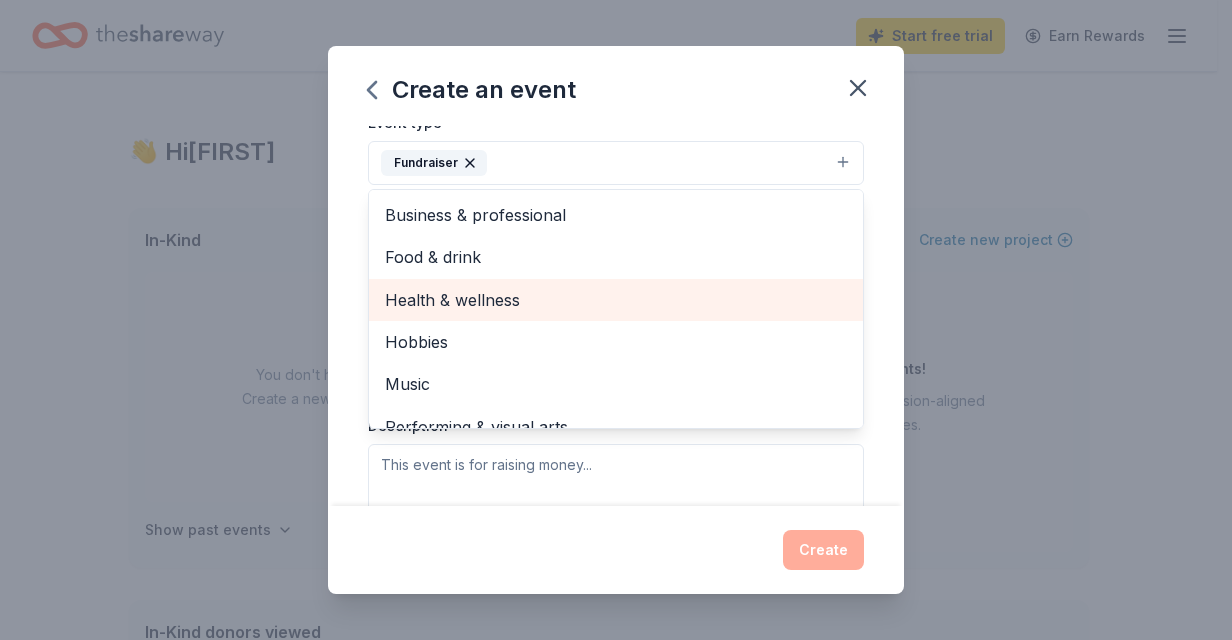 click on "Health & wellness" at bounding box center [616, 300] 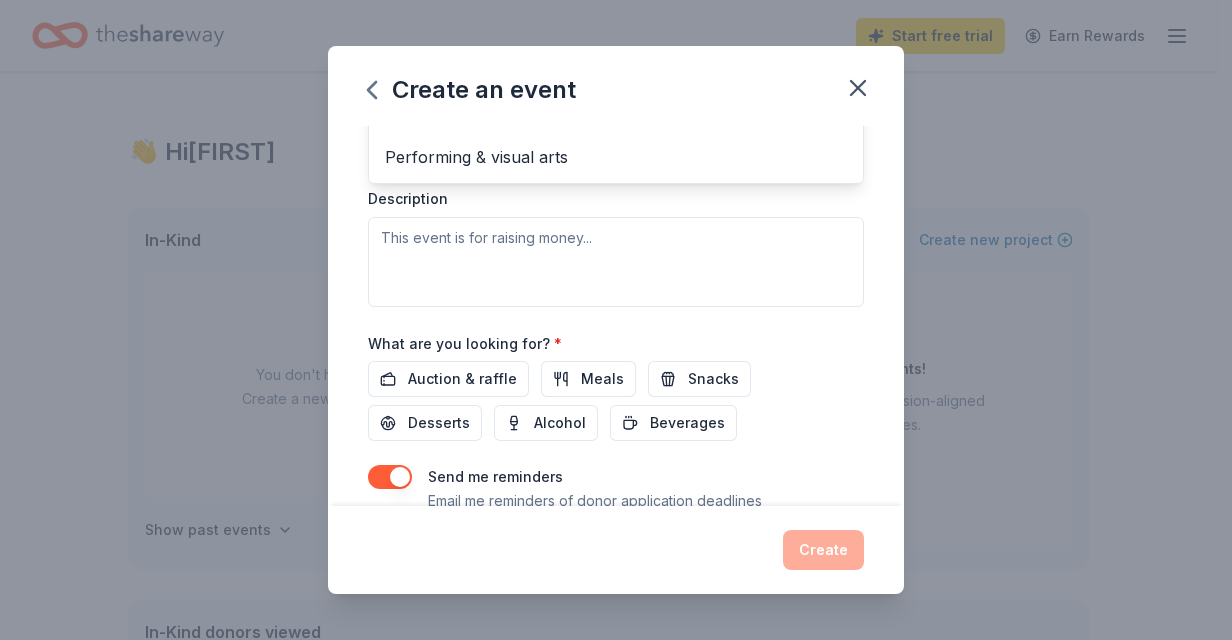 click on "Event name * Evening of Hope 15 /100 Event website Attendance * 200 Date * 11/06/2025 ZIP code * Event type * Fundraiser Health & wellness Business & professional Food & drink Hobbies Music Performing & visual arts Demographic Select We use this information to help brands find events with their target demographic to sponsor their products. Mailing address Apt/unit Description What are you looking for? * Auction & raffle Meals Snacks Desserts Alcohol Beverages Send me reminders Email me reminders of donor application deadlines Recurring event" at bounding box center [616, 86] 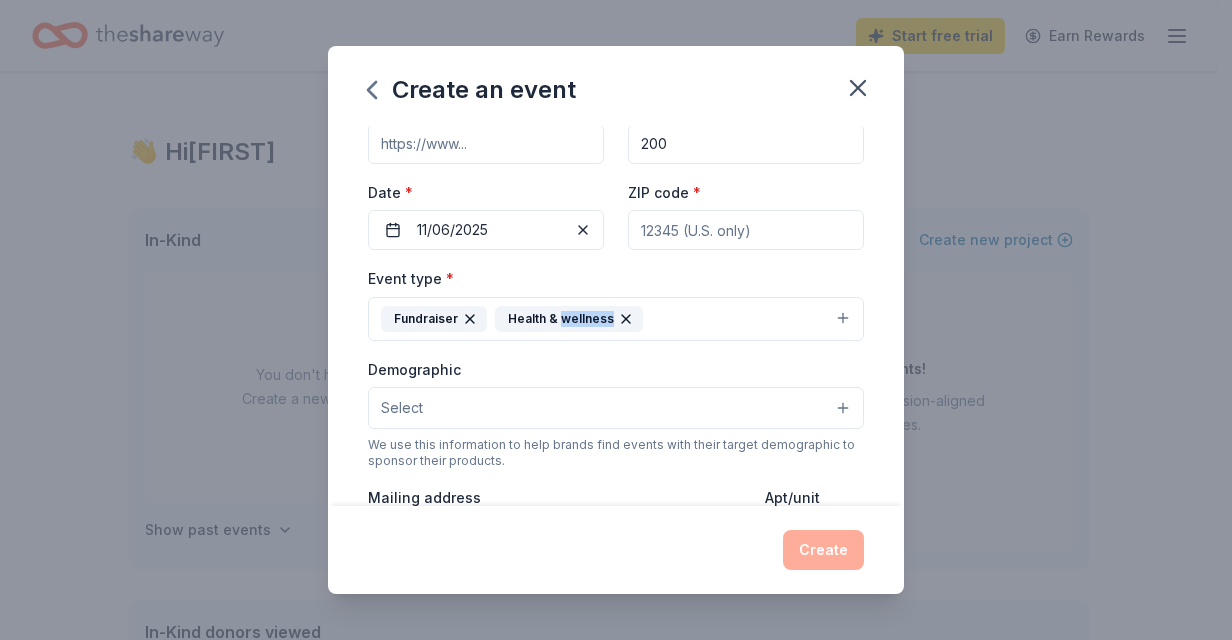click on "Select" at bounding box center [616, 408] 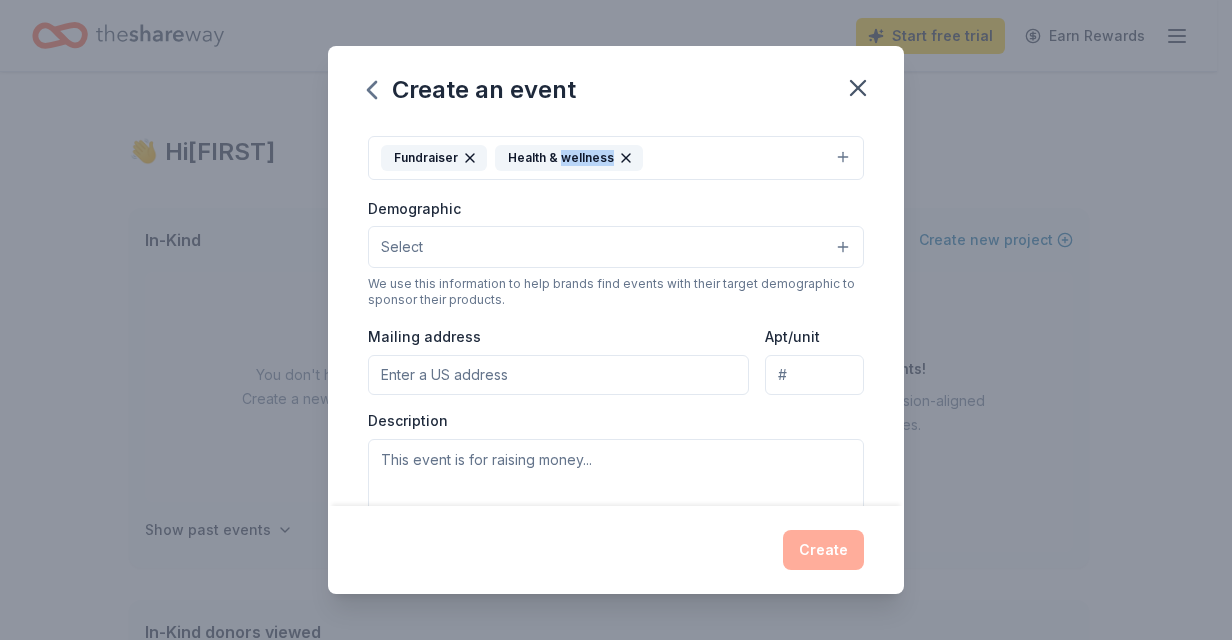 scroll, scrollTop: 285, scrollLeft: 0, axis: vertical 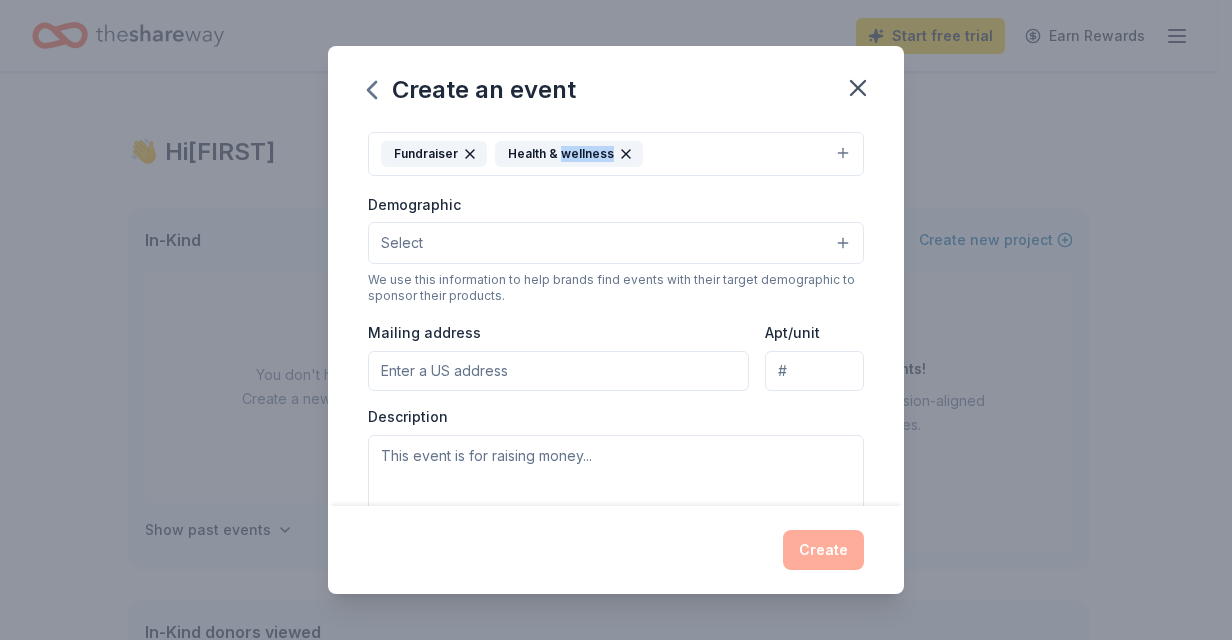 click on "Select" at bounding box center (616, 243) 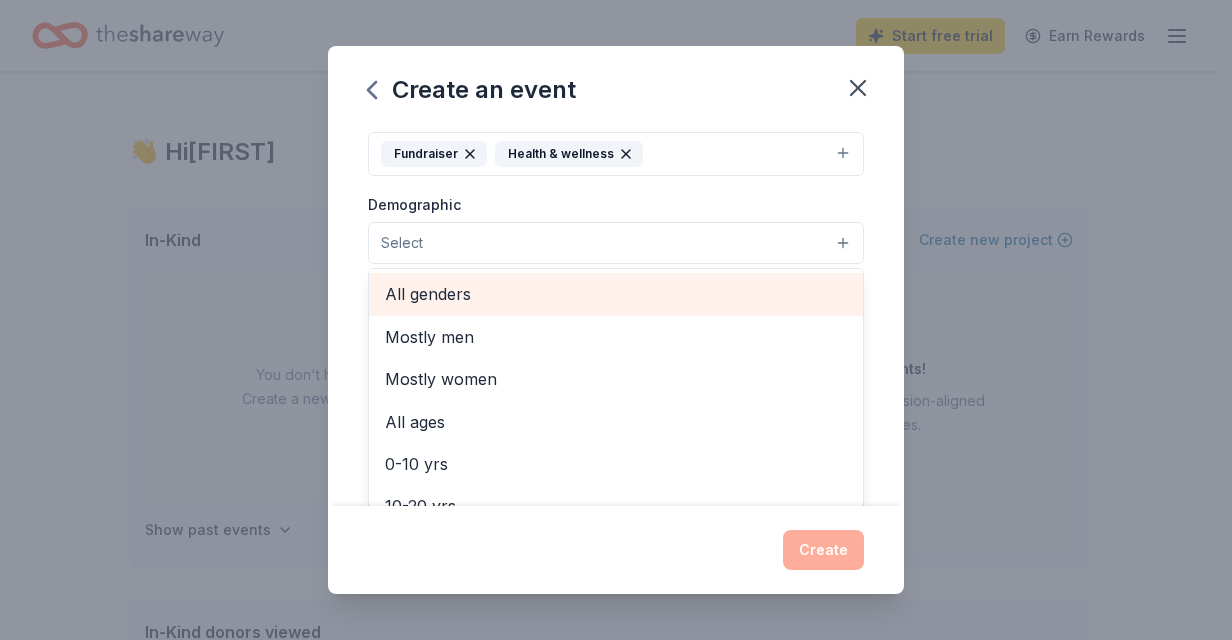 click on "All genders" at bounding box center (616, 294) 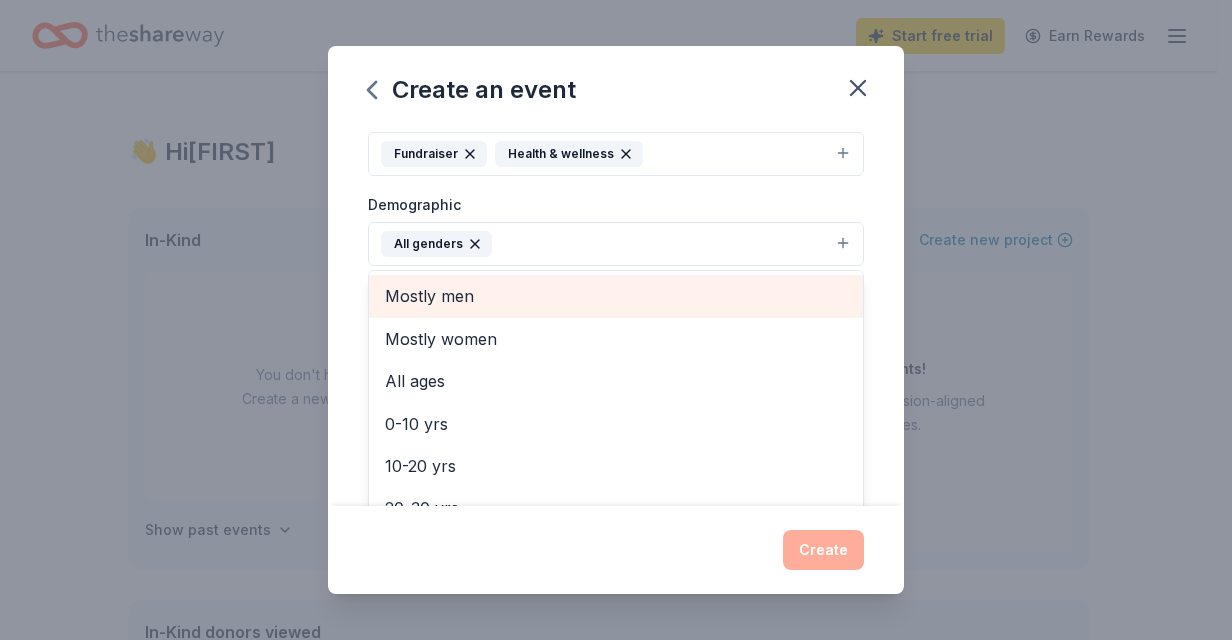 click on "Mostly men" at bounding box center (616, 296) 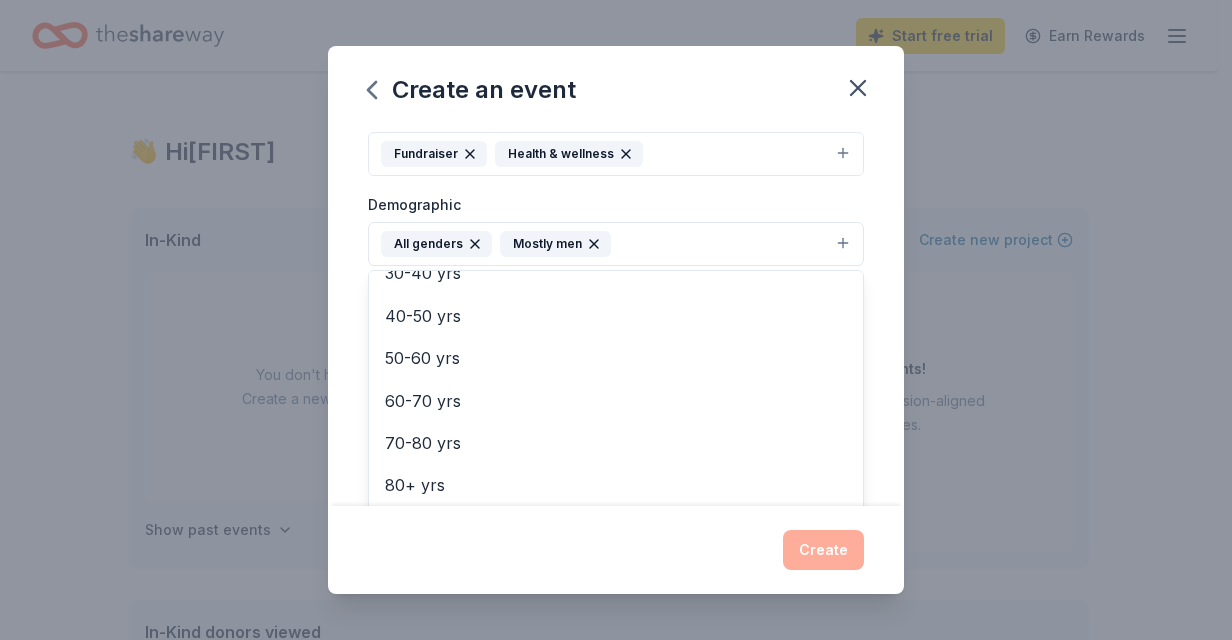 scroll, scrollTop: 210, scrollLeft: 0, axis: vertical 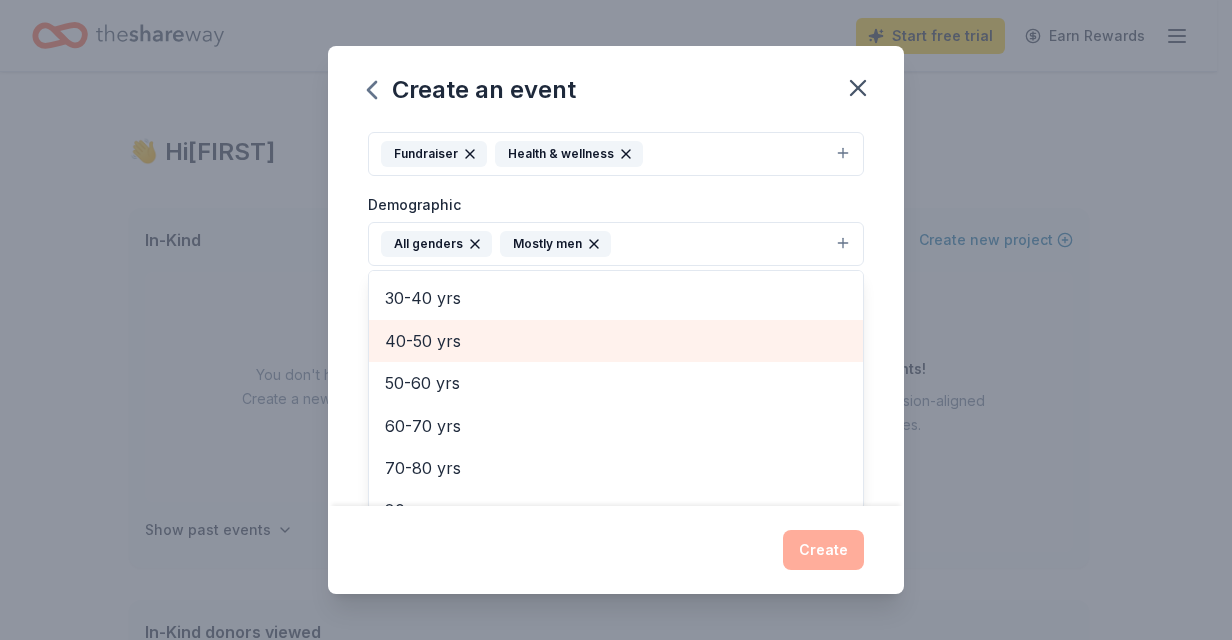click on "40-50 yrs" at bounding box center [616, 341] 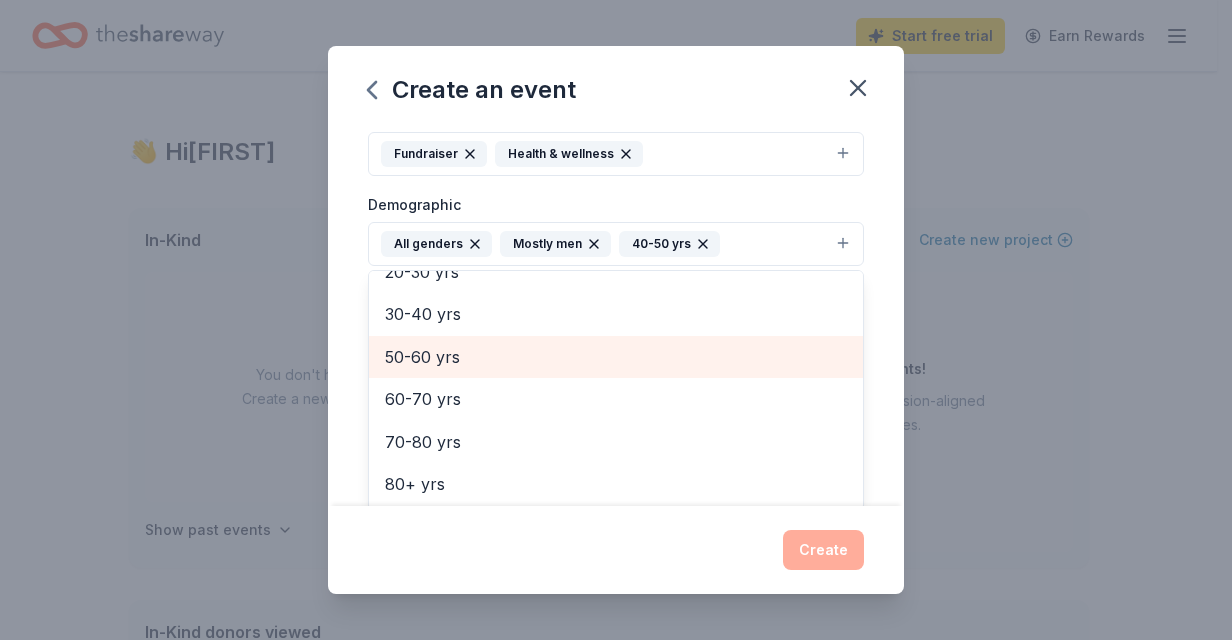 scroll, scrollTop: 193, scrollLeft: 0, axis: vertical 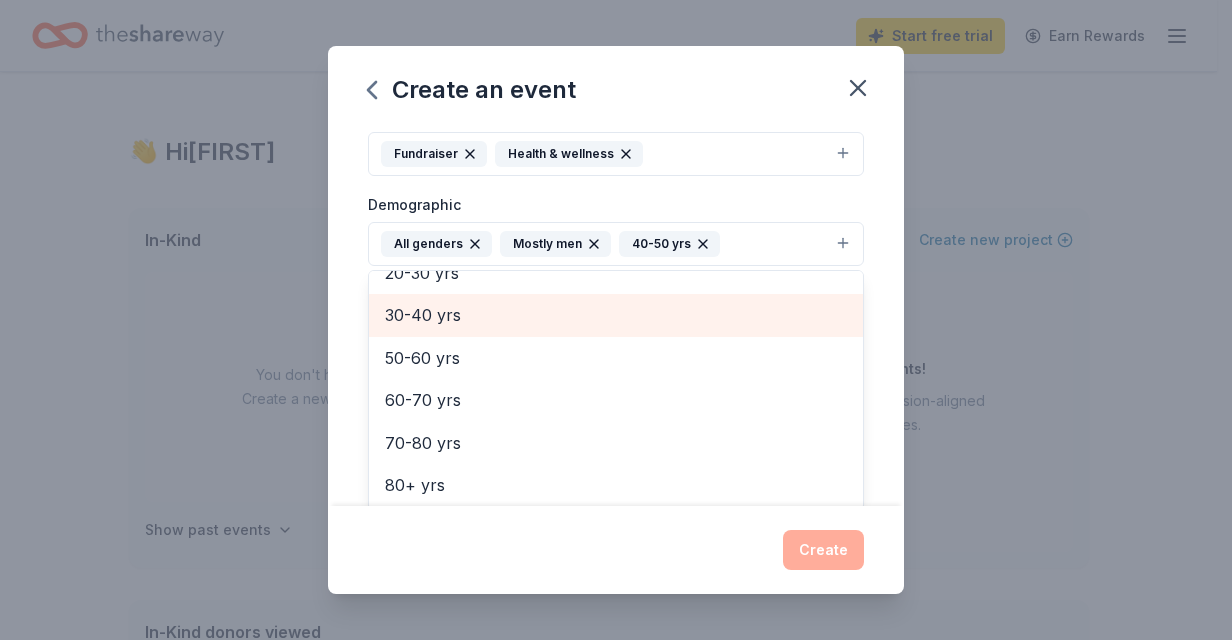 click on "30-40 yrs" at bounding box center (616, 315) 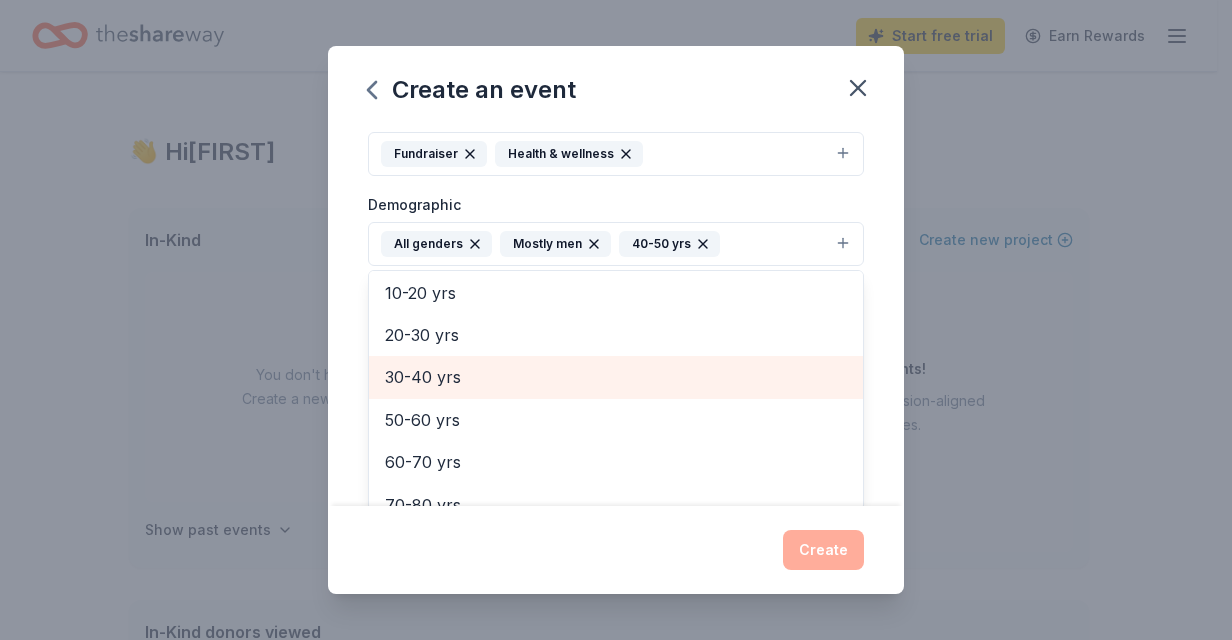 click on "10-20 yrs" at bounding box center (616, 293) 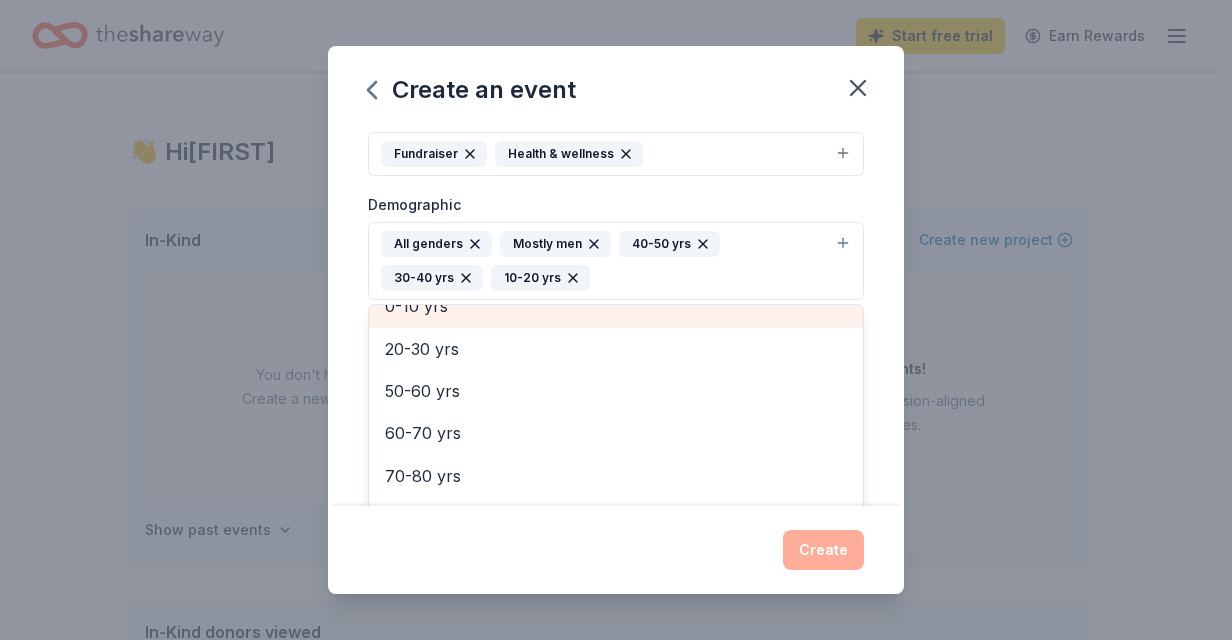 scroll, scrollTop: 89, scrollLeft: 0, axis: vertical 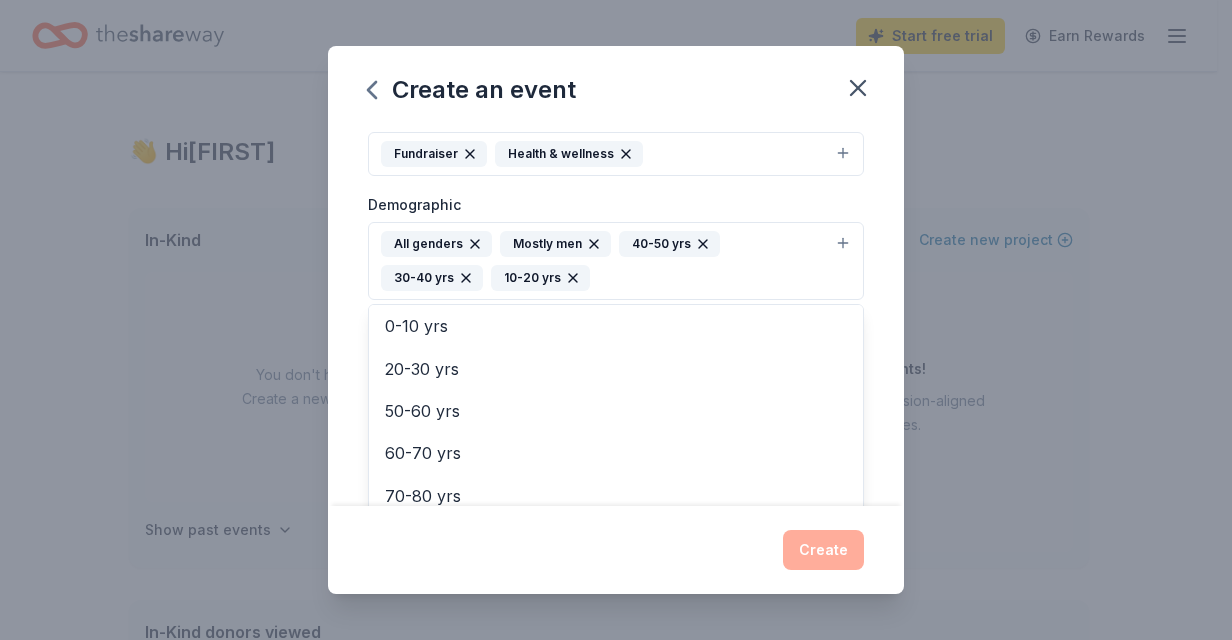 click 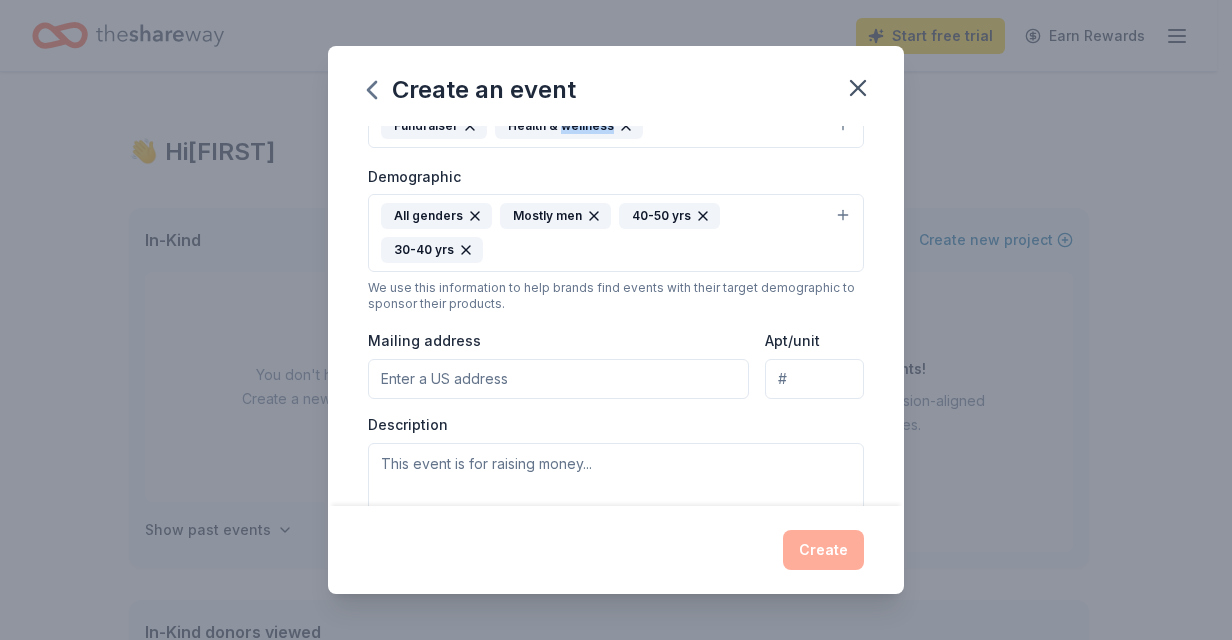 scroll, scrollTop: 287, scrollLeft: 0, axis: vertical 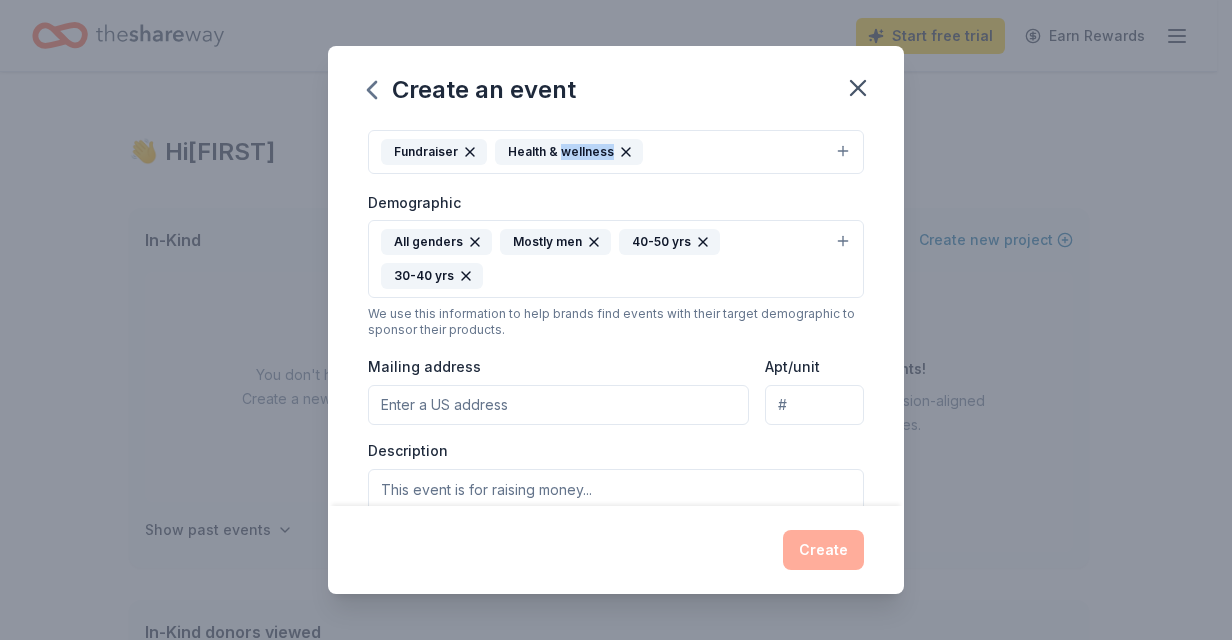 click on "All genders Mostly men 40-50 yrs 30-40 yrs" at bounding box center (604, 259) 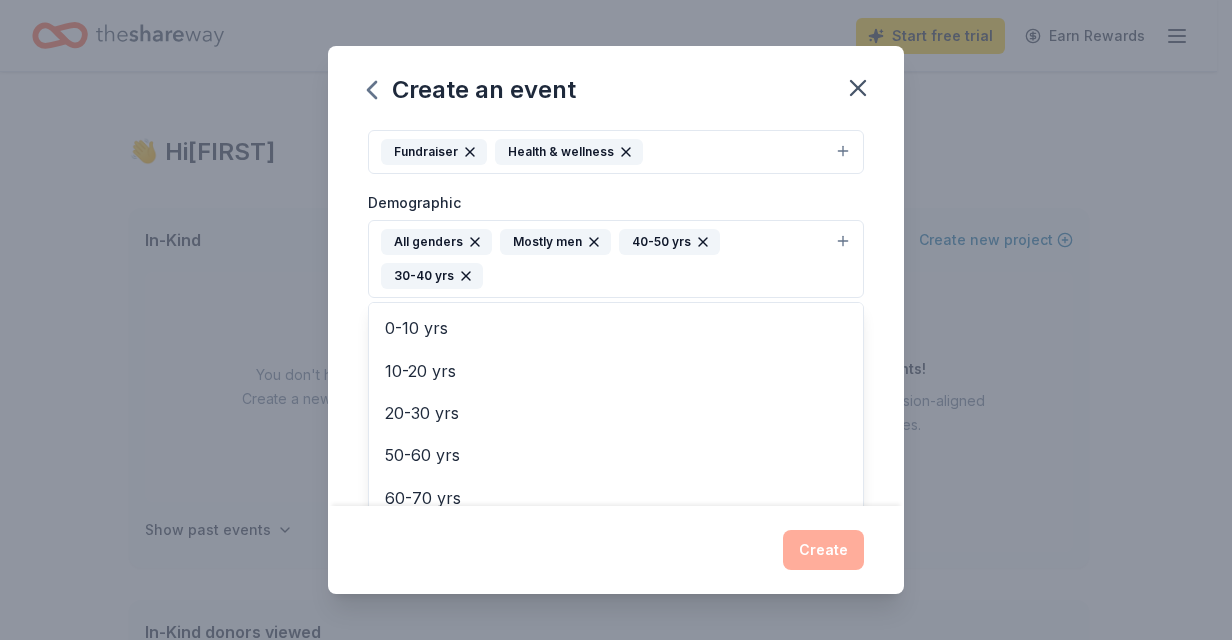 scroll, scrollTop: 150, scrollLeft: 0, axis: vertical 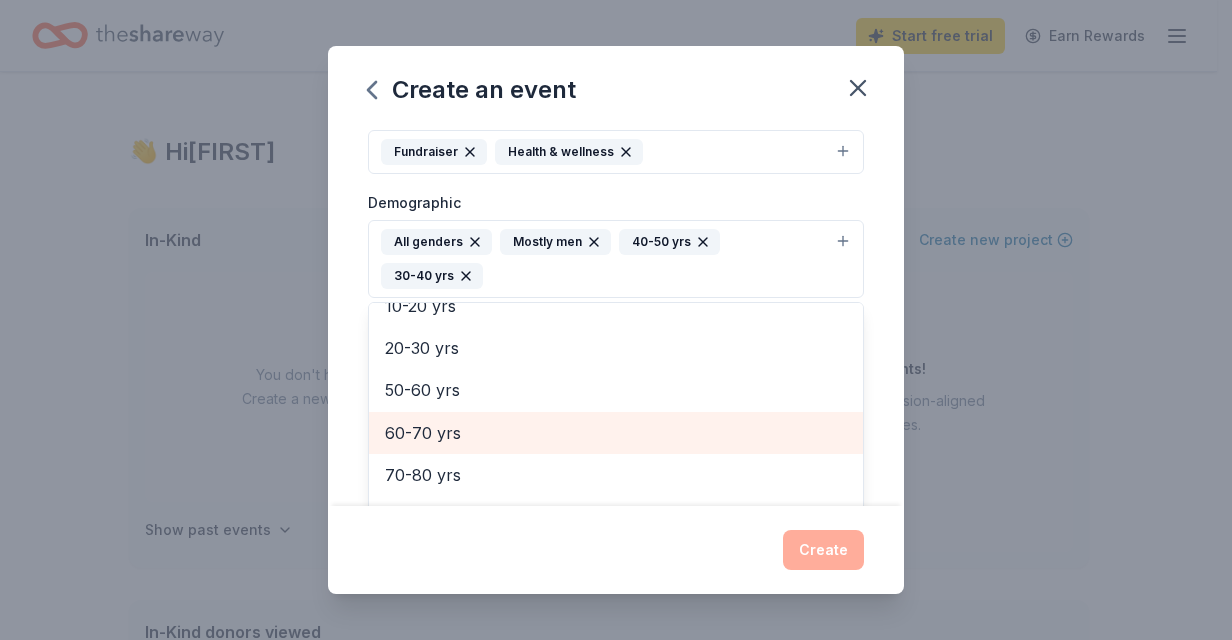 click on "60-70 yrs" at bounding box center (616, 433) 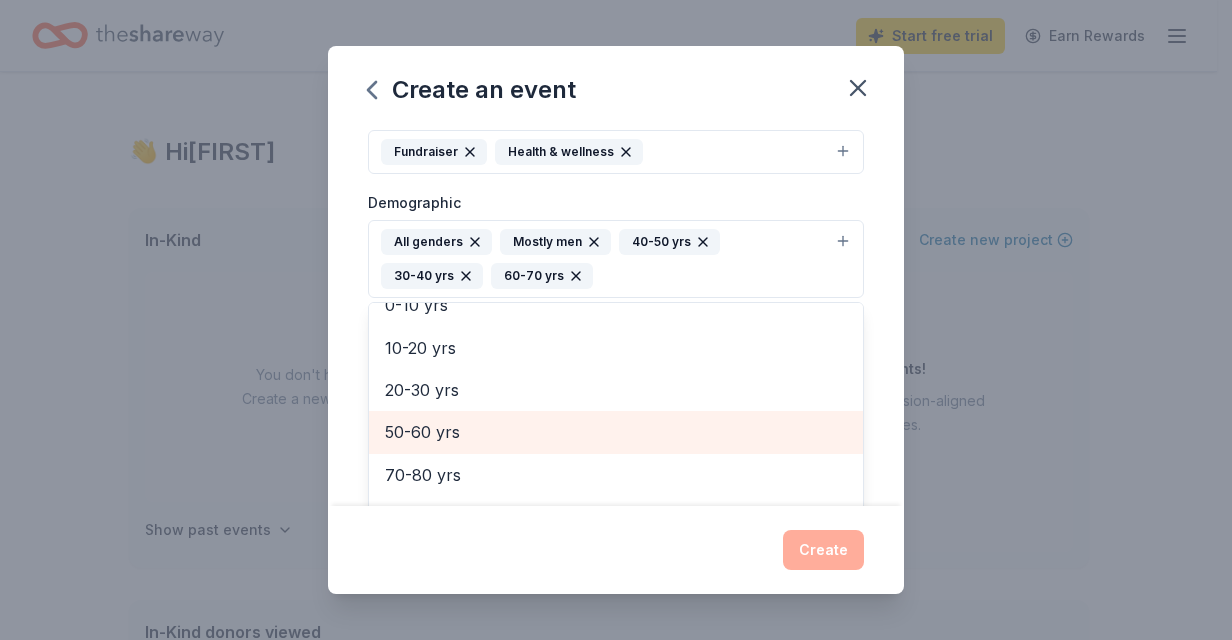 click on "50-60 yrs" at bounding box center (616, 432) 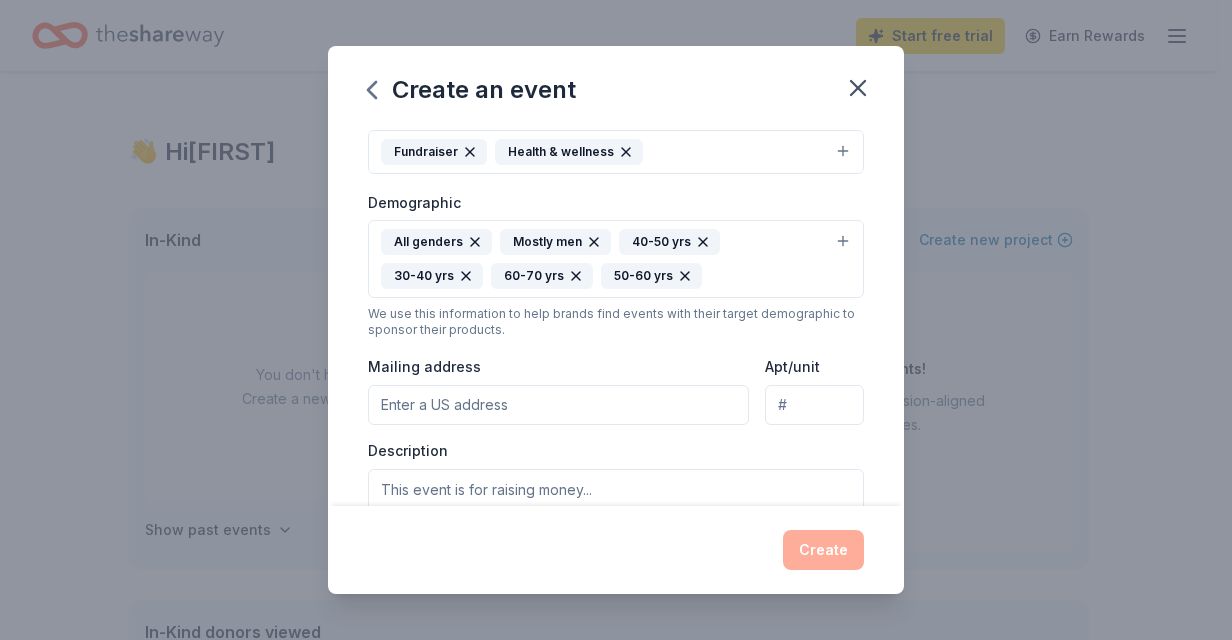click 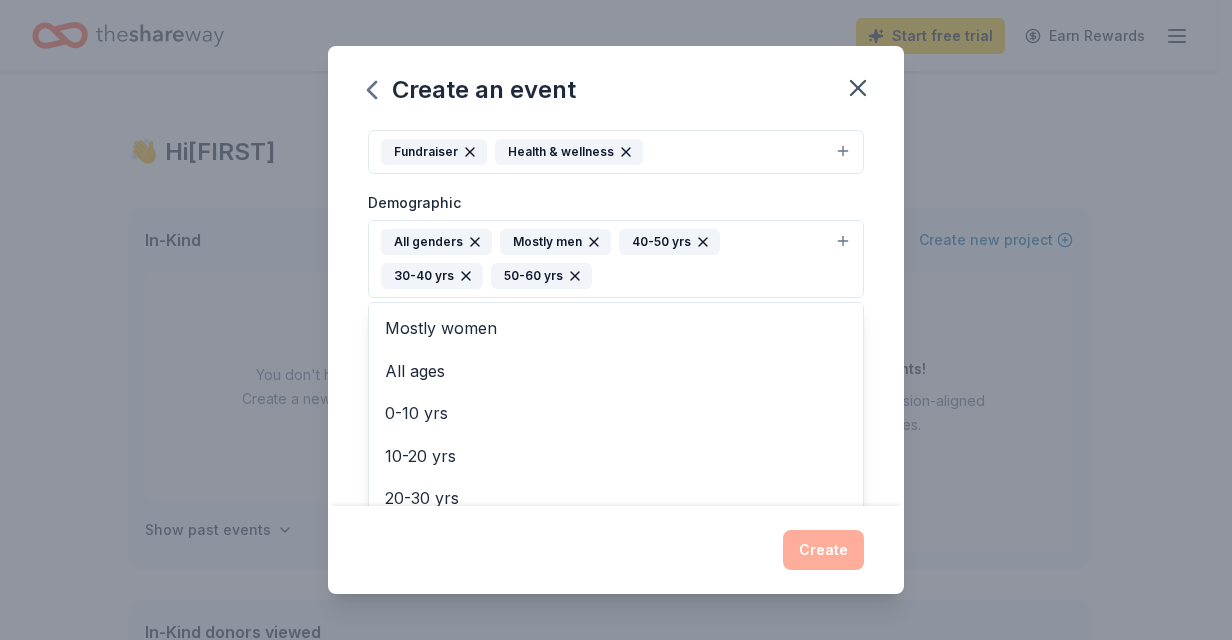 click 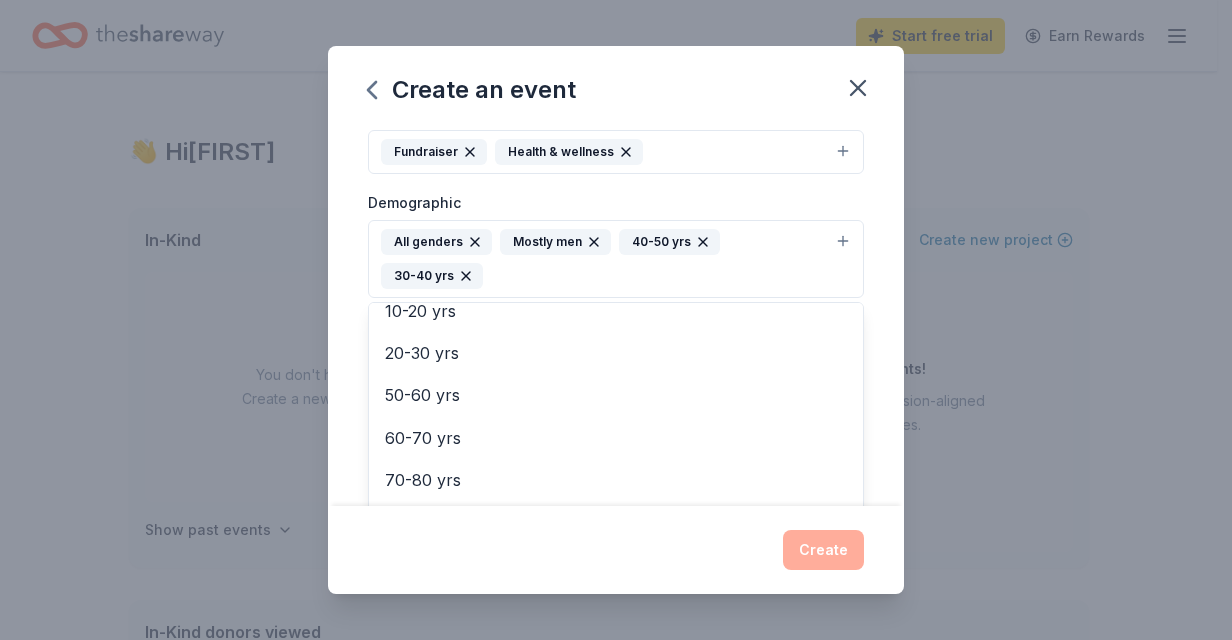 scroll, scrollTop: 150, scrollLeft: 0, axis: vertical 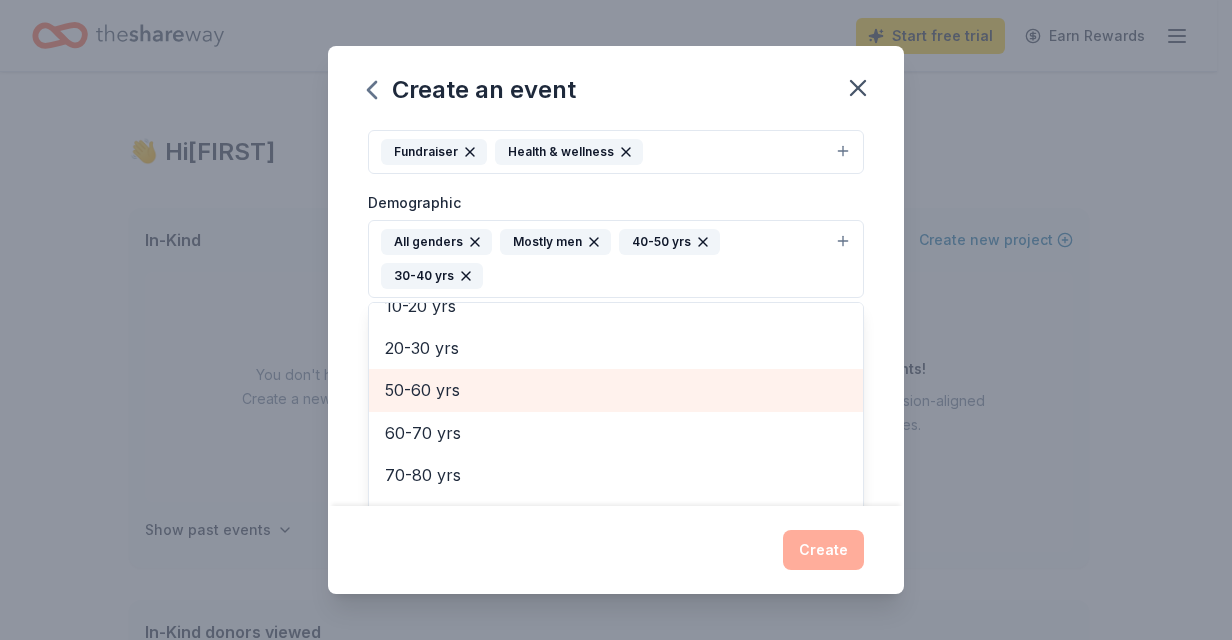 click on "50-60 yrs" at bounding box center [616, 390] 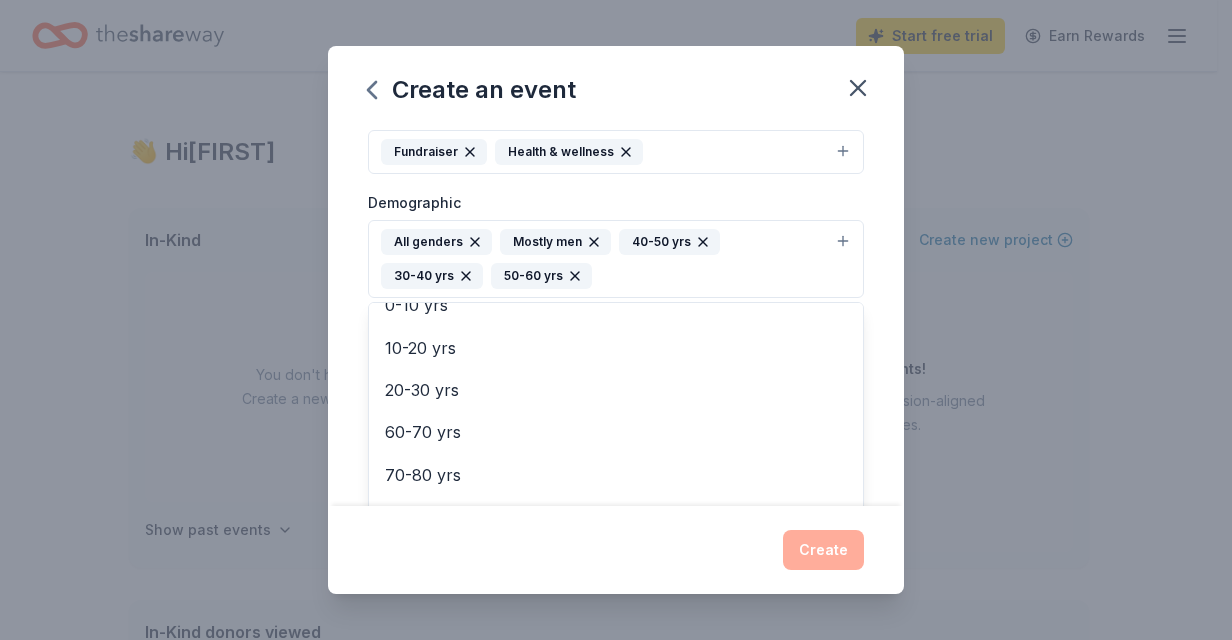 click 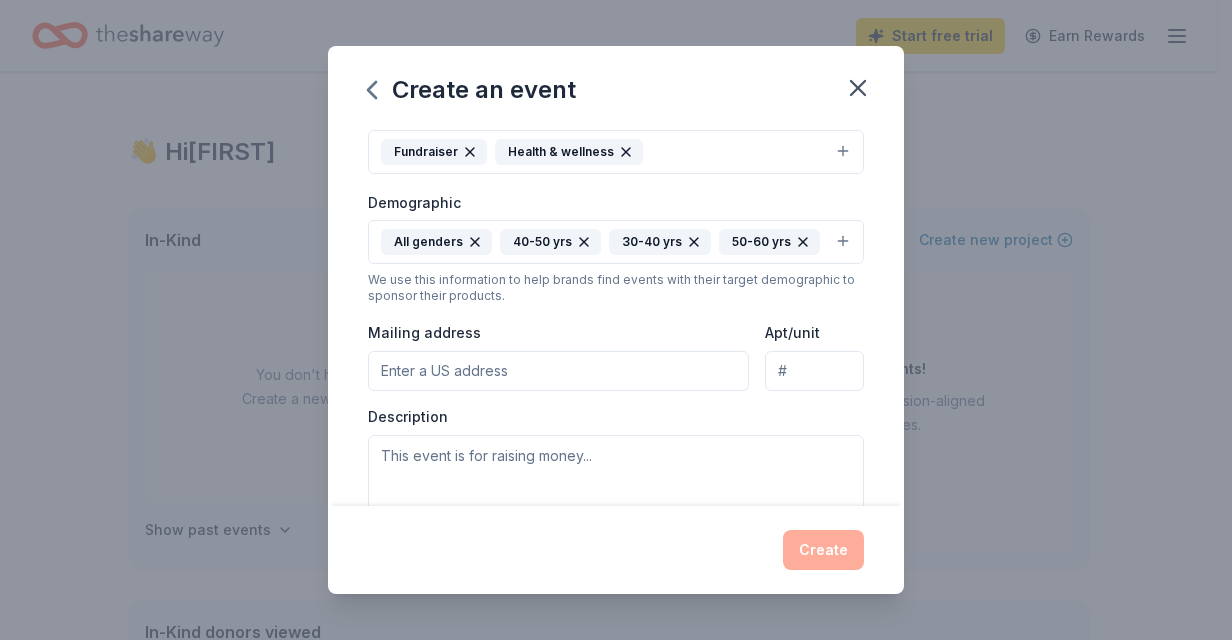 click on "Event name * Evening of Hope 15 /100 Event website Attendance * 200 Date * 11/06/2025 ZIP code * Event type * Fundraiser Health & wellness Demographic All genders 40-50 yrs 30-40 yrs 50-60 yrs We use this information to help brands find events with their target demographic to sponsor their products. Mailing address Apt/unit Description What are you looking for? * Auction & raffle Meals Snacks Desserts Alcohol Beverages Send me reminders Email me reminders of donor application deadlines Recurring event" at bounding box center [616, 315] 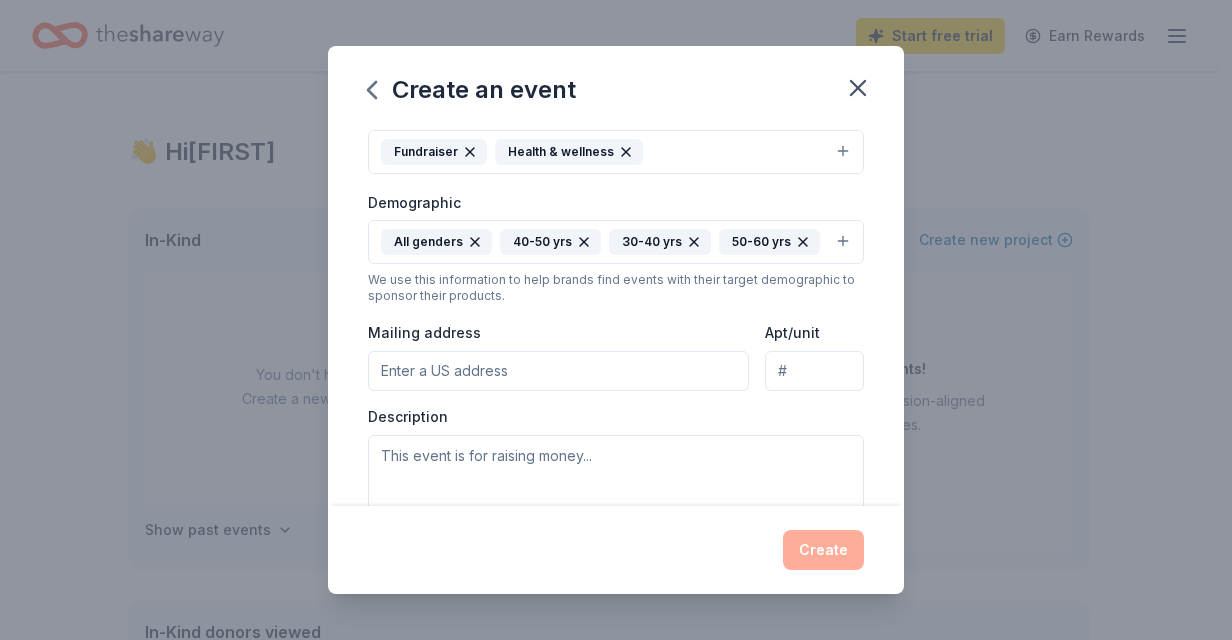 click on "Mailing address" at bounding box center (558, 371) 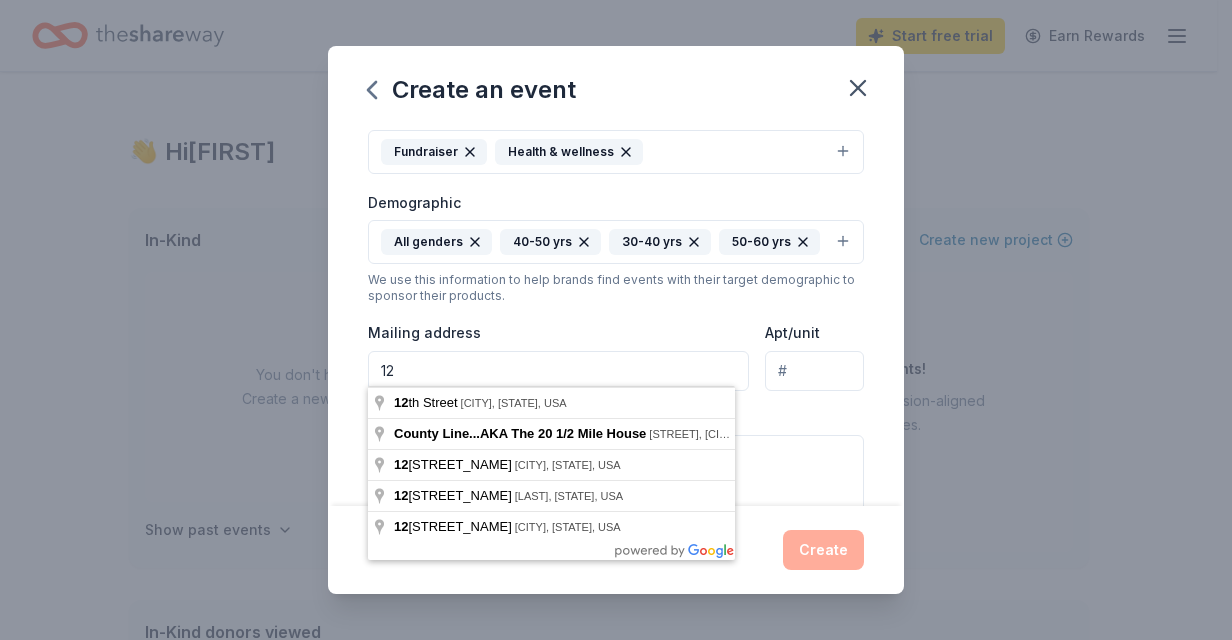 type on "12 Irondale Street, Suite 110" 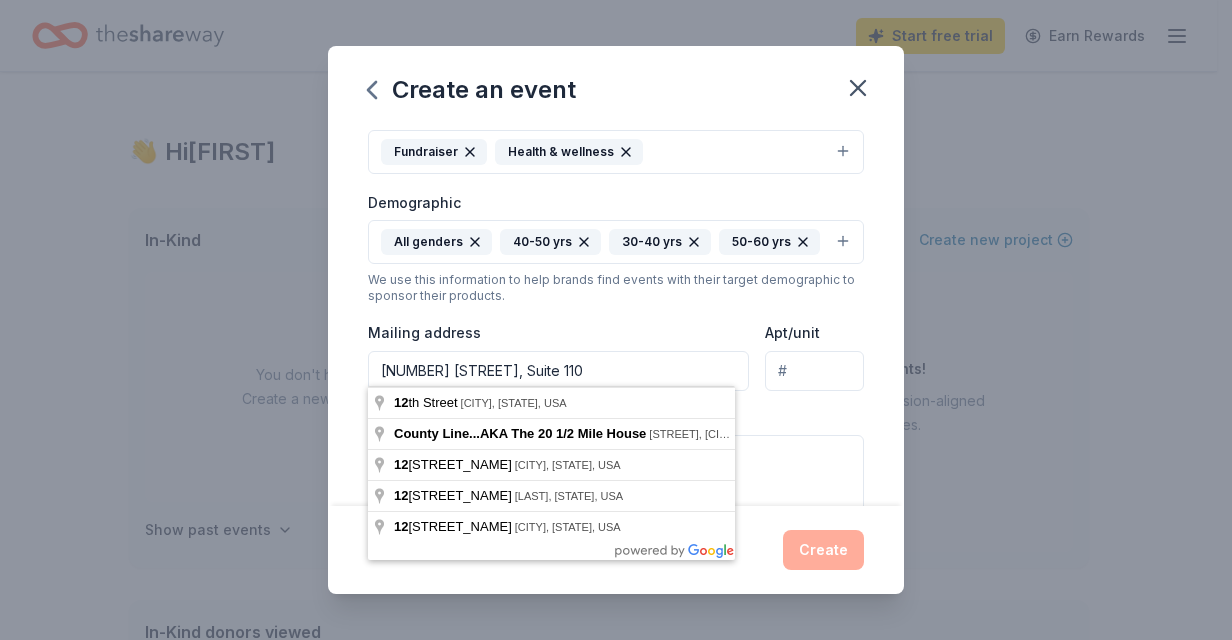 type on "[ACCOUNT_NUMBER]" 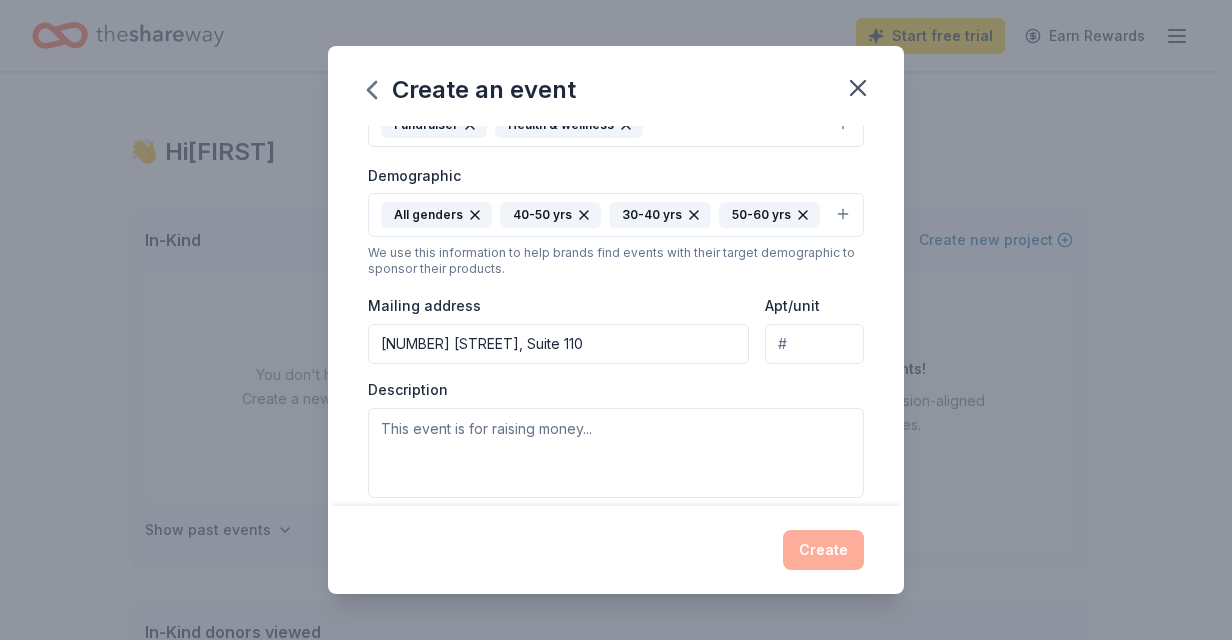 scroll, scrollTop: 308, scrollLeft: 0, axis: vertical 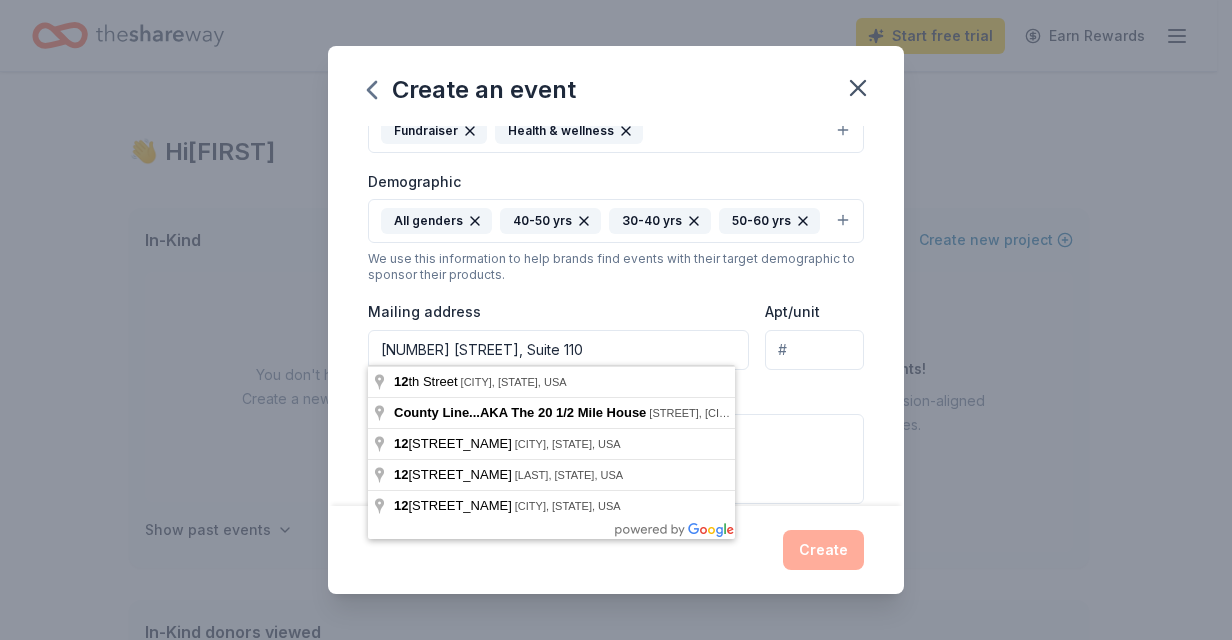 click on "12 Irondale Street, Suite 110" at bounding box center (558, 350) 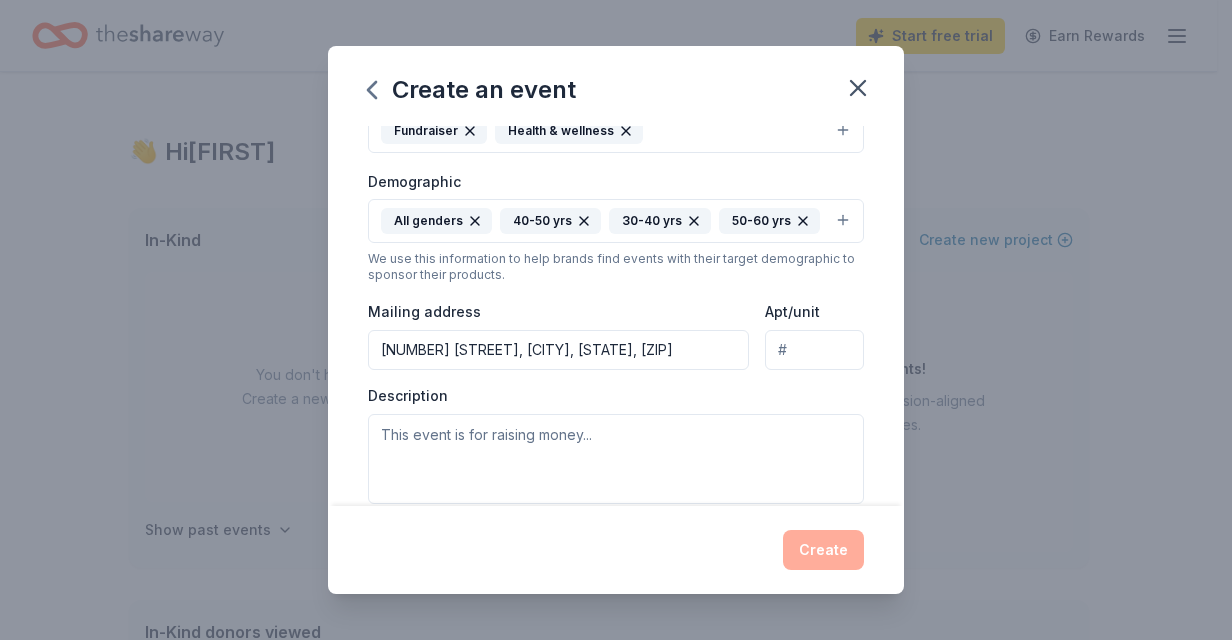 click on "12 Irondale Street, Baltimore, MD, 21220" at bounding box center [558, 350] 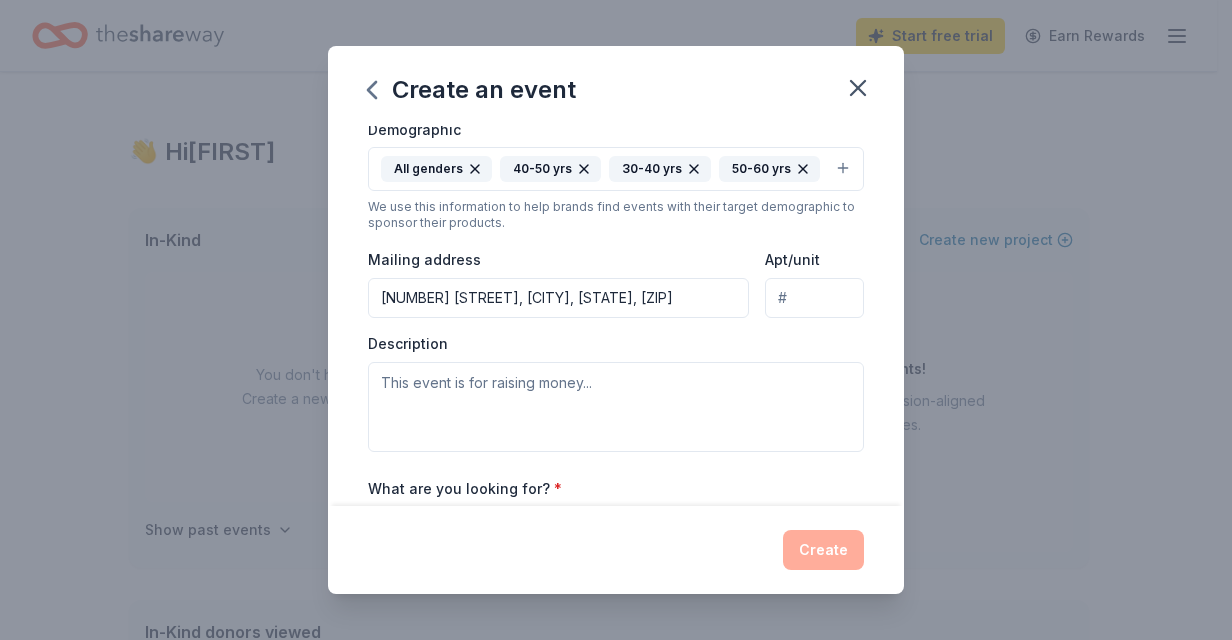 scroll, scrollTop: 352, scrollLeft: 0, axis: vertical 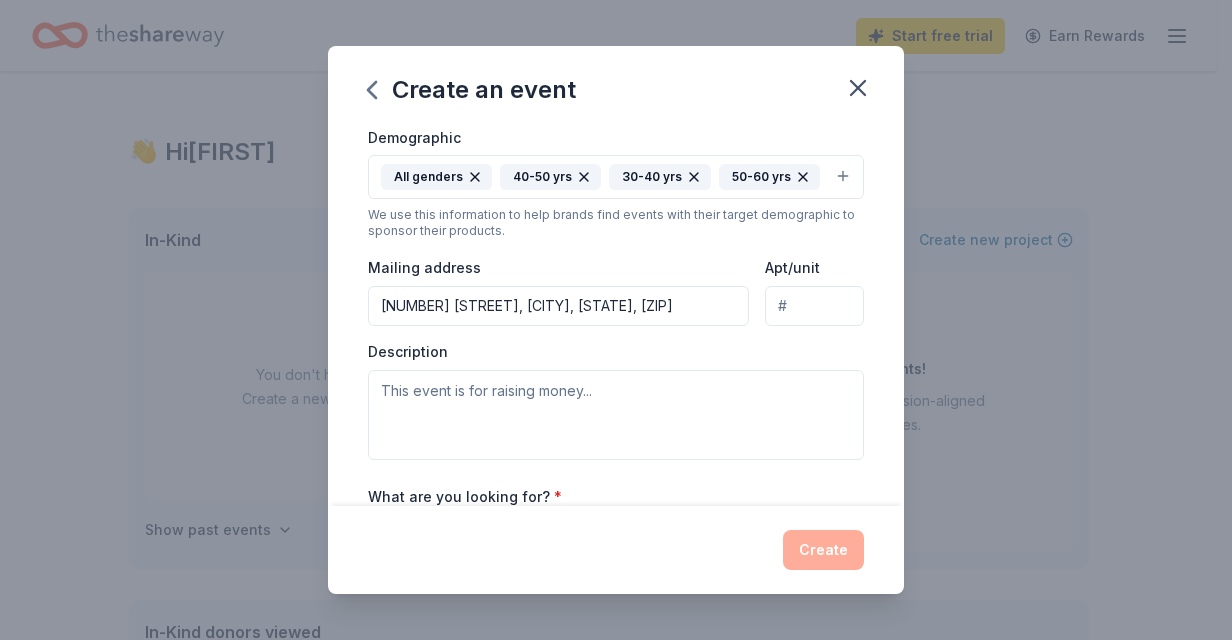 click on "12 Irondale Street, Baltimore, MD, 21220" at bounding box center (558, 306) 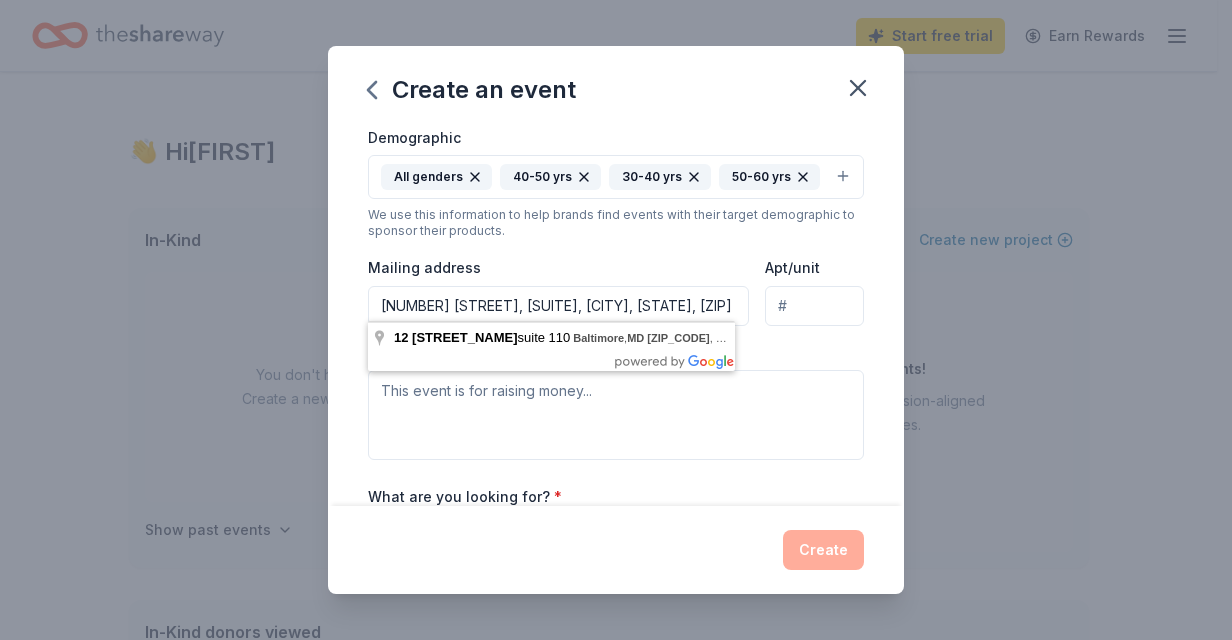 type on "12 Irondale Street, Suite 110, Baltimore, MD, 21220" 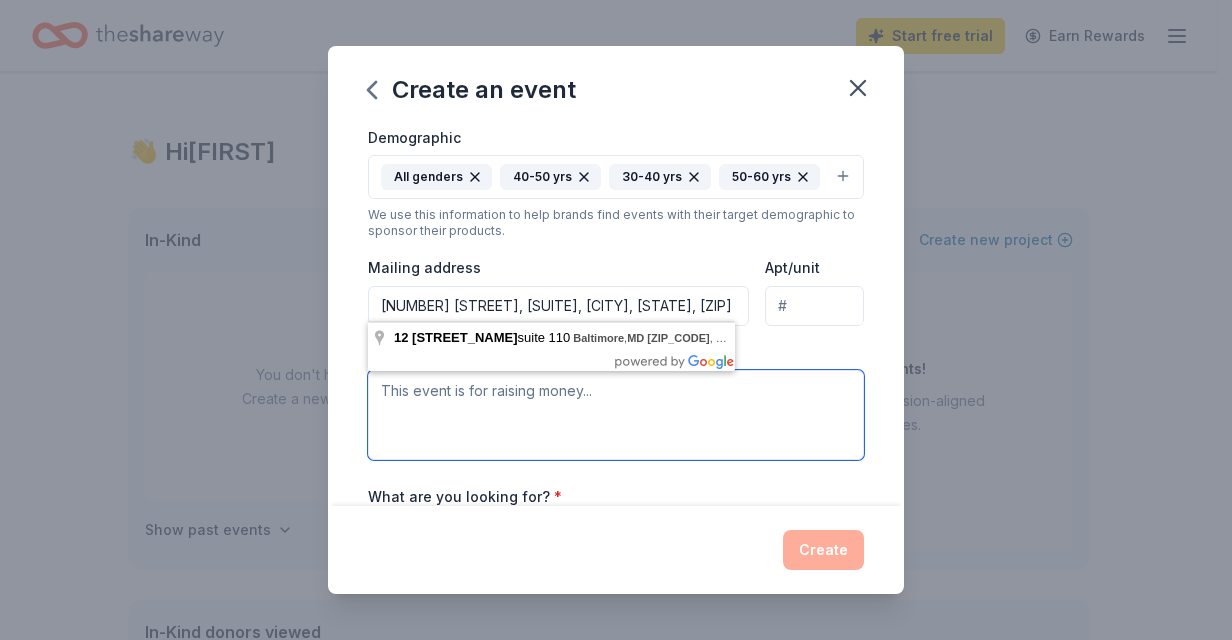 click at bounding box center (616, 415) 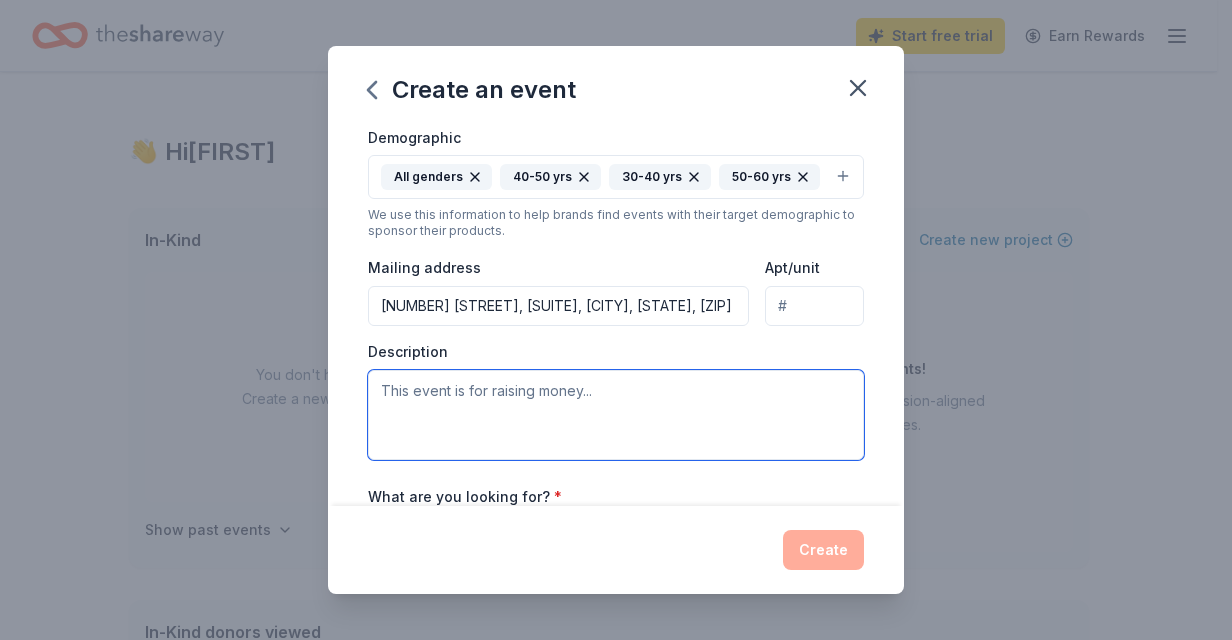 click at bounding box center [616, 415] 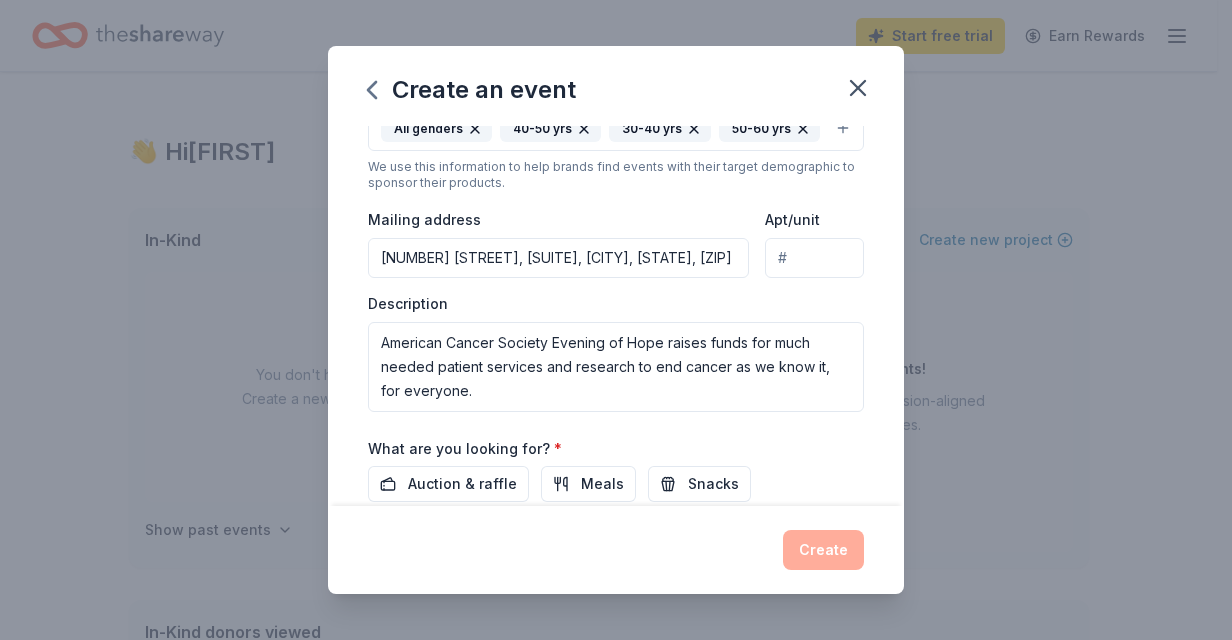 scroll, scrollTop: 402, scrollLeft: 0, axis: vertical 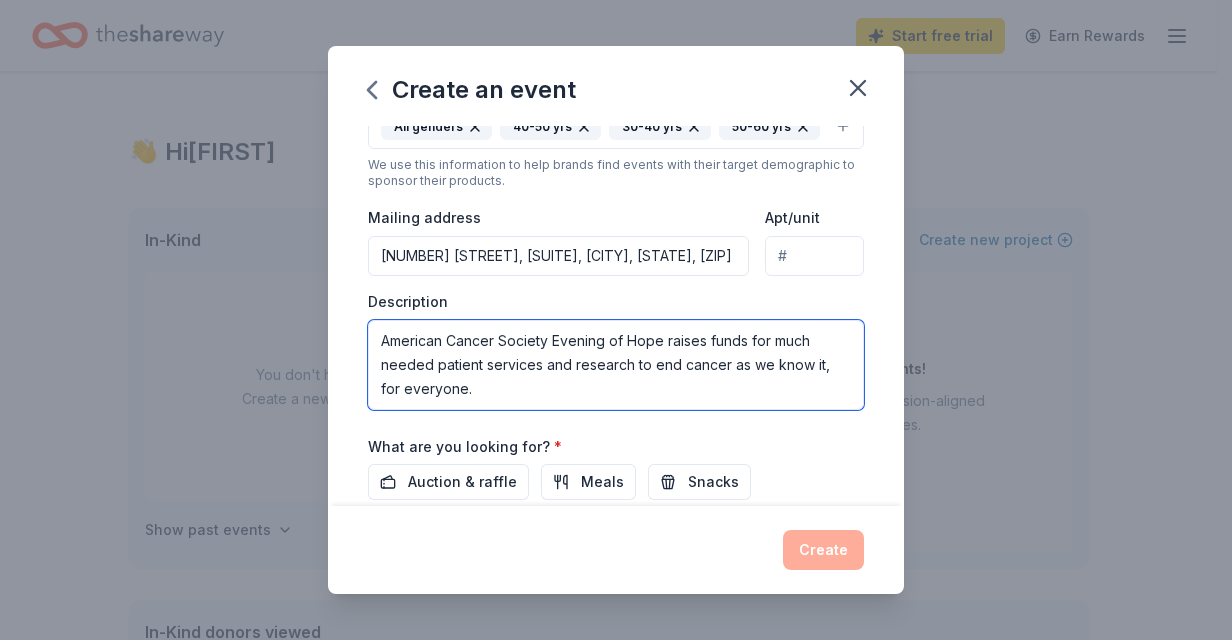 click on "American Cancer Society Evening of Hope raises funds for much needed patient services and research to end cancer as we know it, for everyone." at bounding box center (616, 365) 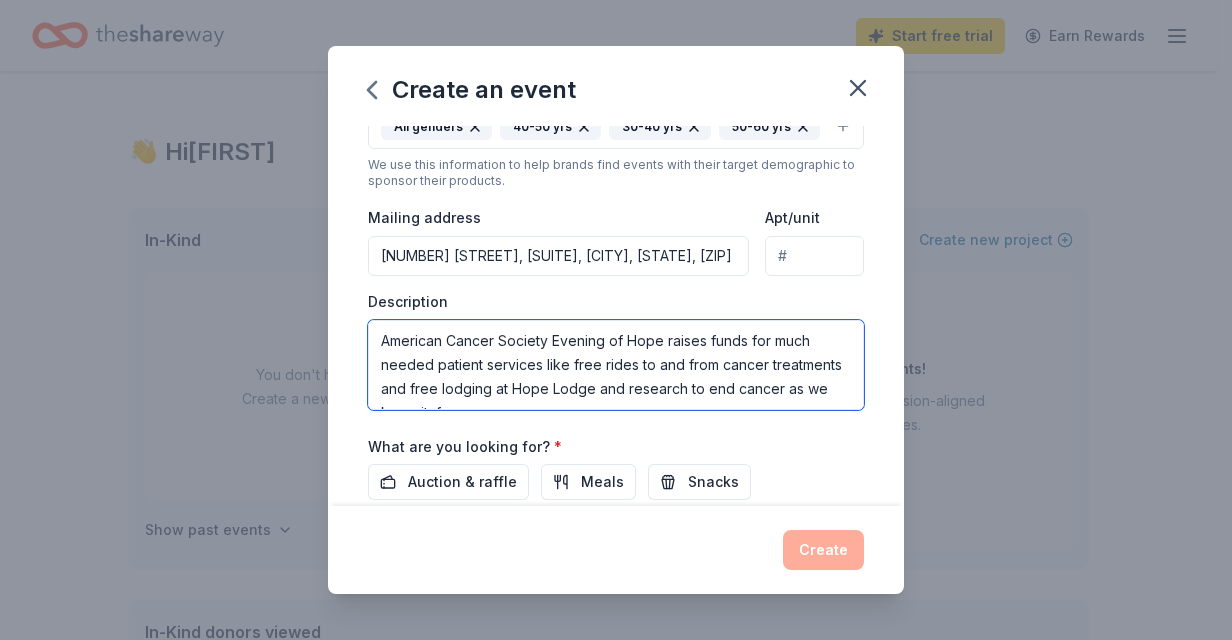click on "American Cancer Society Evening of Hope raises funds for much needed patient services like free rides to and from cancer treatments and free lodging at Hope Lodge and research to end cancer as we know it, for everyone." at bounding box center [616, 365] 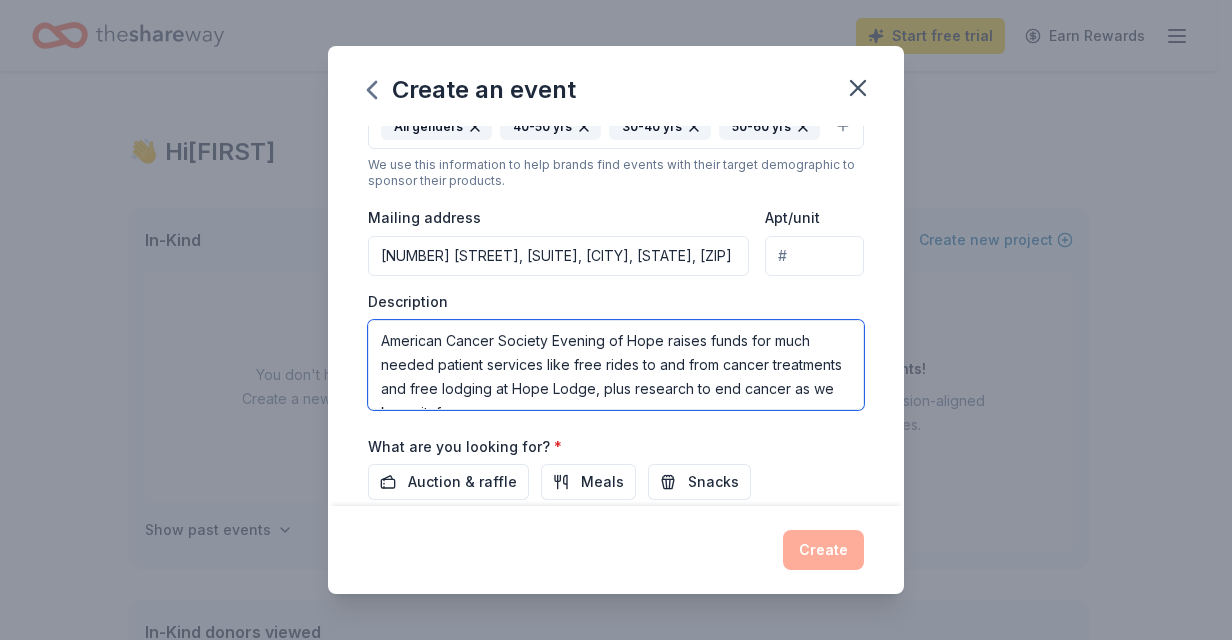 scroll, scrollTop: 24, scrollLeft: 0, axis: vertical 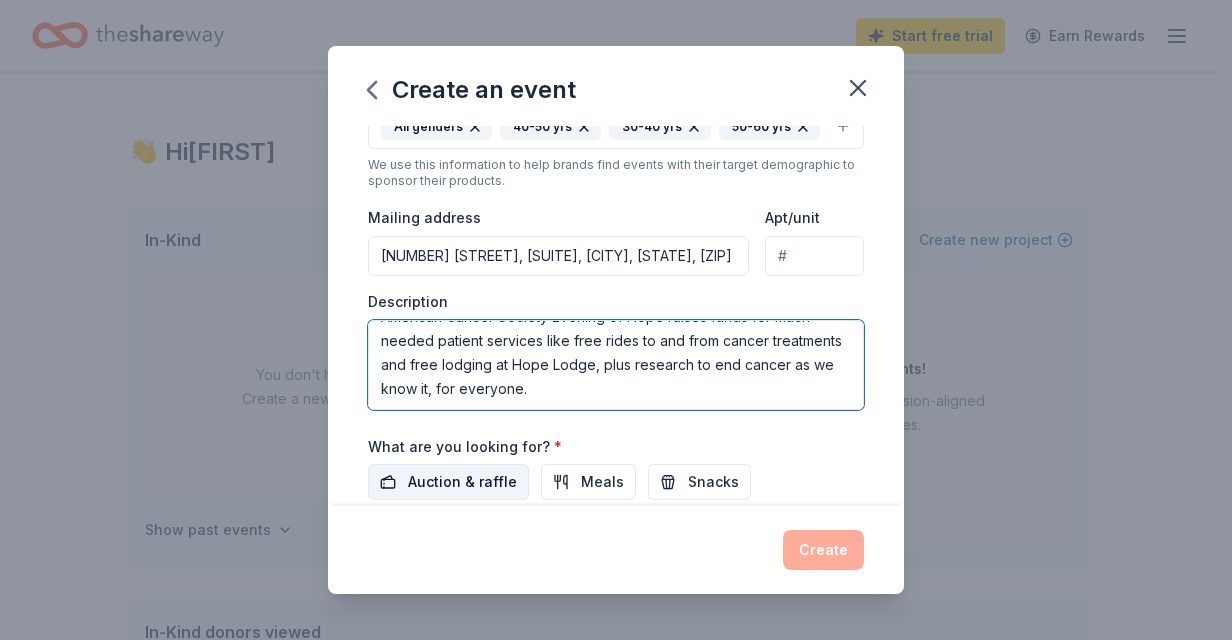 type on "American Cancer Society Evening of Hope raises funds for much needed patient services like free rides to and from cancer treatments and free lodging at Hope Lodge, plus research to end cancer as we know it, for everyone." 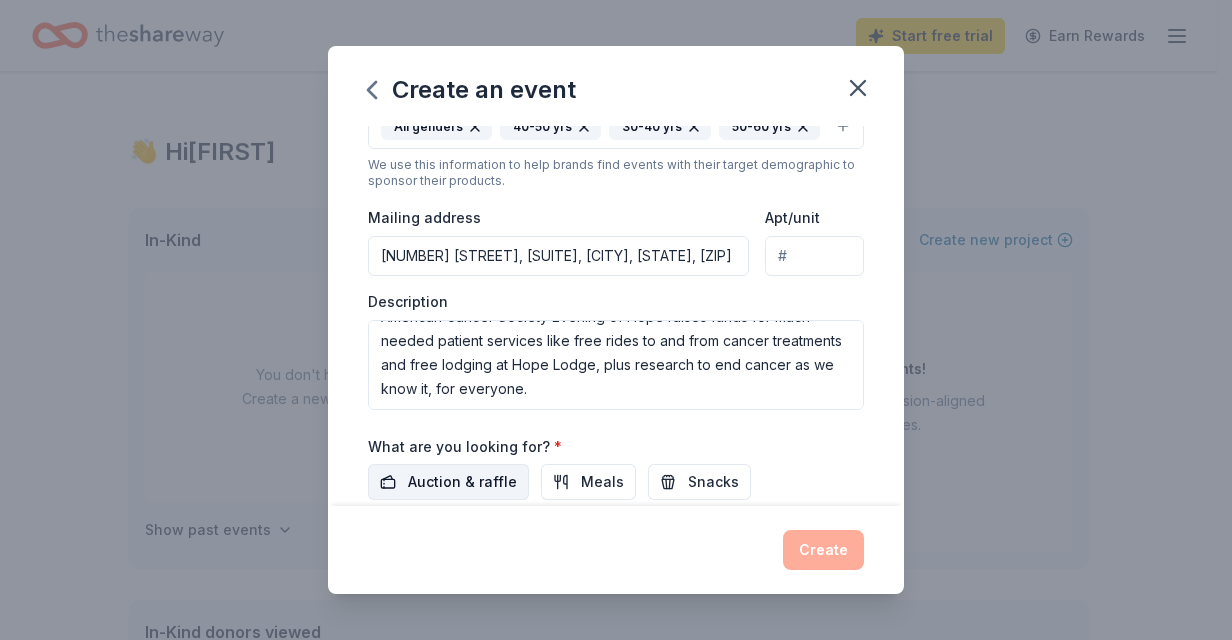 click on "Auction & raffle" at bounding box center [462, 482] 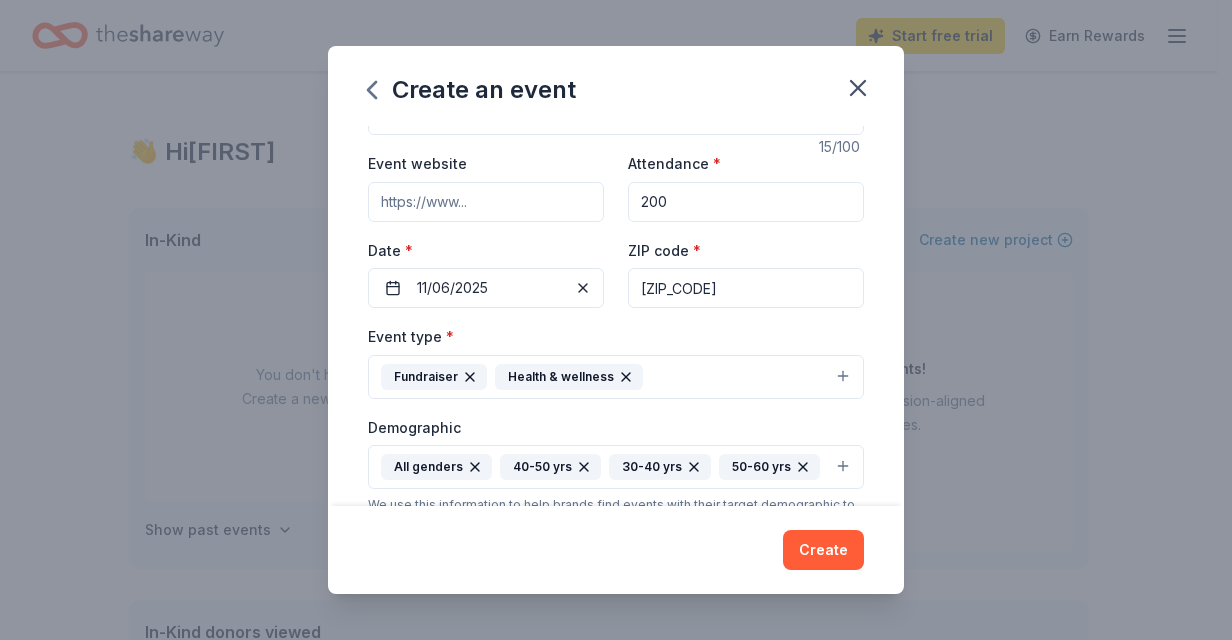 scroll, scrollTop: 0, scrollLeft: 0, axis: both 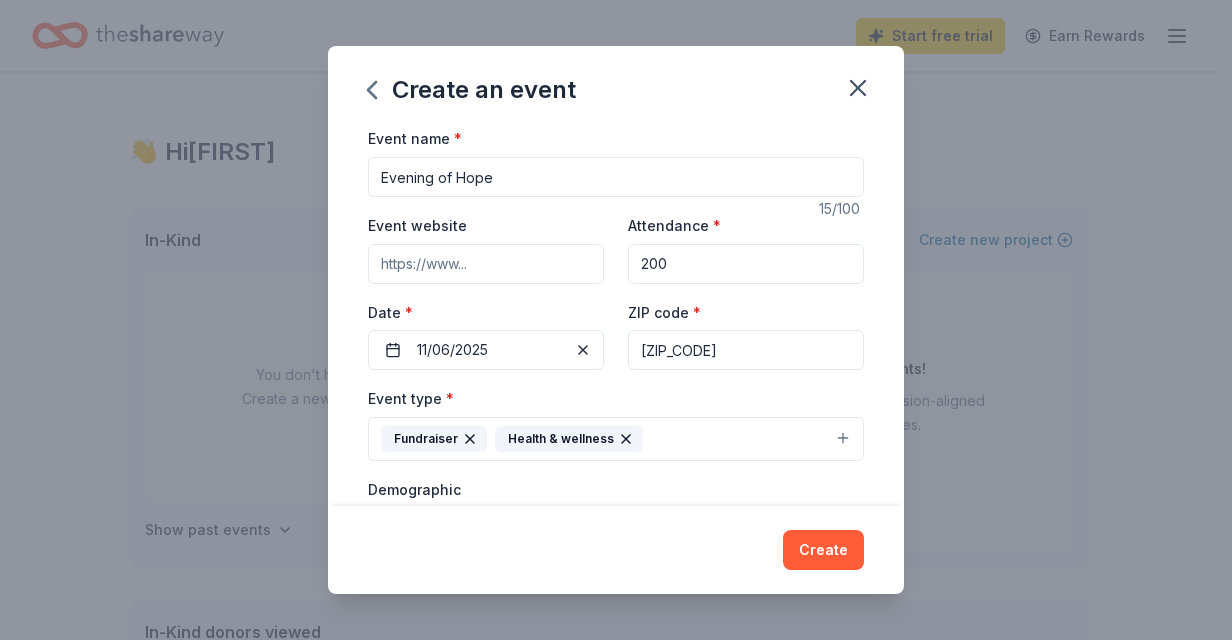 click on "Event website" at bounding box center (486, 264) 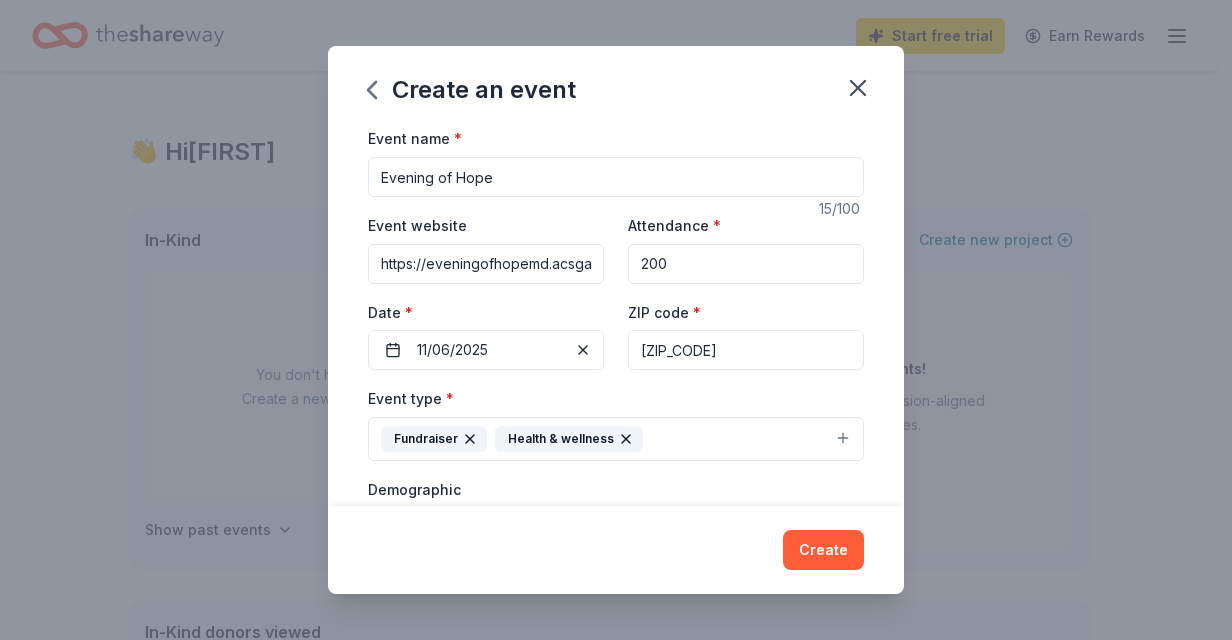 scroll, scrollTop: 0, scrollLeft: 50, axis: horizontal 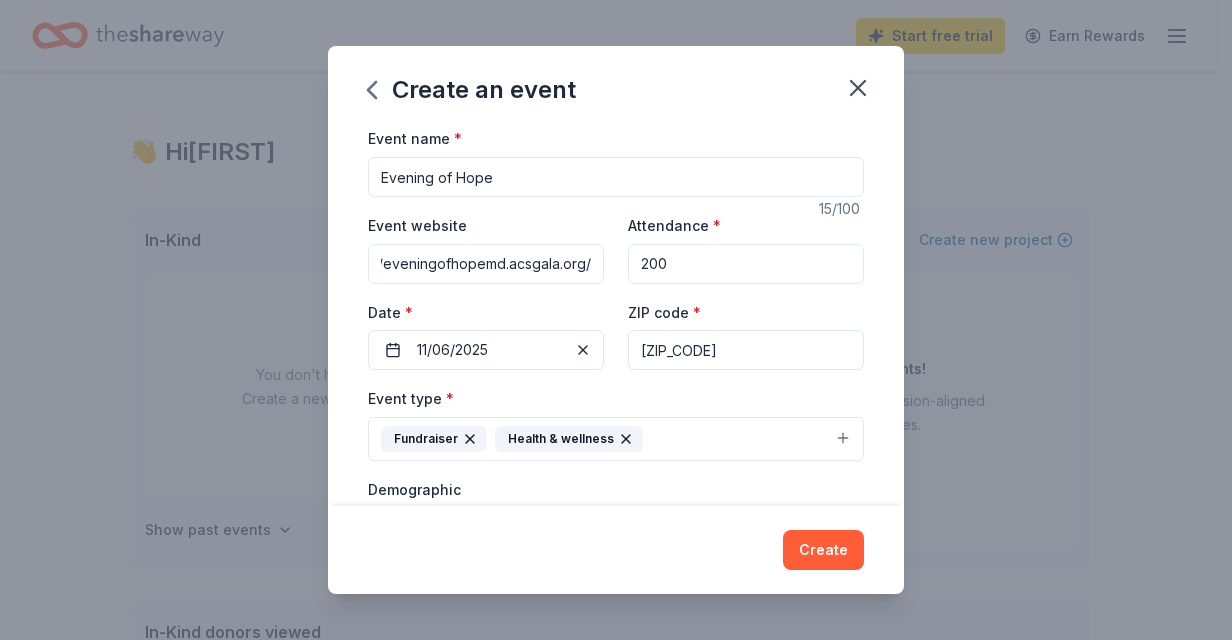 type on "https://eveningofhopemd.acsgala.org/" 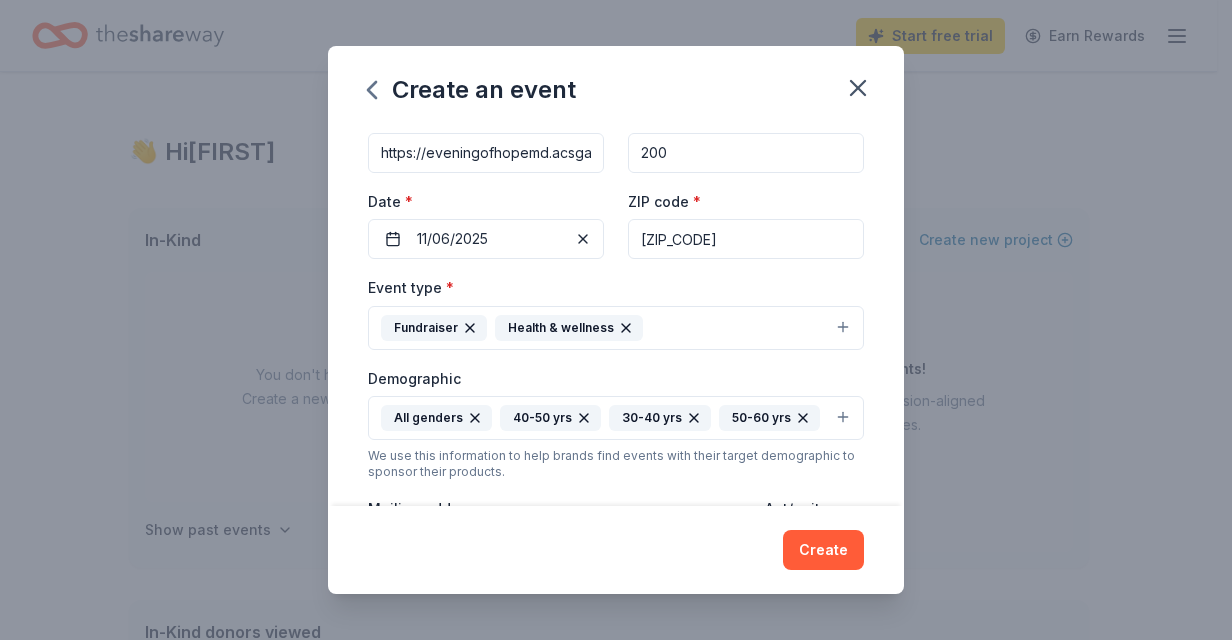 scroll, scrollTop: 0, scrollLeft: 0, axis: both 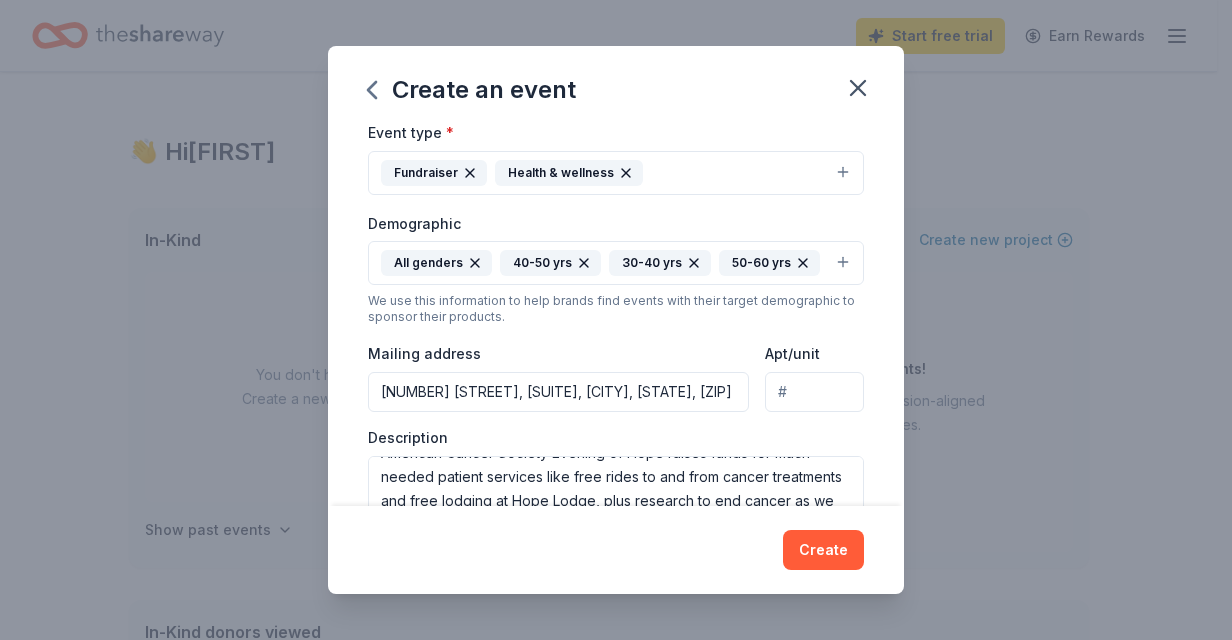 click on "Create an event Event name * Evening of Hope 15 /100 Event website https://eveningofhopemd.acsgala.org/ Attendance * 200 Date * 11/06/2025 ZIP code * 21220 Event type * Fundraiser Health & wellness Demographic All genders 40-50 yrs 30-40 yrs 50-60 yrs We use this information to help brands find events with their target demographic to sponsor their products. Mailing address 12 Irondale Street, Suite 110, Baltimore, MD, 21220 Apt/unit Description American Cancer Society Evening of Hope raises funds for much needed patient services like free rides to and from cancer treatments and free lodging at Hope Lodge, plus research to end cancer as we know it, for everyone. What are you looking for? * Auction & raffle Meals Snacks Desserts Alcohol Beverages Send me reminders Email me reminders of donor application deadlines Recurring event Create" at bounding box center [616, 320] 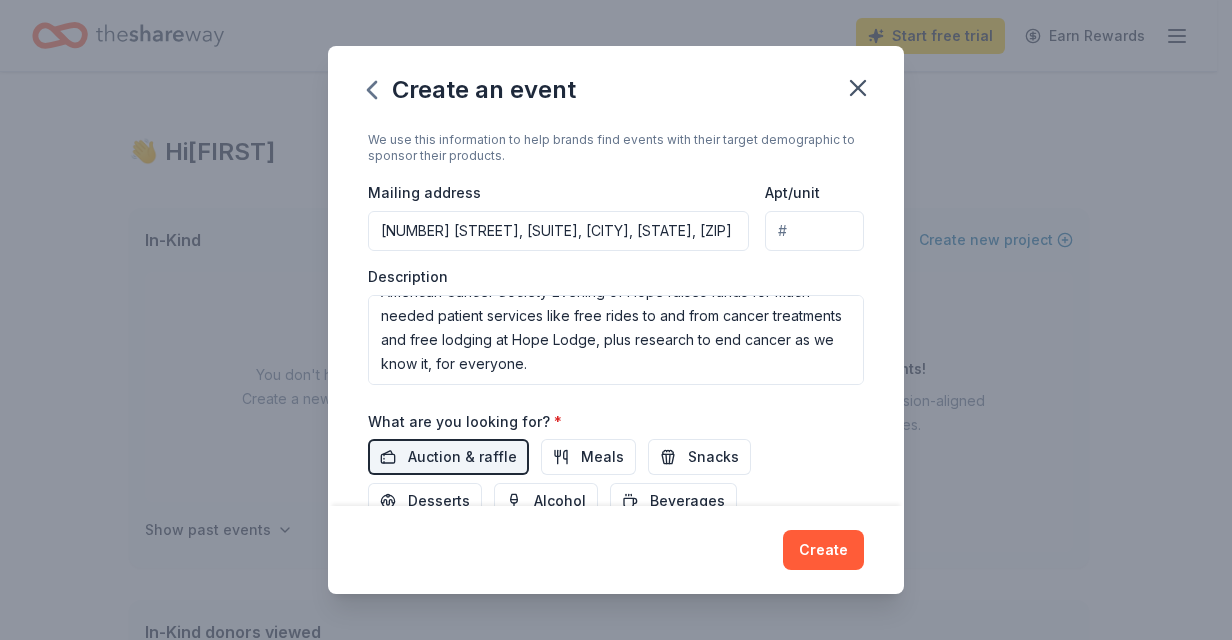 scroll, scrollTop: 429, scrollLeft: 0, axis: vertical 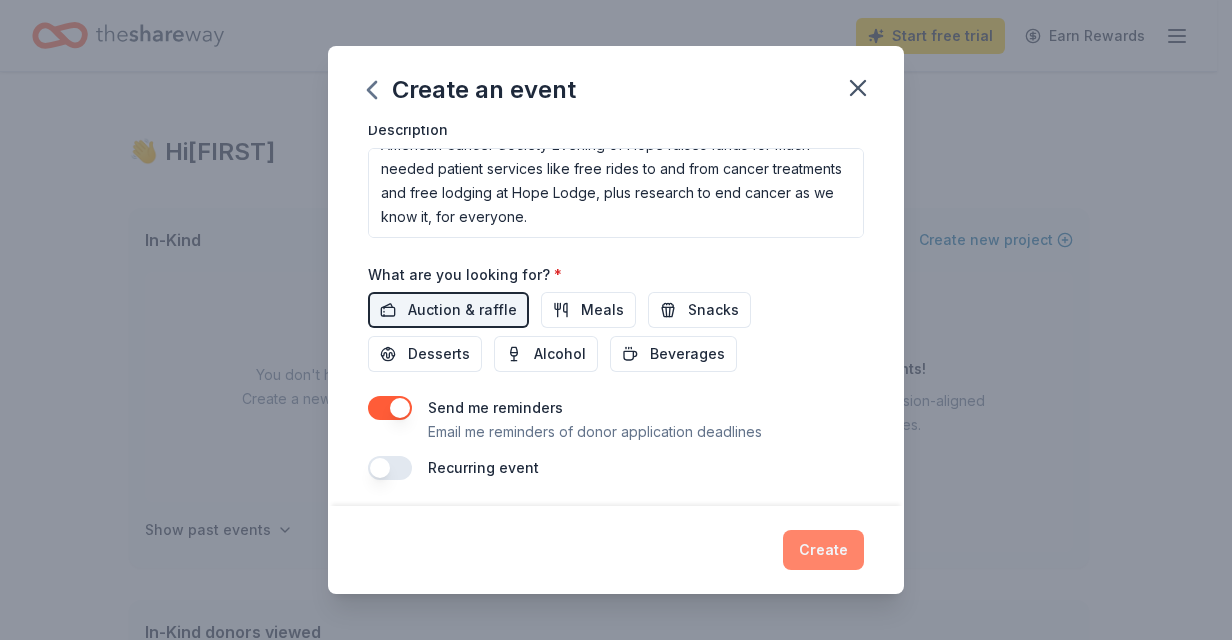 click on "Create" at bounding box center [823, 550] 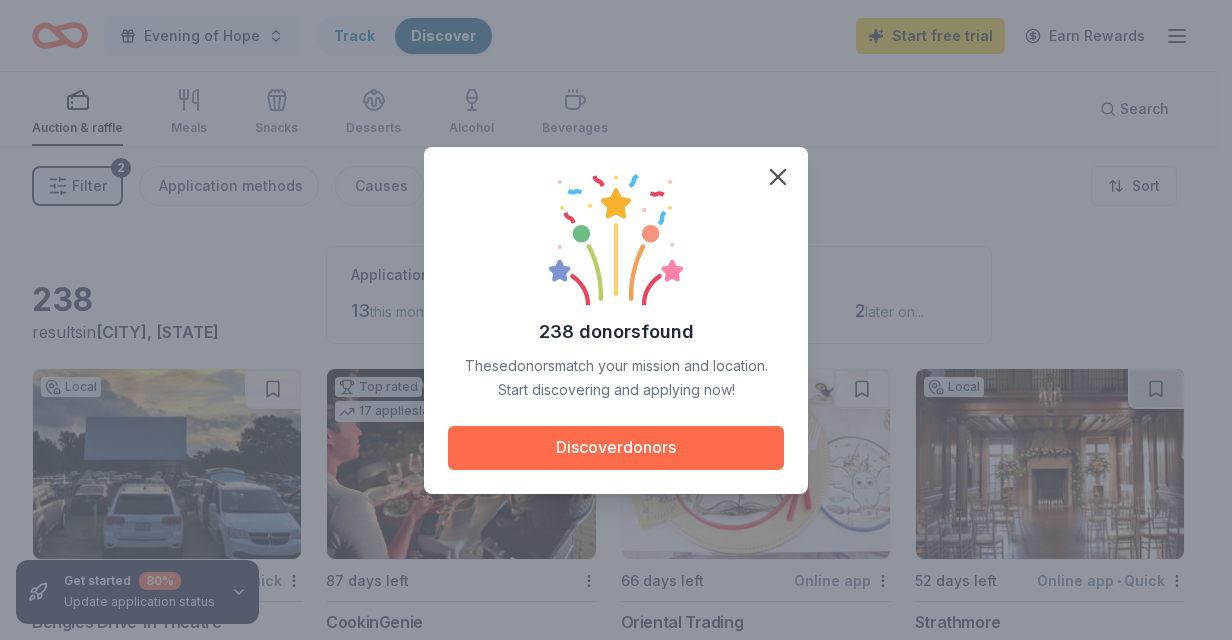 click on "Discover  donors" at bounding box center (616, 448) 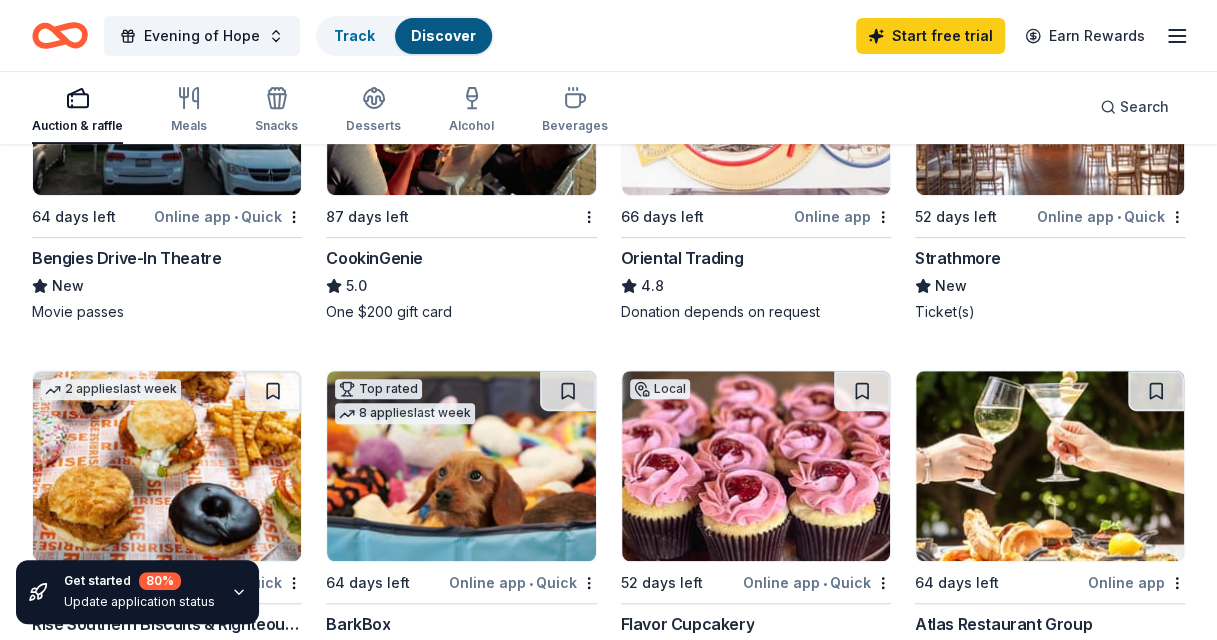 scroll, scrollTop: 346, scrollLeft: 0, axis: vertical 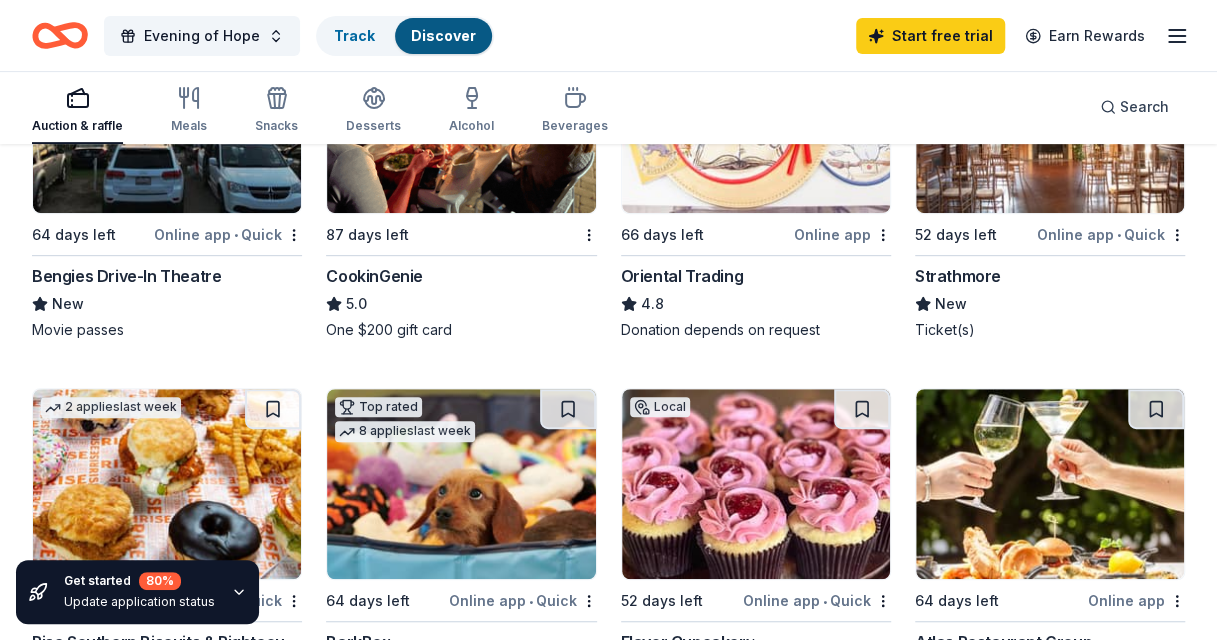 click on "Strathmore" at bounding box center (958, 276) 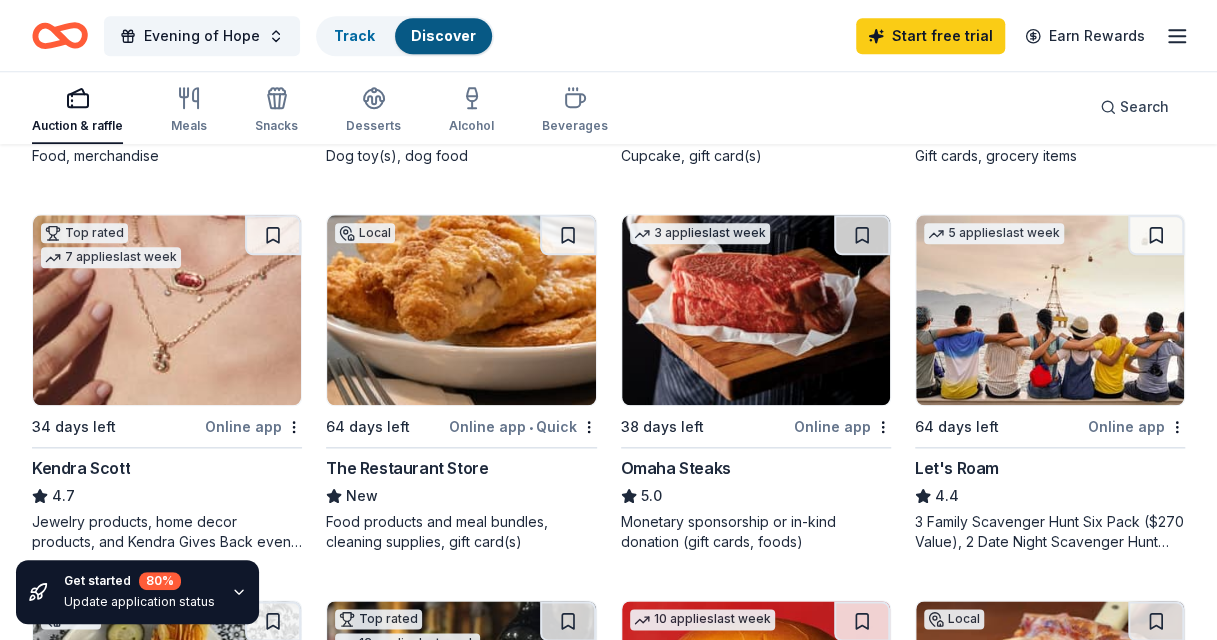 scroll, scrollTop: 868, scrollLeft: 0, axis: vertical 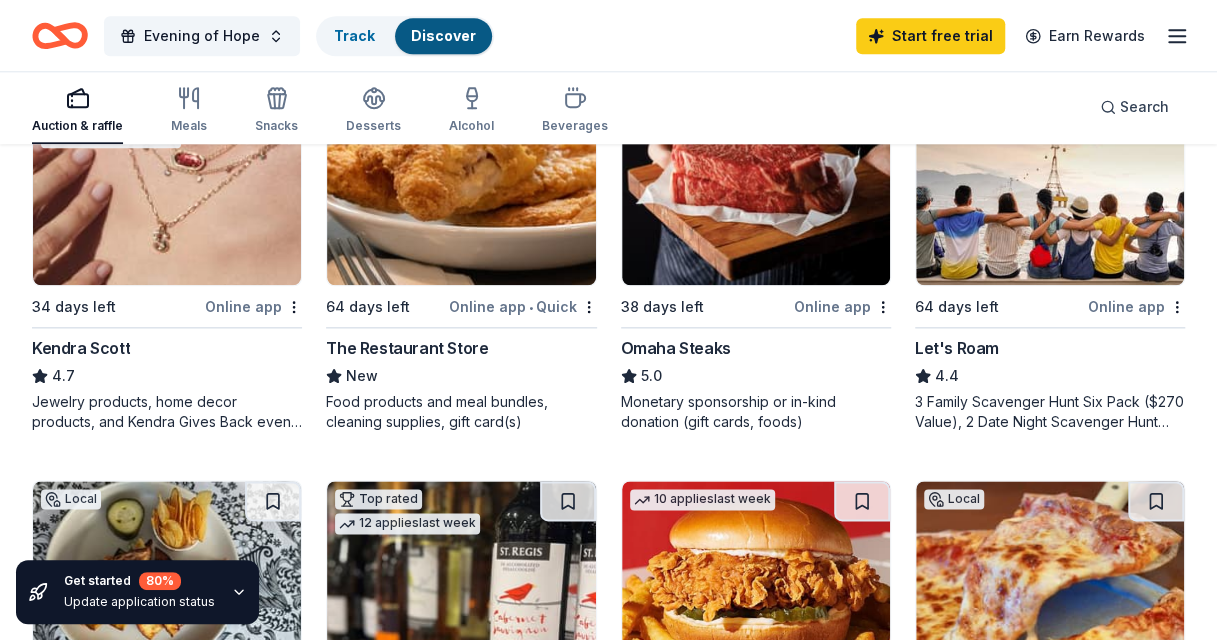 click on "Kendra Scott" at bounding box center [81, 348] 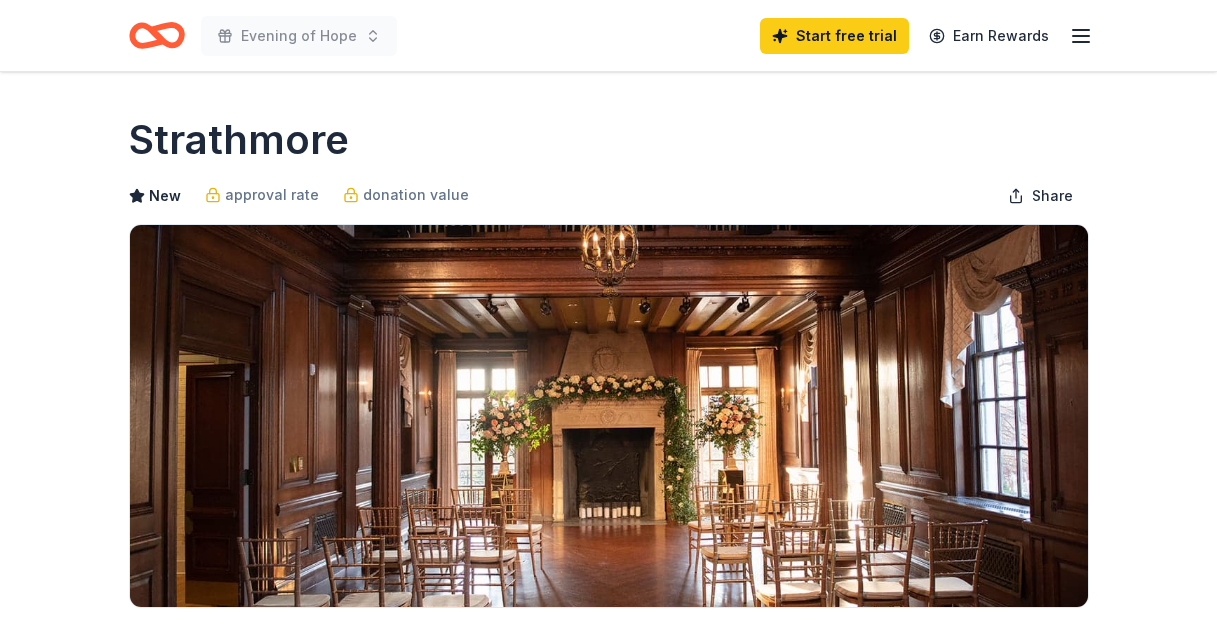 scroll, scrollTop: 0, scrollLeft: 0, axis: both 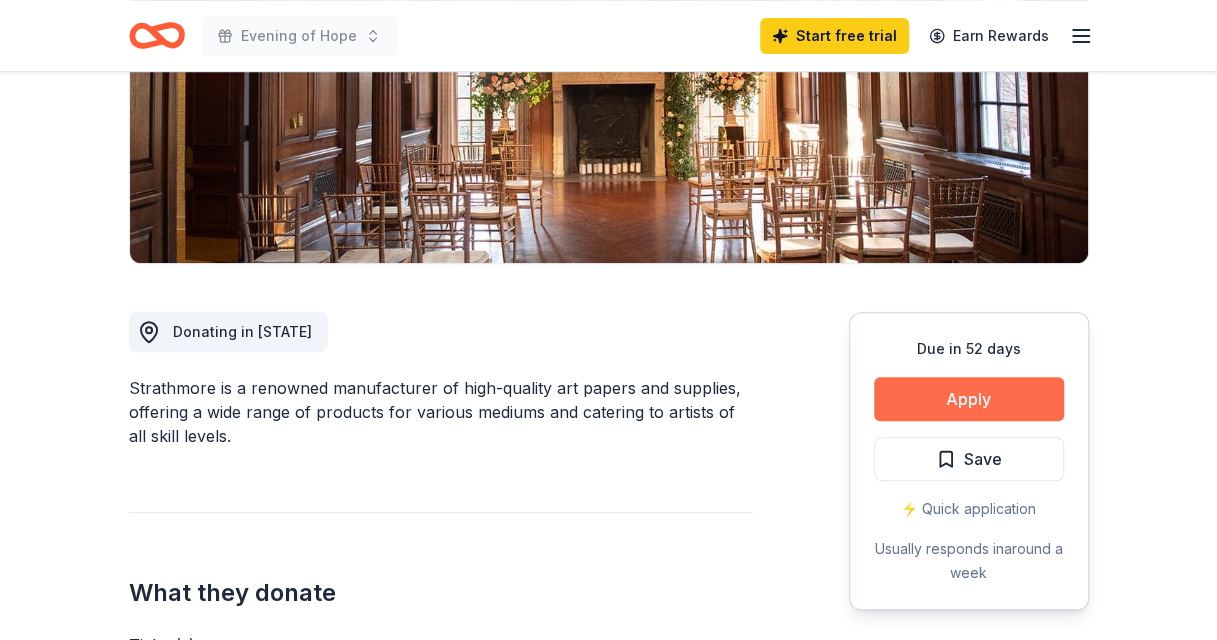 click on "Apply" at bounding box center (969, 399) 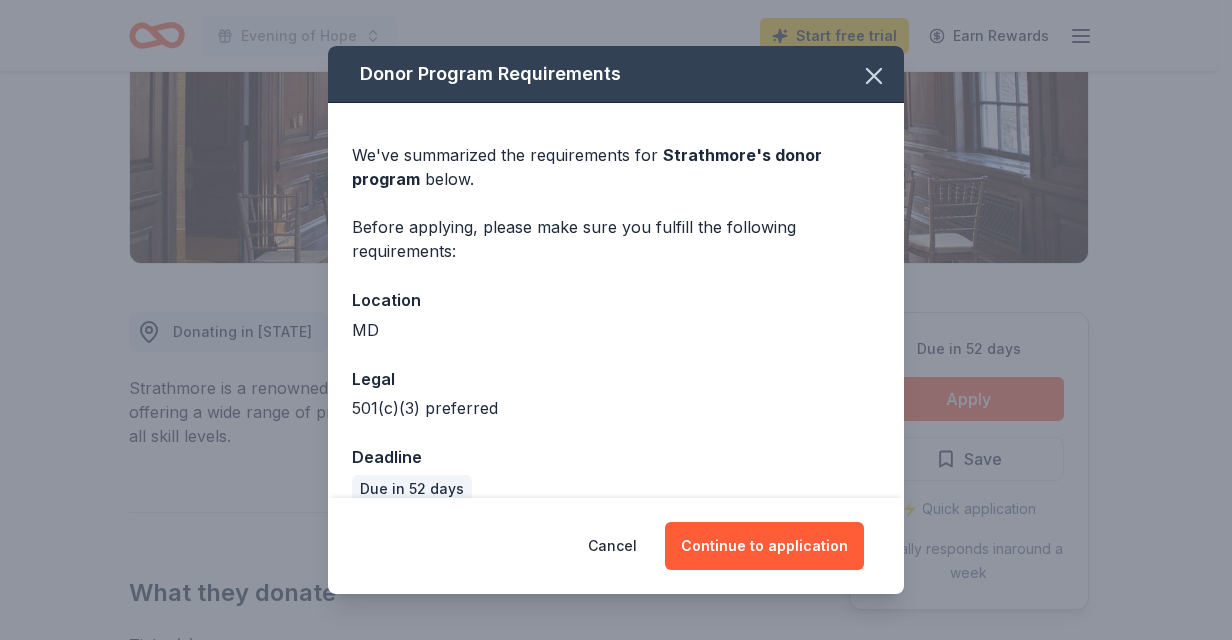 scroll, scrollTop: 28, scrollLeft: 0, axis: vertical 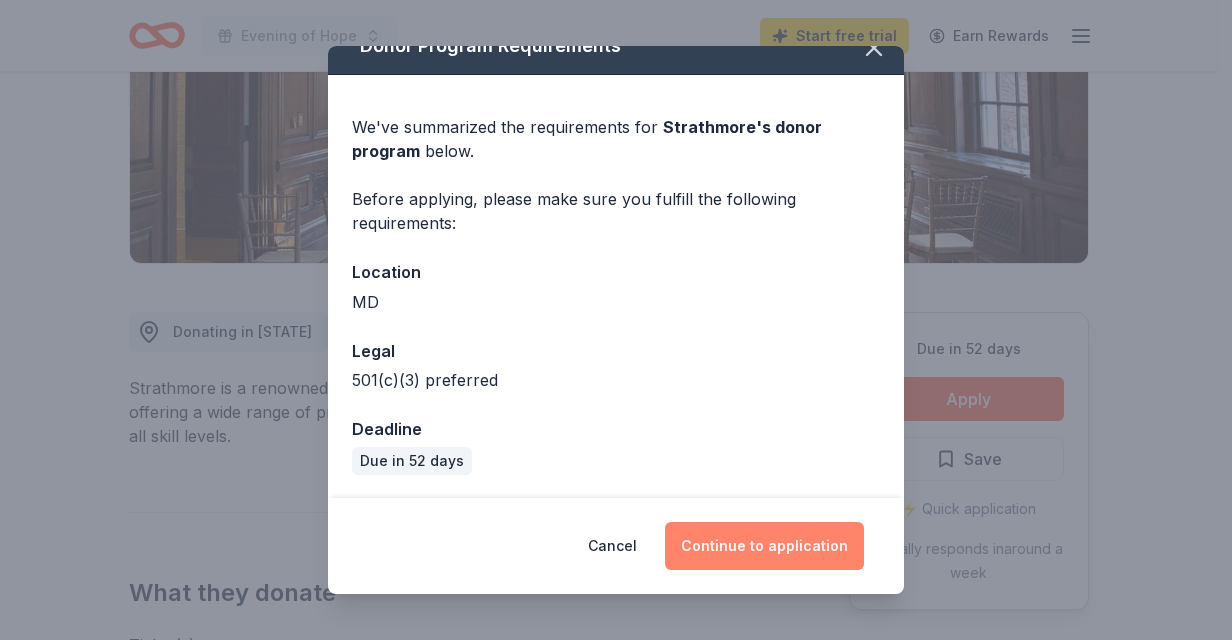 click on "Continue to application" at bounding box center [764, 546] 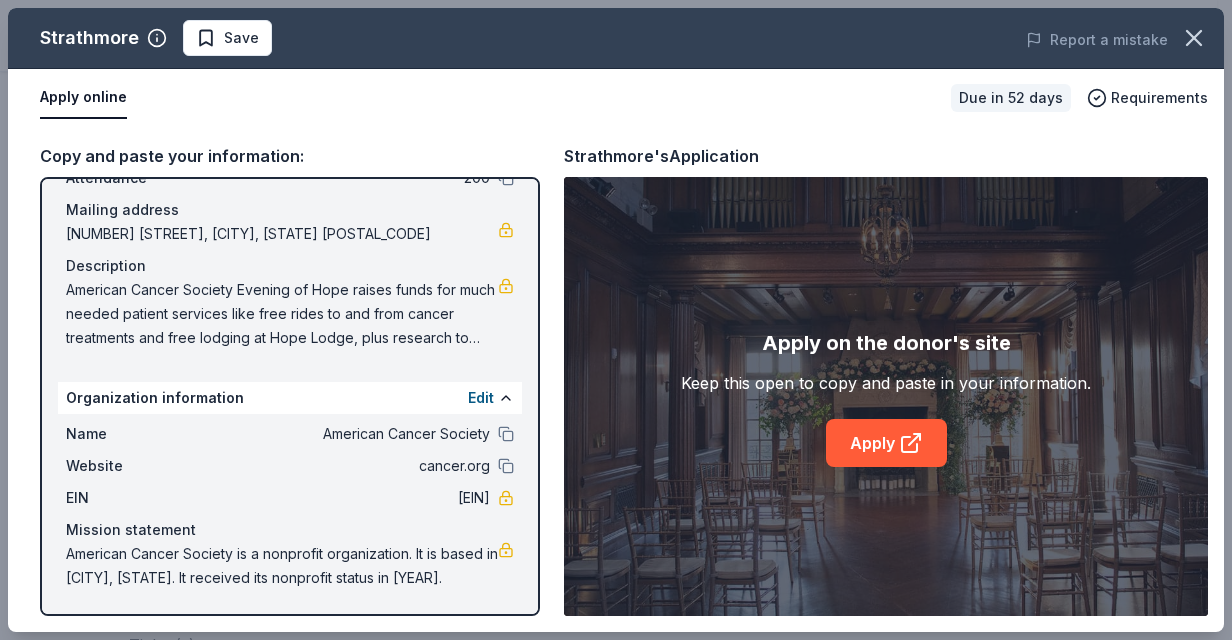 scroll, scrollTop: 0, scrollLeft: 0, axis: both 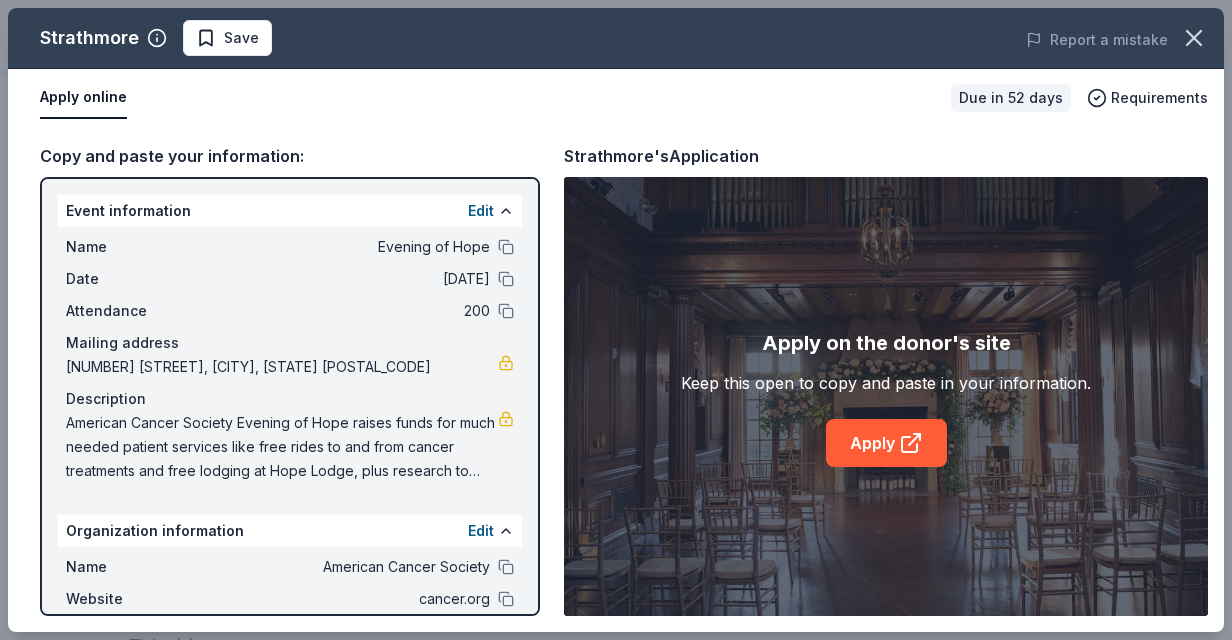 click on "Copy and paste your information:" at bounding box center [290, 156] 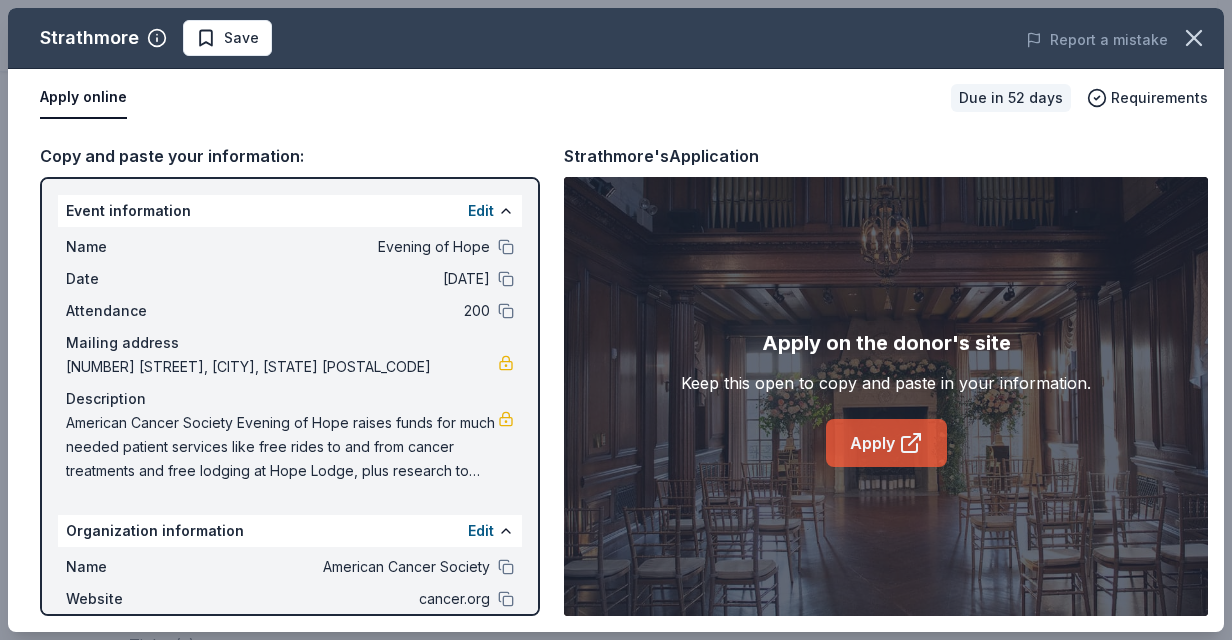 click on "Apply" at bounding box center [886, 443] 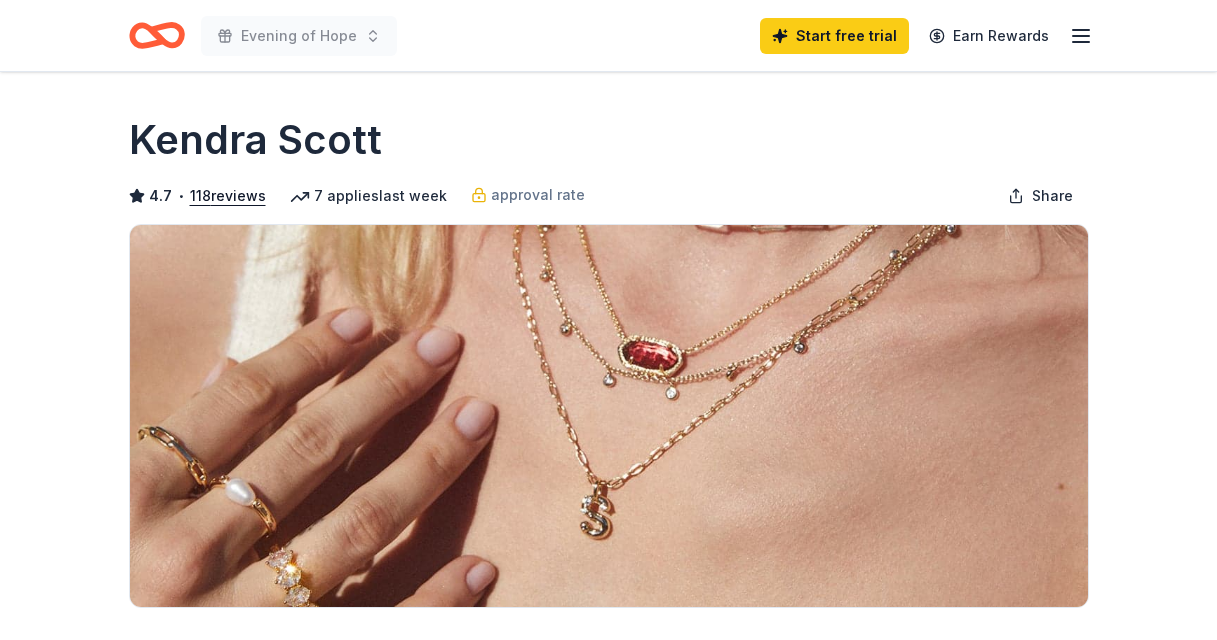 scroll, scrollTop: 0, scrollLeft: 0, axis: both 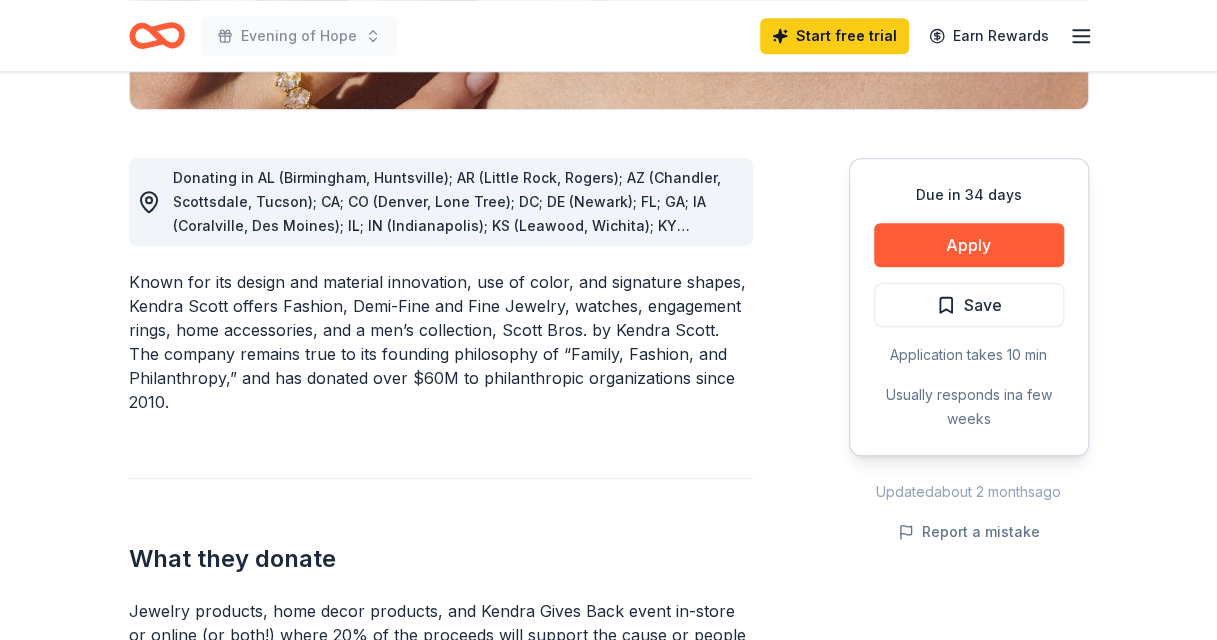 click 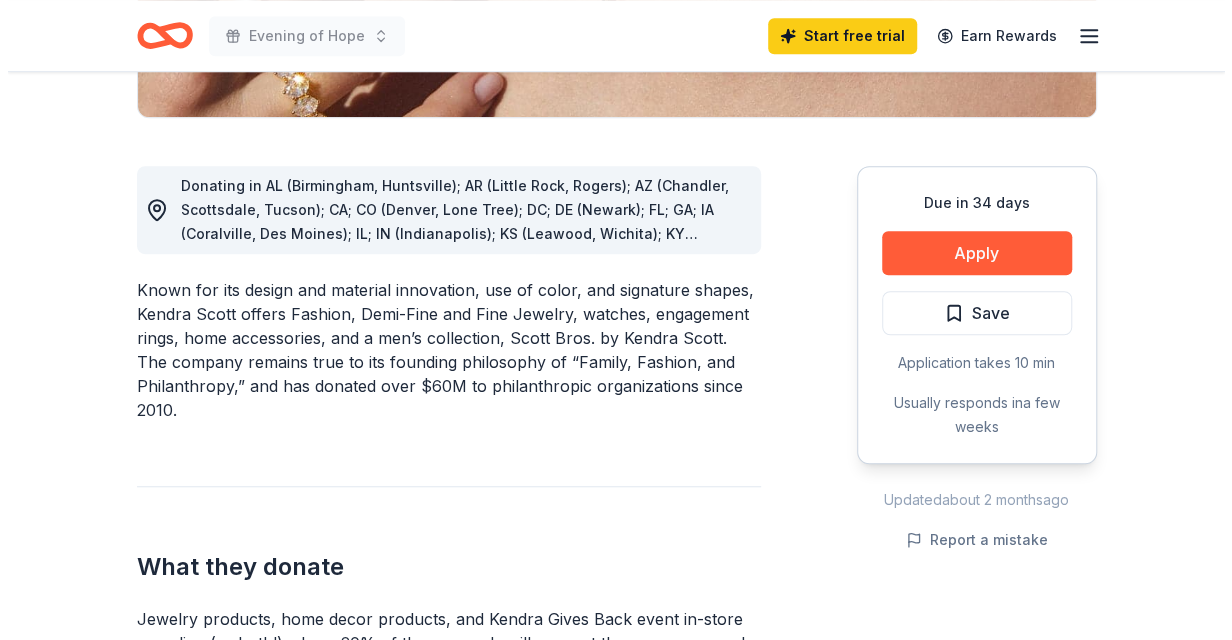 scroll, scrollTop: 482, scrollLeft: 0, axis: vertical 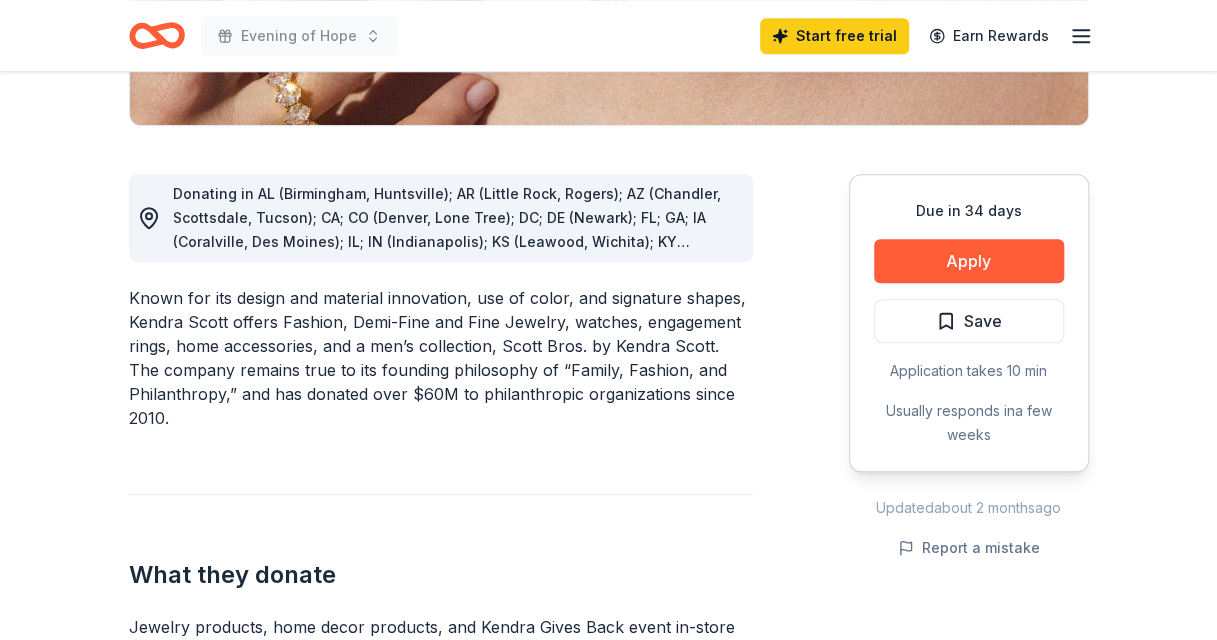 drag, startPoint x: 585, startPoint y: 242, endPoint x: 499, endPoint y: 271, distance: 90.75792 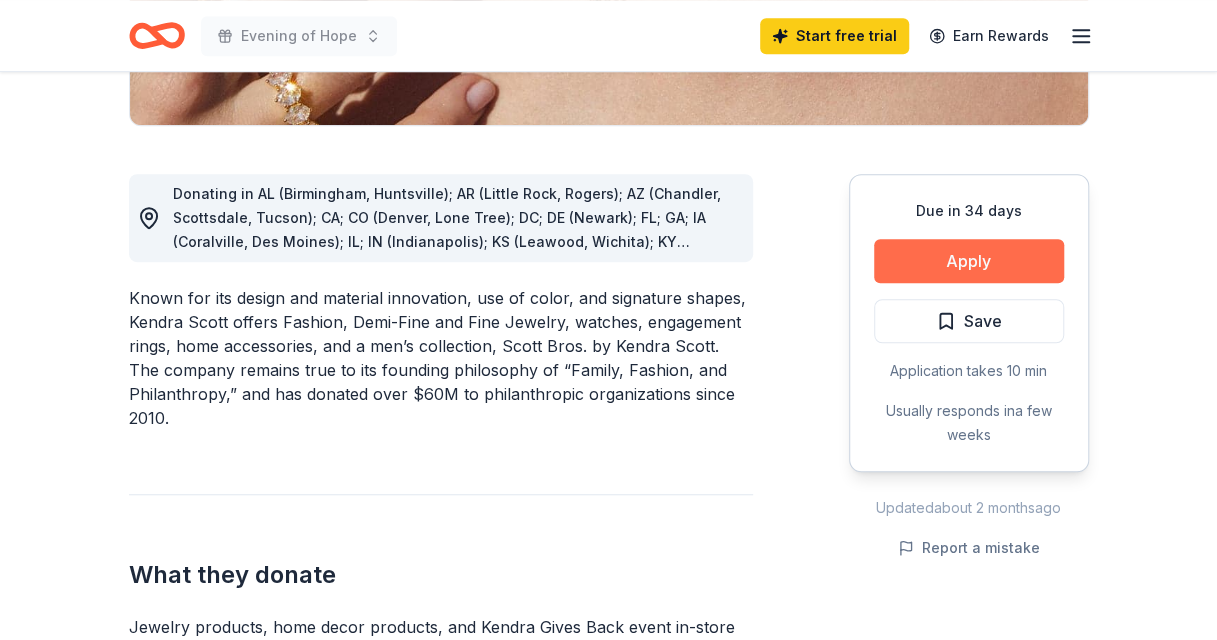 click on "Apply" at bounding box center [969, 261] 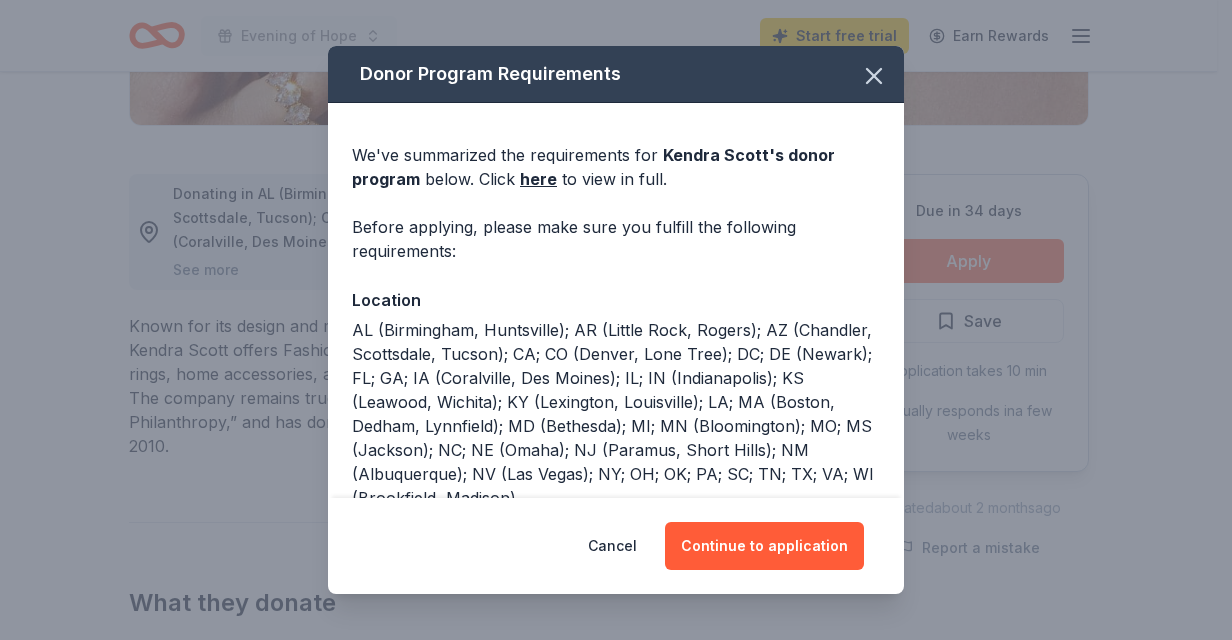click on "Donor Program Requirements We've summarized the requirements for [BRAND]'s donor program below. Click here to view in full. Before applying, please make sure you fulfill the following requirements: Location AL ([CITY], [CITY]); AR ([CITY], [CITY]); AZ ([CITY], [CITY], [CITY]); CA; CO ([CITY], [CITY]); DC; DE ([CITY]); FL; GA; IA ([CITY], [CITY]); IL; IN ([CITY]); KS ([CITY], [CITY]); KY ([CITY], [CITY]); LA; MA ([CITY], [CITY], [CITY]); MD ([CITY]); MI; MN ([CITY]); MO; MS ([CITY]); NC; NE ([CITY]); NJ ([CITY], [CITY]); NM ([CITY]); NV ([CITY]); NY; OH; OK; PA; SC; TN; TX; VA; WI ([CITY], [CITY]) Store locator Preferred Recipient Support organizations that work to improve health & wellness, education & entrepreneurship, and empowerment
Legal 501(c)(3) preferred Deadline Due in [DAYS] days Cancel Continue to application" at bounding box center [616, 320] 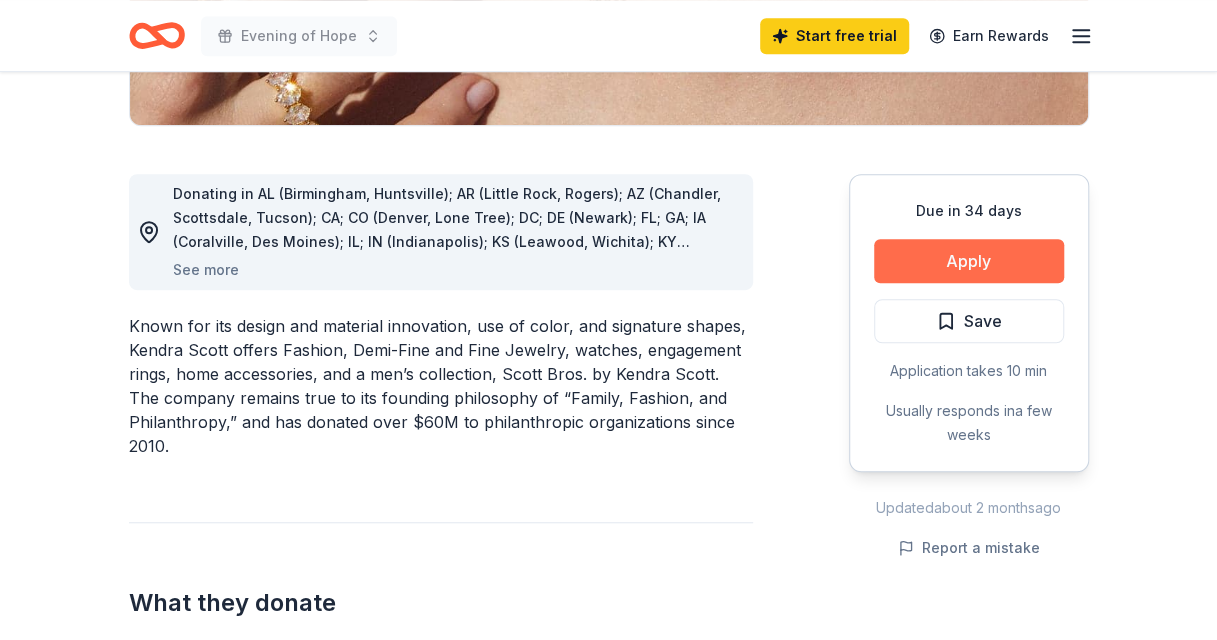 click on "Apply" at bounding box center (969, 261) 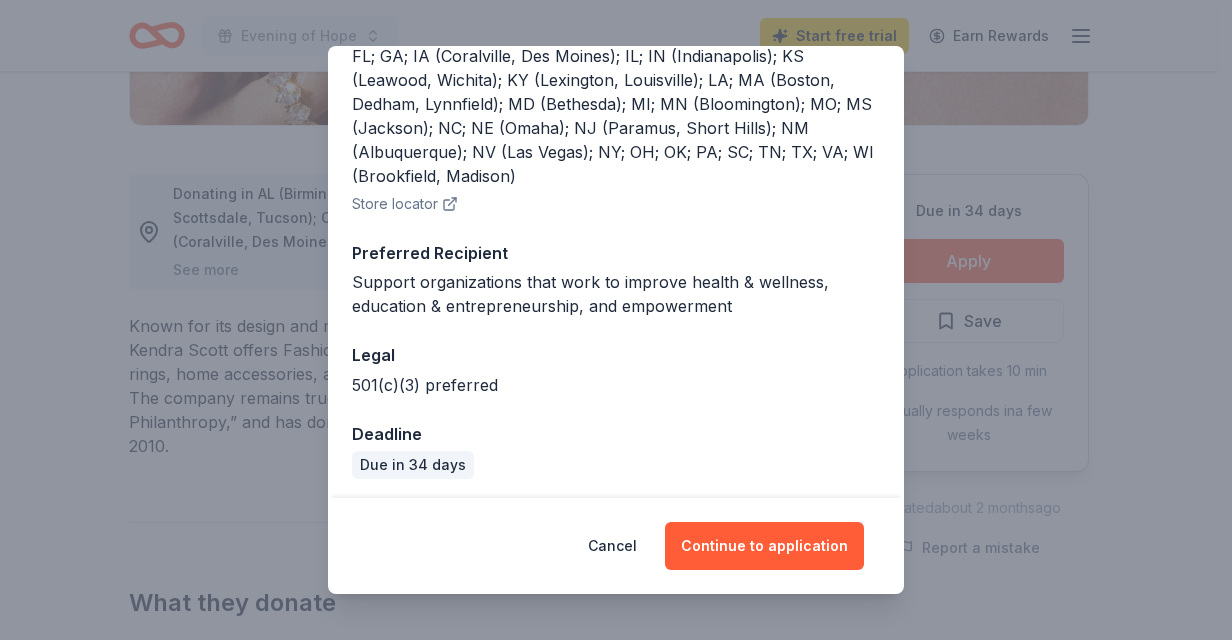 scroll, scrollTop: 326, scrollLeft: 0, axis: vertical 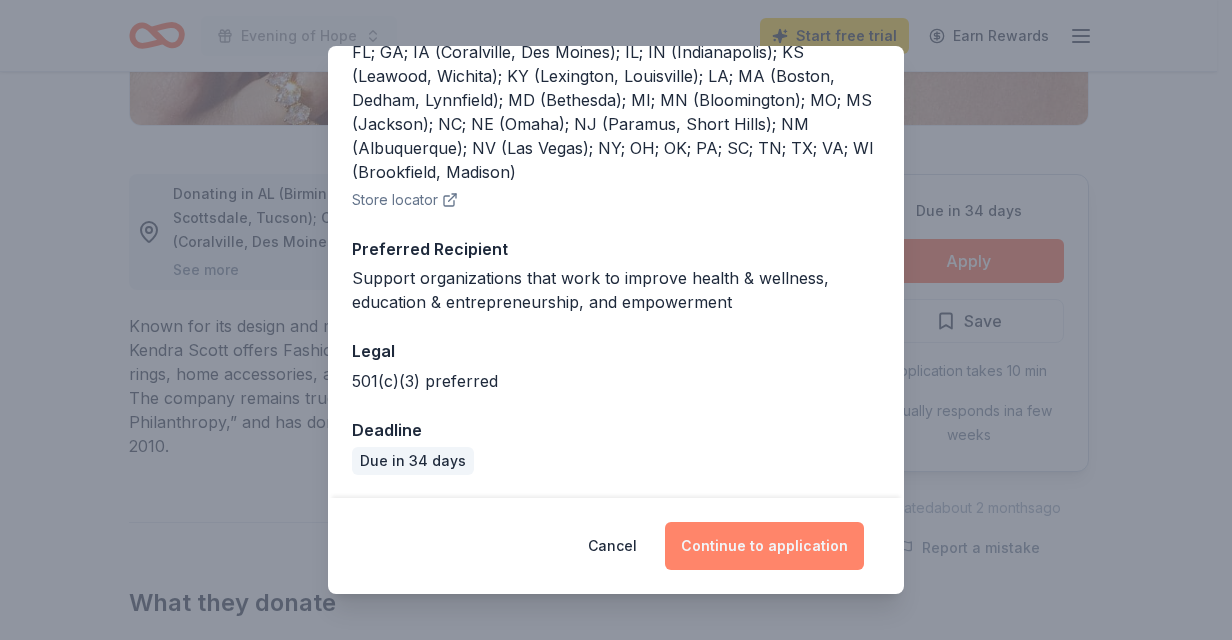 click on "Continue to application" at bounding box center (764, 546) 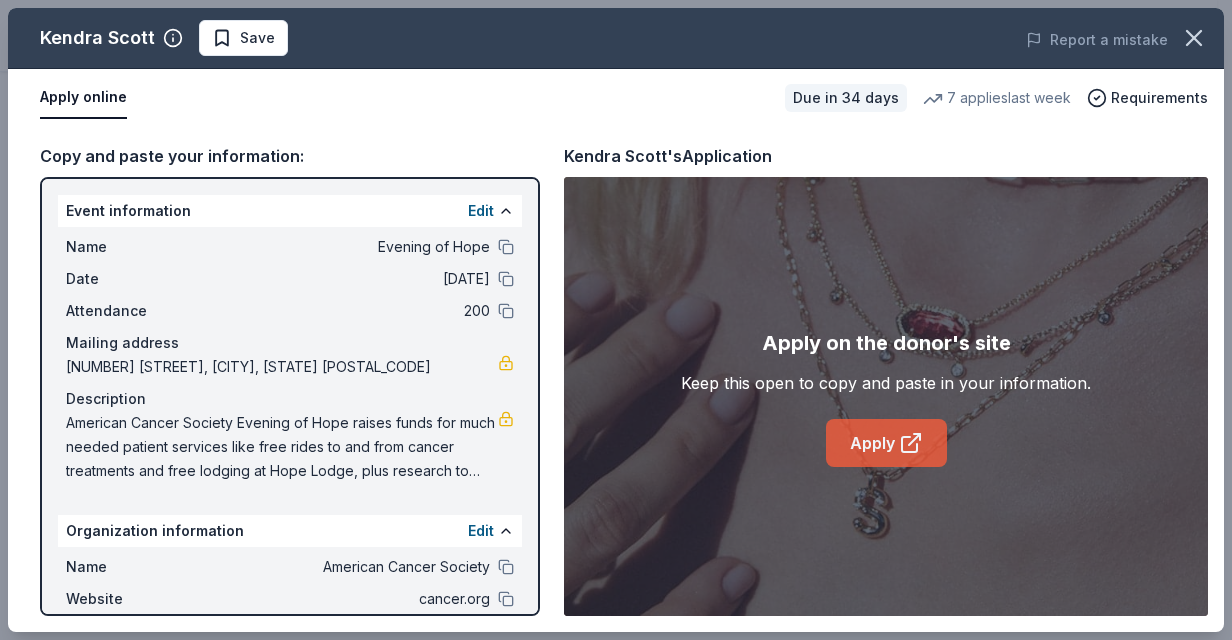 click on "Apply" at bounding box center [886, 443] 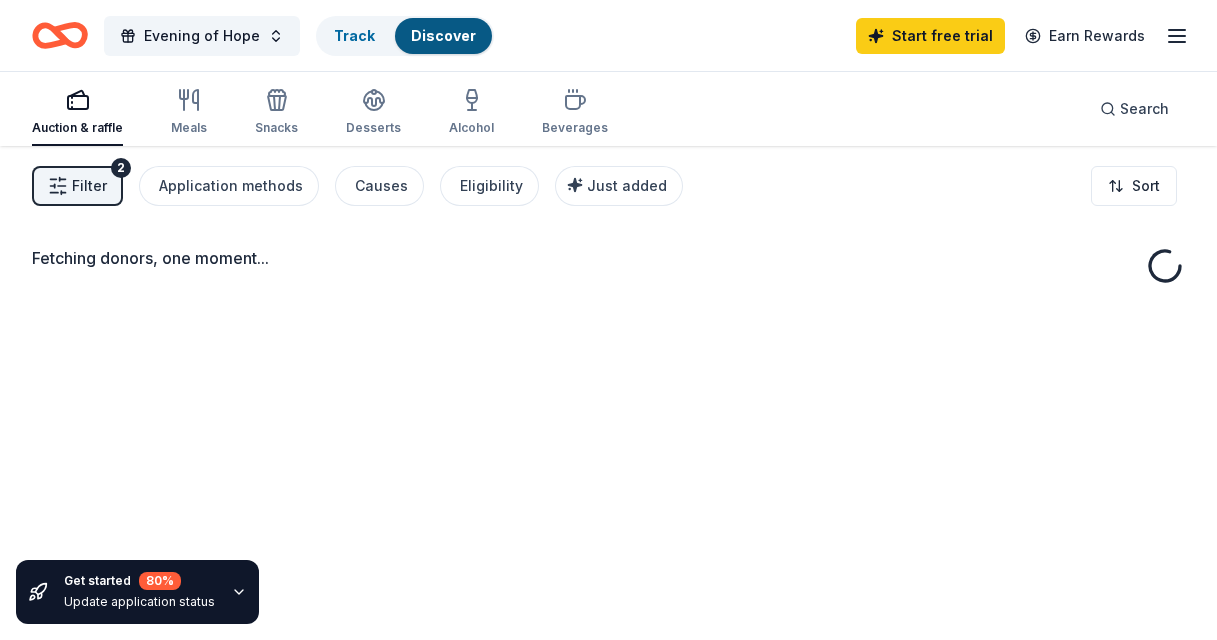 scroll, scrollTop: 0, scrollLeft: 0, axis: both 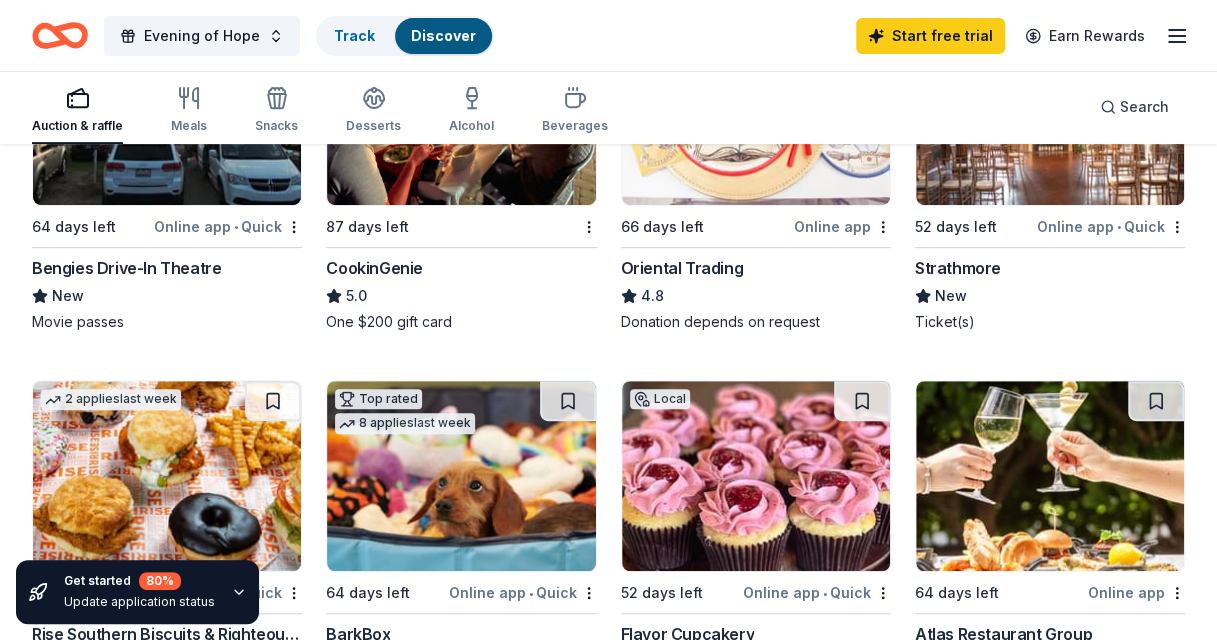 click on "CookinGenie" at bounding box center (374, 268) 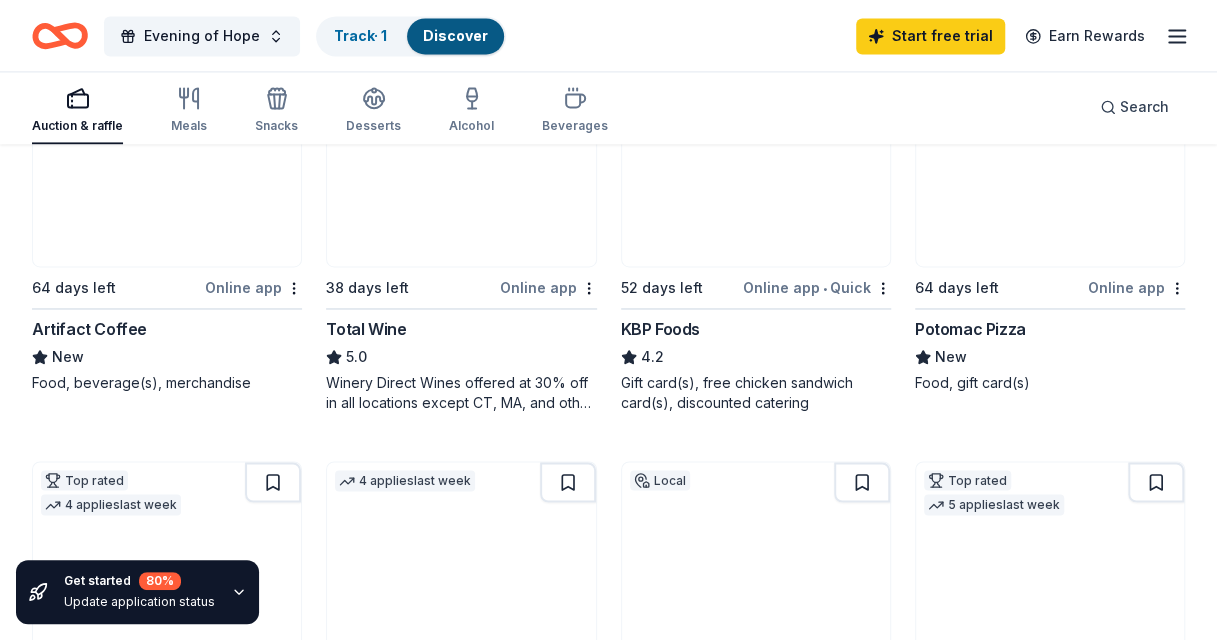scroll, scrollTop: 1370, scrollLeft: 0, axis: vertical 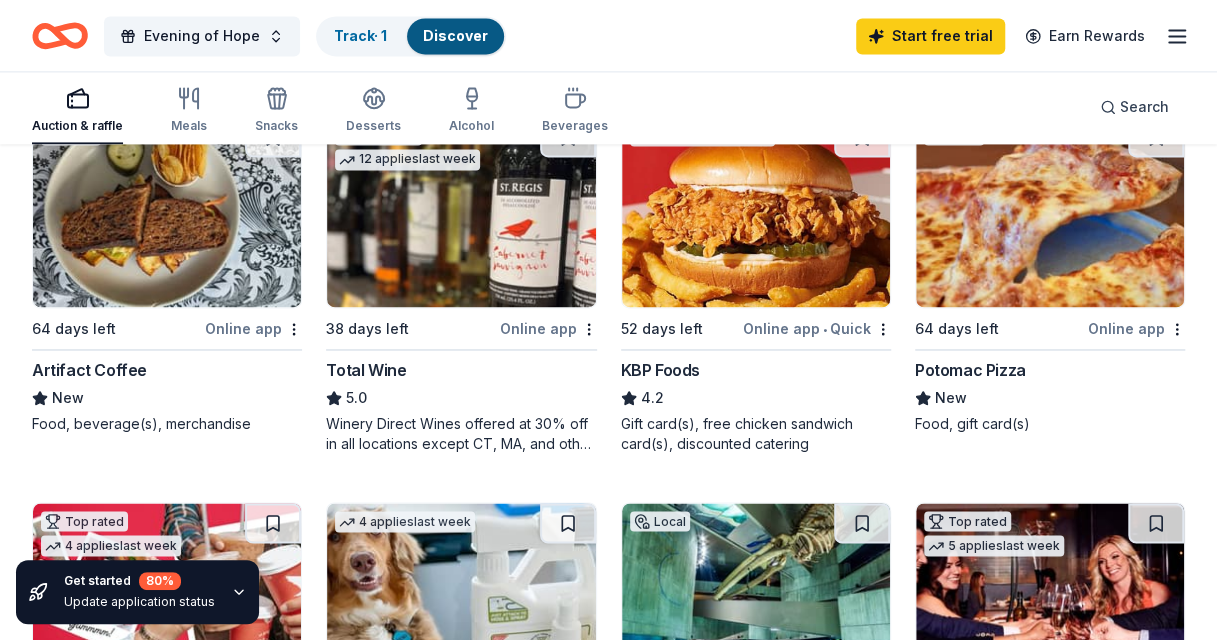 click on "Total Wine" at bounding box center [366, 370] 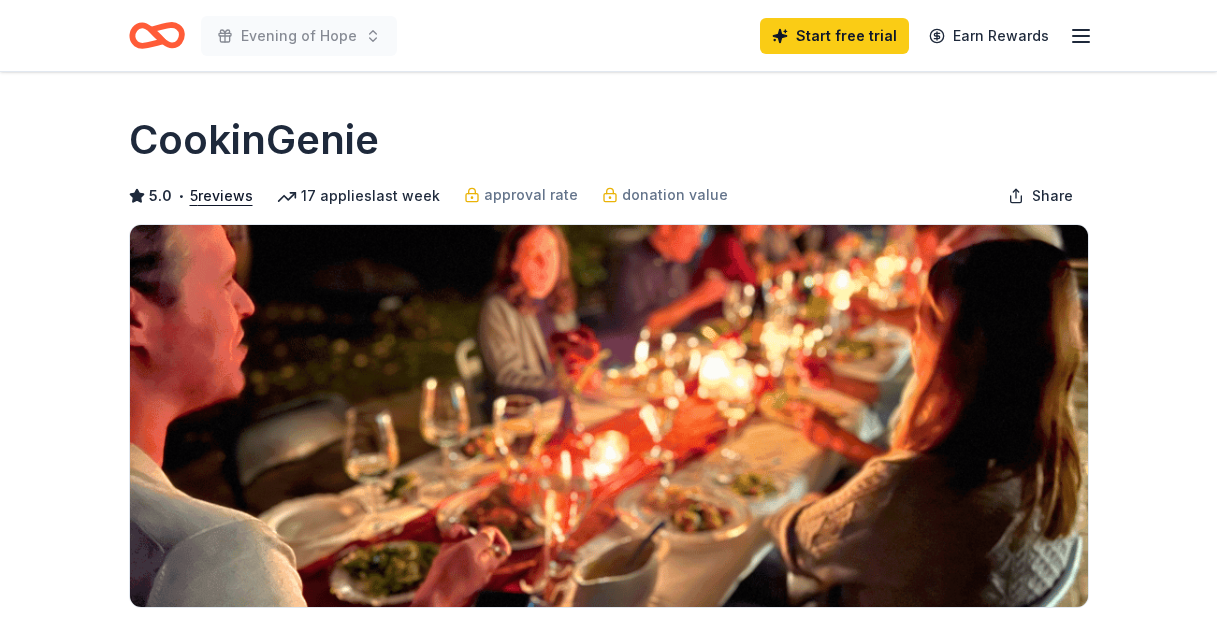 scroll, scrollTop: 0, scrollLeft: 0, axis: both 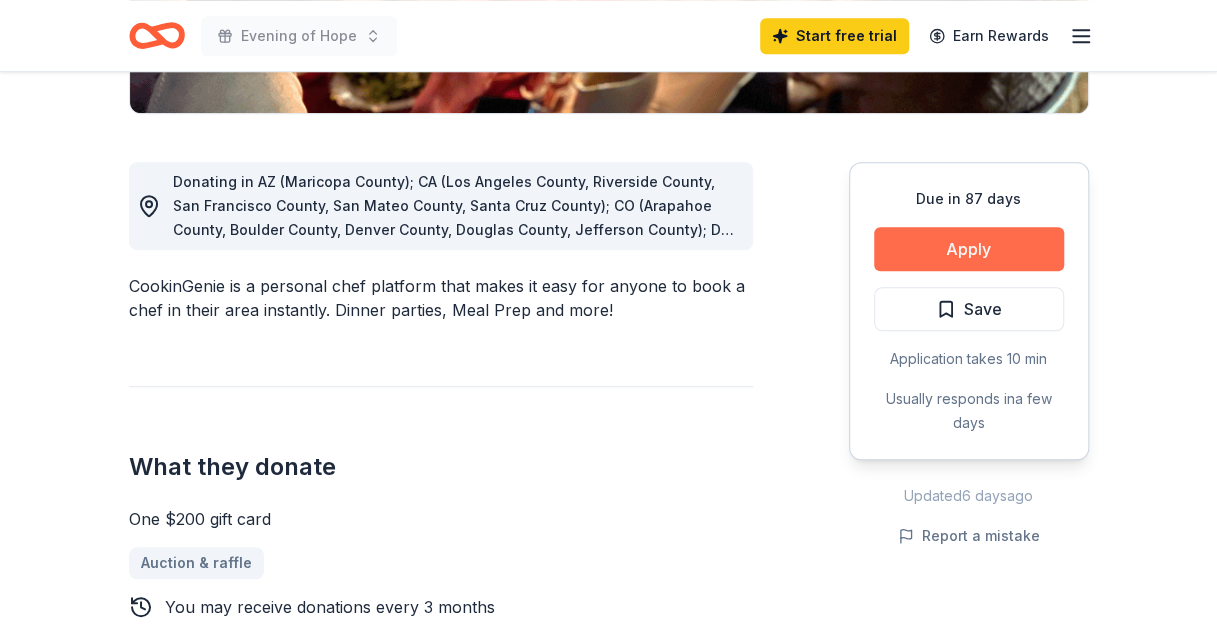 click on "Apply" at bounding box center [969, 249] 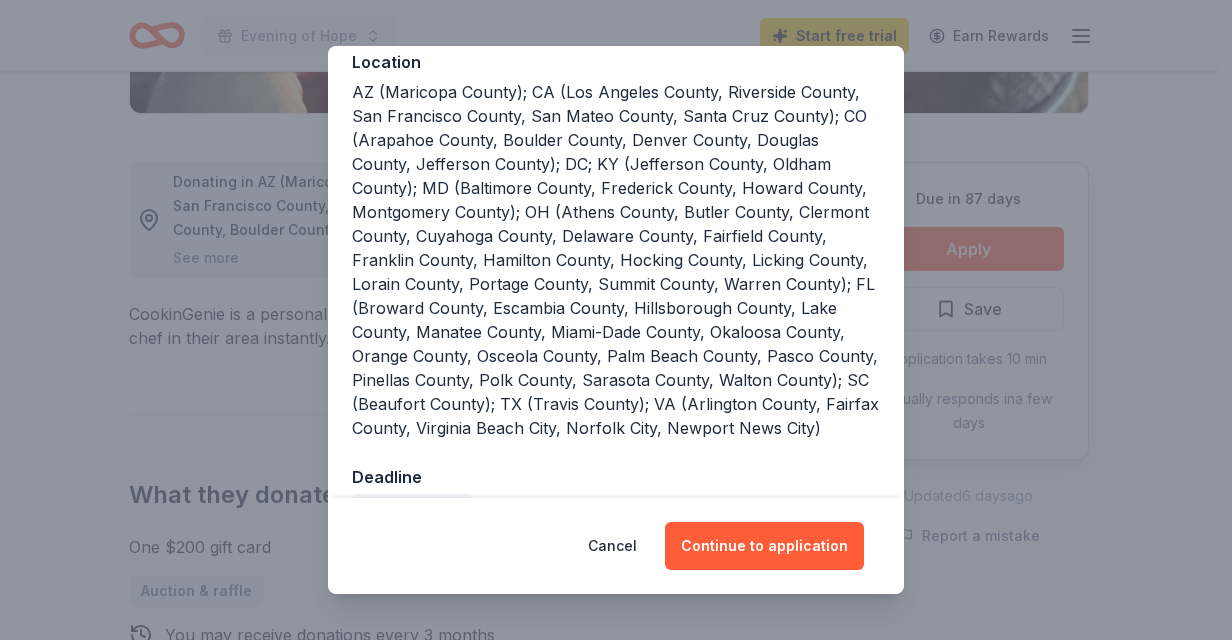 scroll, scrollTop: 238, scrollLeft: 0, axis: vertical 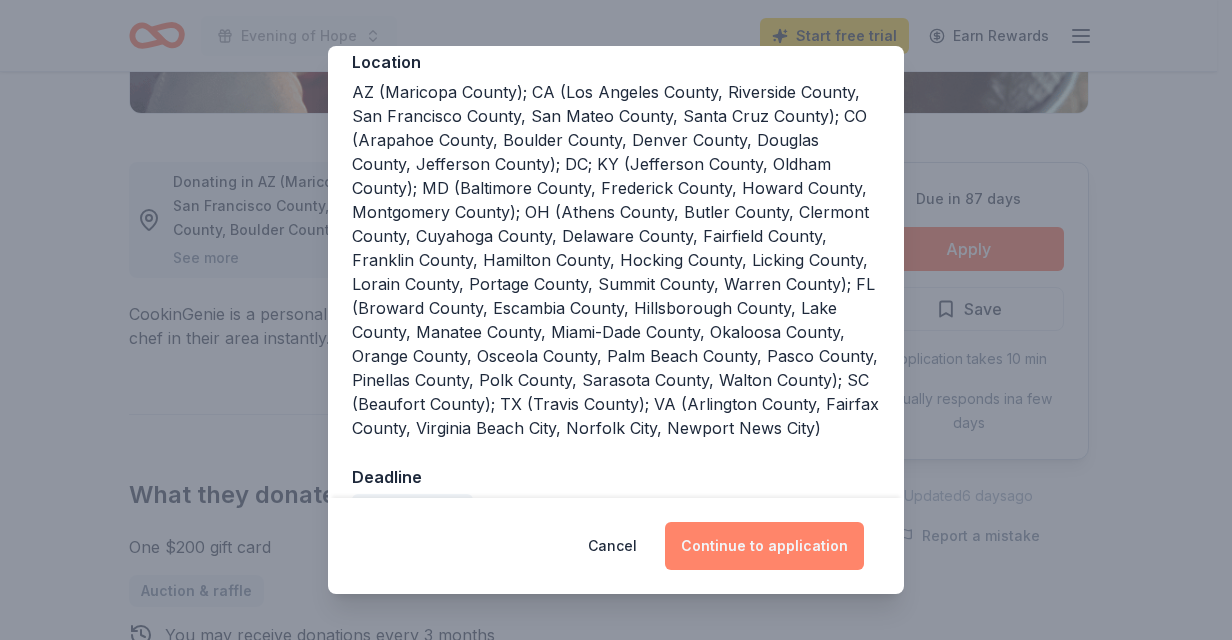 click on "Continue to application" at bounding box center [764, 546] 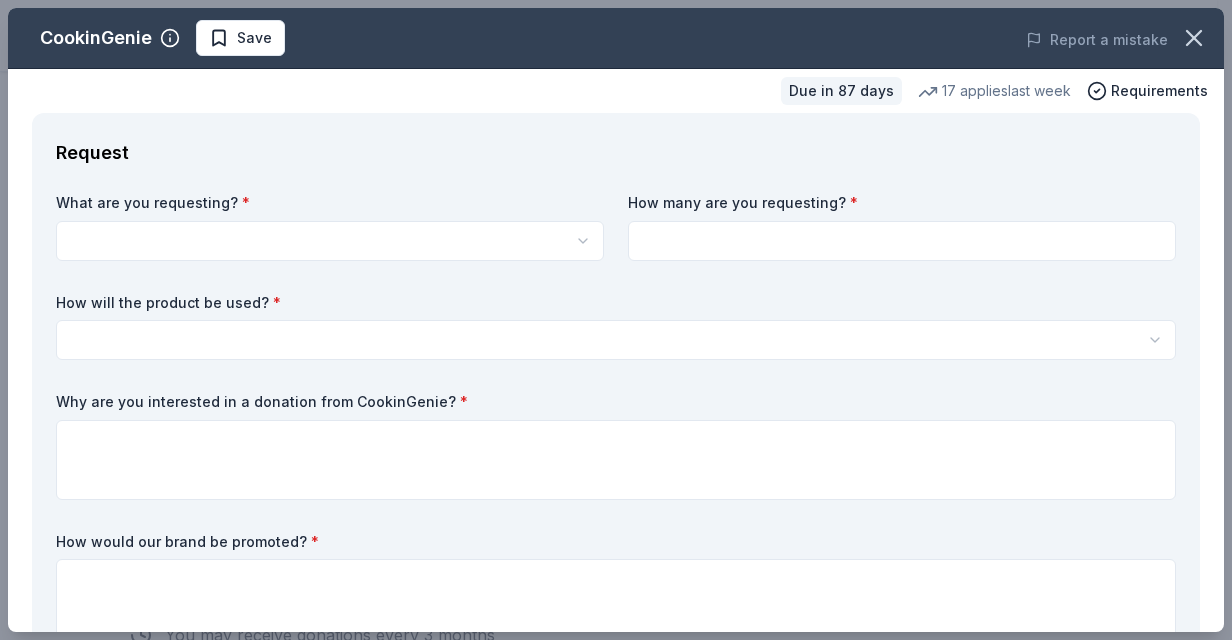click on "Evening of Hope Start free  trial Earn Rewards Due in [DAYS] days Share CookinGenie 5.0 • 5  reviews 17   applies  last week approval rate donation value Share See more CookinGenie is a personal chef platform that makes it easy for anyone to book a chef in their area instantly. Dinner parties, Meal Prep and more! What they donate One $[PRICE] gift card Auction & raffle   You may receive donations every   3 months Who they donate to CookinGenie  hasn ' t listed any preferences or eligibility criteria. Due in [DAYS] days Apply Save Application takes 10 min Usually responds in  a few days Updated  6 days  ago Report a mistake approval rate 20 % approved 30 % declined 50 % no response donation value (average) 20% 70% 0% 10% $[PRICE] - $[PRICE] $[PRICE] - $[PRICE] $[PRICE] - $[PRICE] $[PRICE] - $[PRICE] Start free Pro trial to view approval rates and average donation values 5.0 • 5  reviews NEXT Village San Francisco July [YEAR] • Approved They responded quickly and were friendly and easy to communicate with.  We're very pleased with the donation. June [YEAR] •" at bounding box center (616, -174) 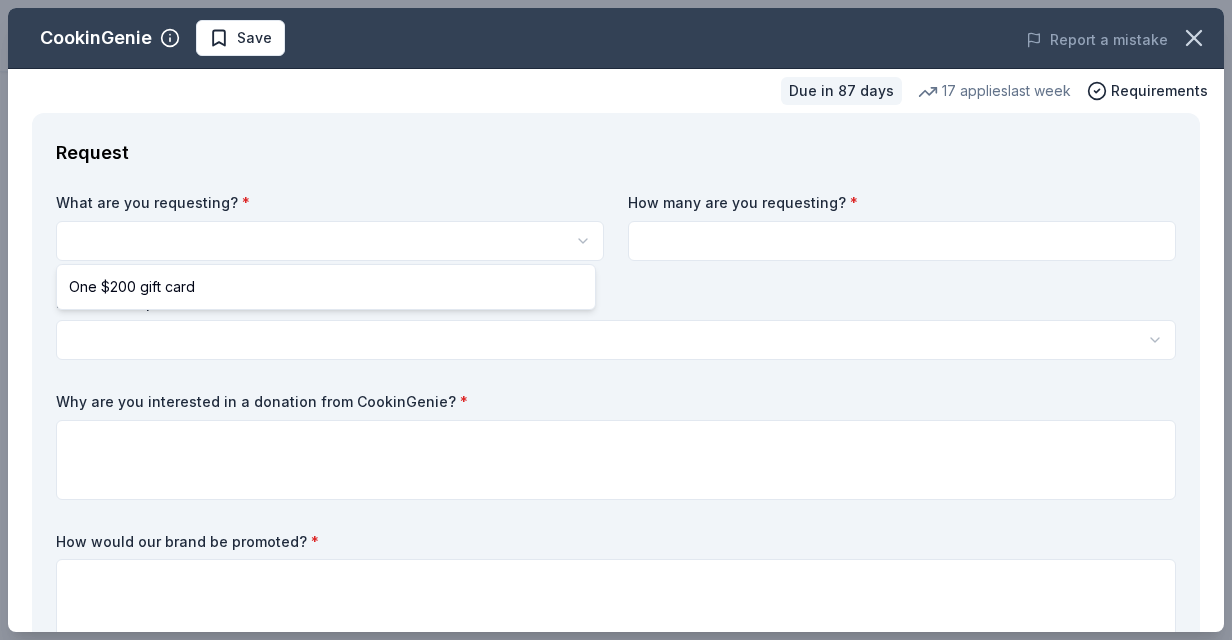 select on "One $200 gift card" 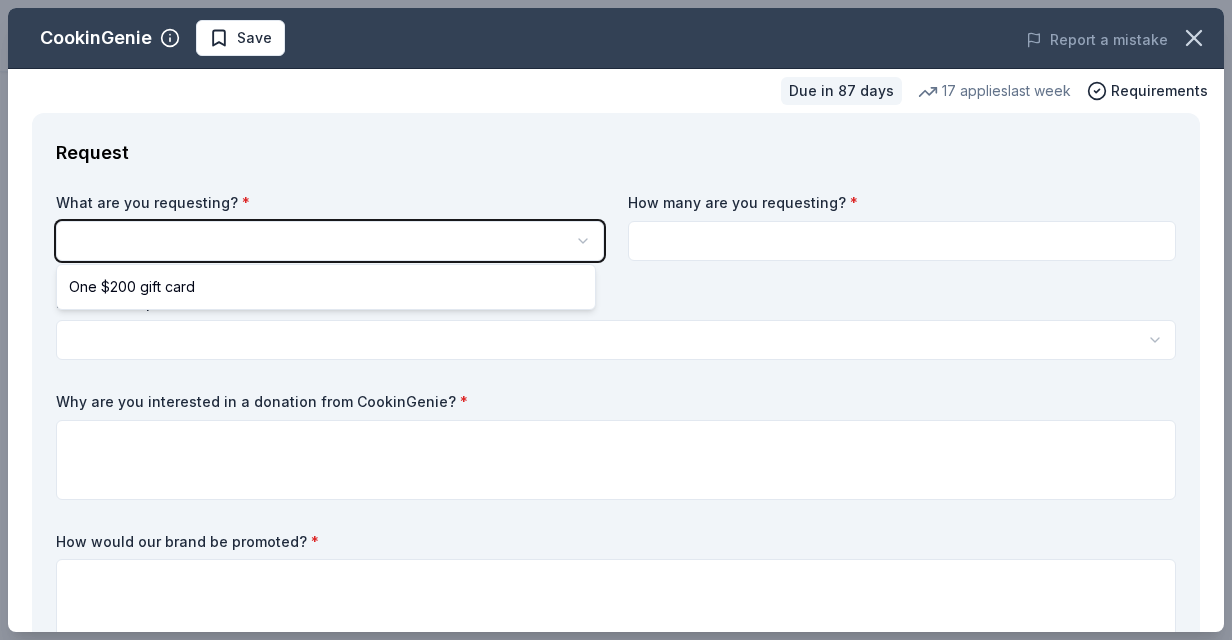 click on "What are you requesting? * One $[PRICE] gift card How many are you requesting? * How will the product be used? * Silent auction Live auction Raffle / Door prize Swag bag for attendees Food and beverage for attendees Other Why are you interested in a donation from CookinGenie? * How would our brand be promoted? *" at bounding box center (616, 420) 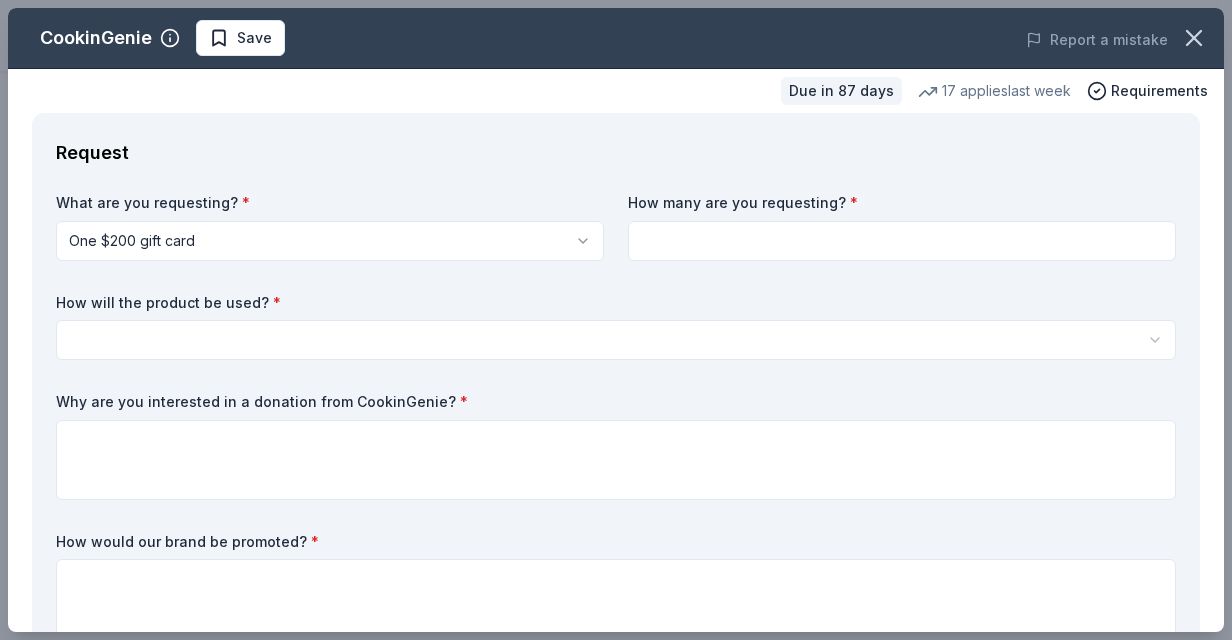 click at bounding box center [902, 241] 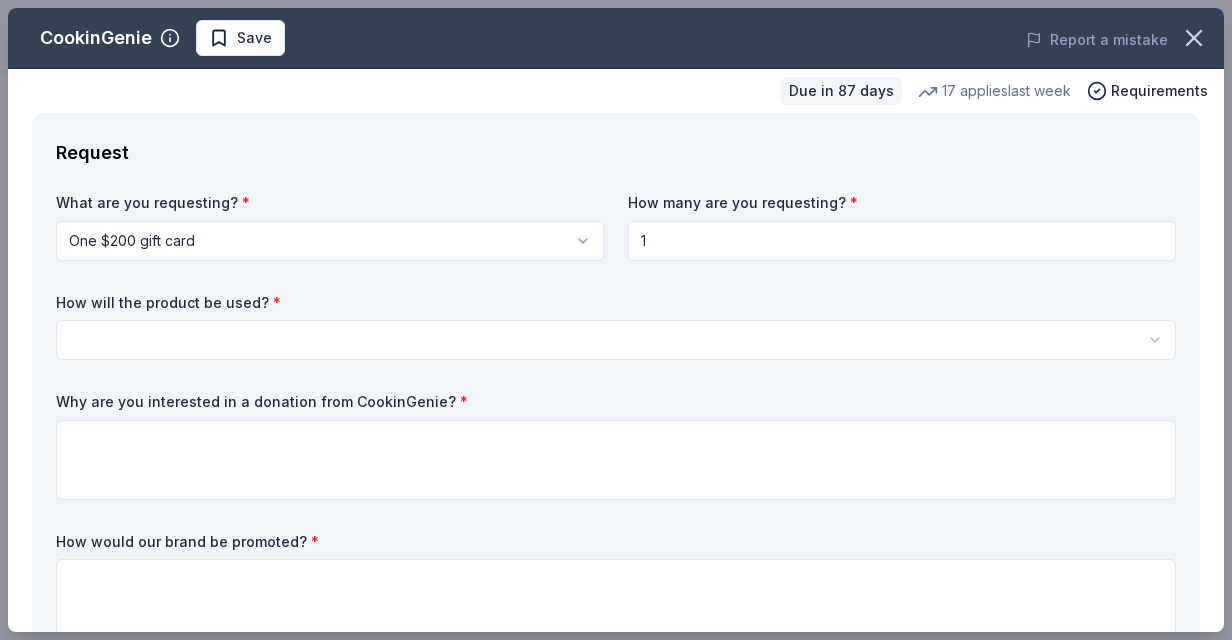 type on "1" 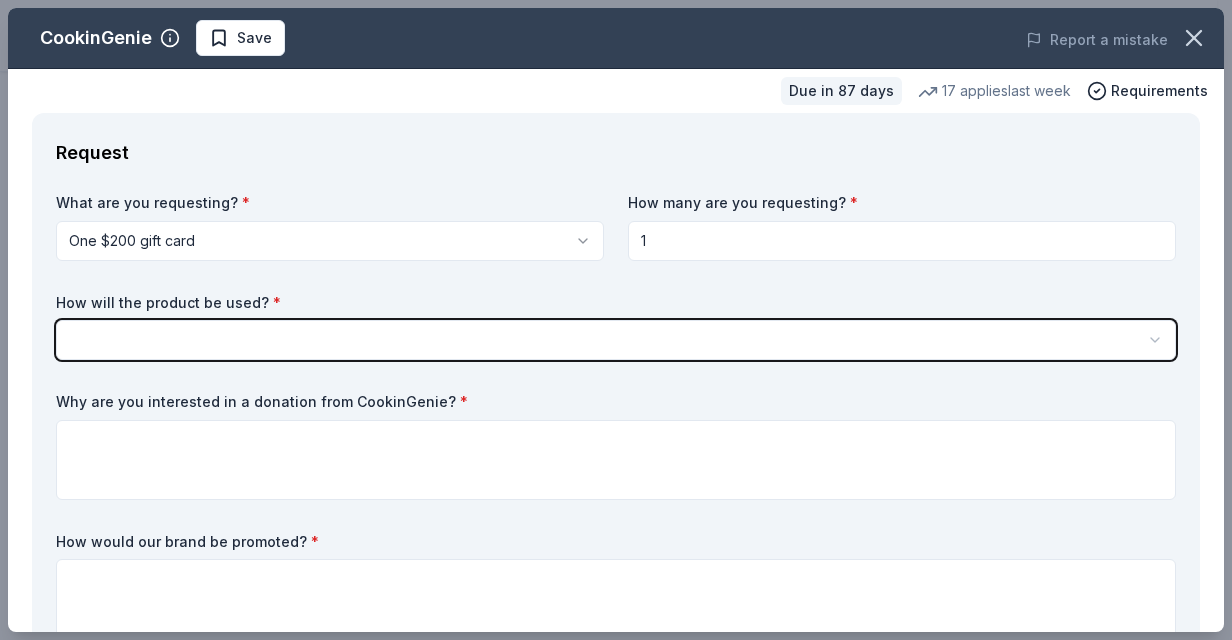 click on "Due in 87 days" at bounding box center [841, 91] 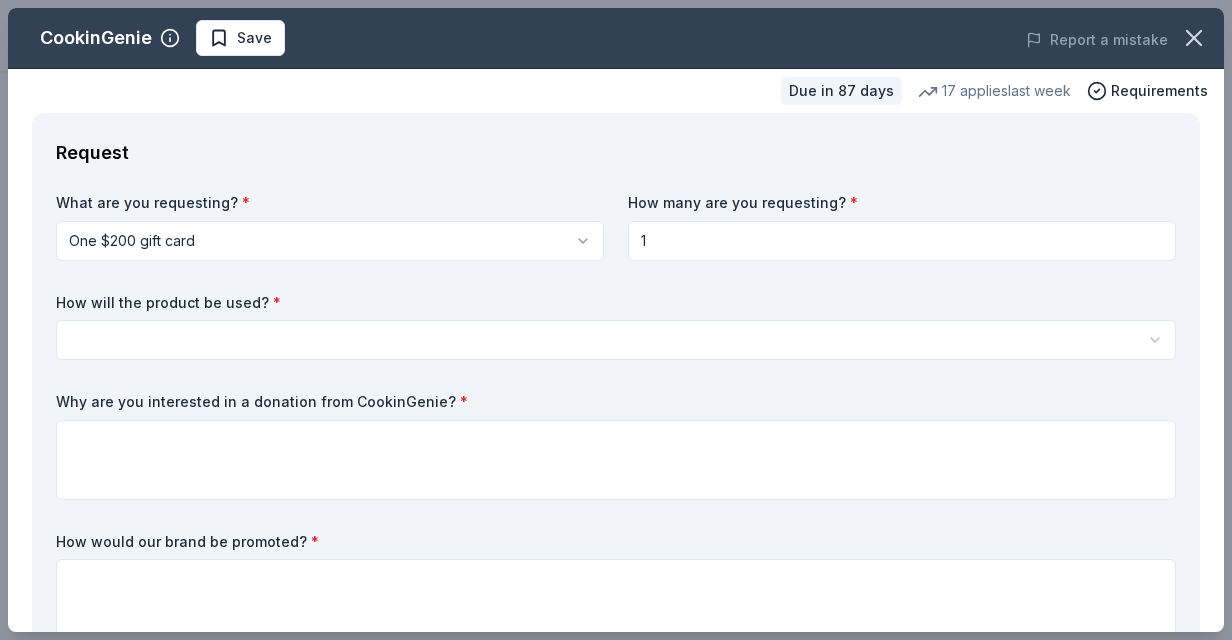click on "Evening of Hope Save Apply Due in 87 days Share CookinGenie 5.0 • 5 reviews 17 applies last week approval rate donation value Share See more CookinGenie is a personal chef platform that makes it easy for anyone to book a chef in their area instantly. Dinner parties, Meal Prep and more! What they donate One $200 gift card Auction & raffle You may receive donations every 3 months Who they donate to CookinGenie hasn't listed any preferences or eligibility criteria. Due in 87 days Apply Save Application takes 10 min Usually responds in a few days Updated 6 days ago Report a mistake approval rate 20 % approved 30 % declined 50 % no response donation value (average) 20% 70% 0% 10% $xx - $xx $xx - $xx $xx - $xx $xx - $xx Start free Pro trial to view approval rates and average donation values 5.0 • 5 reviews NEXT Village San Francisco July [YEAR] • Approved They responded quickly and were friendly and easy to communicate with. We're very pleased with the donation. The Village Network June [YEAR] •" at bounding box center [616, 320] 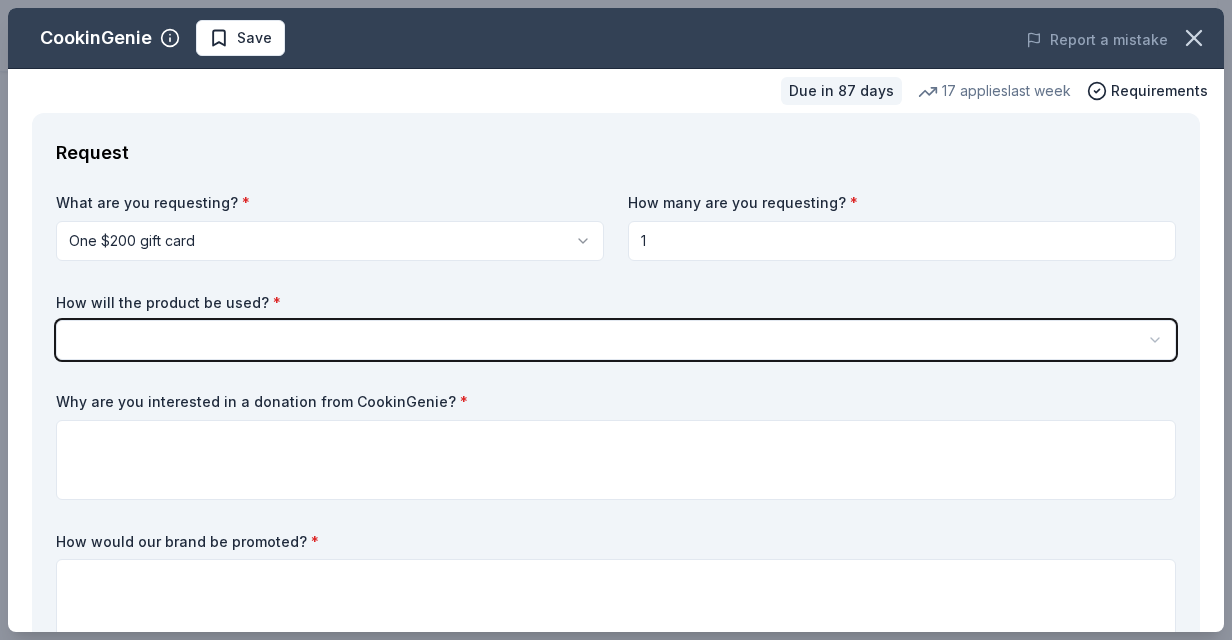 click on "Due in [DAYS] days 17   applies  last week Requirements" at bounding box center [616, 91] 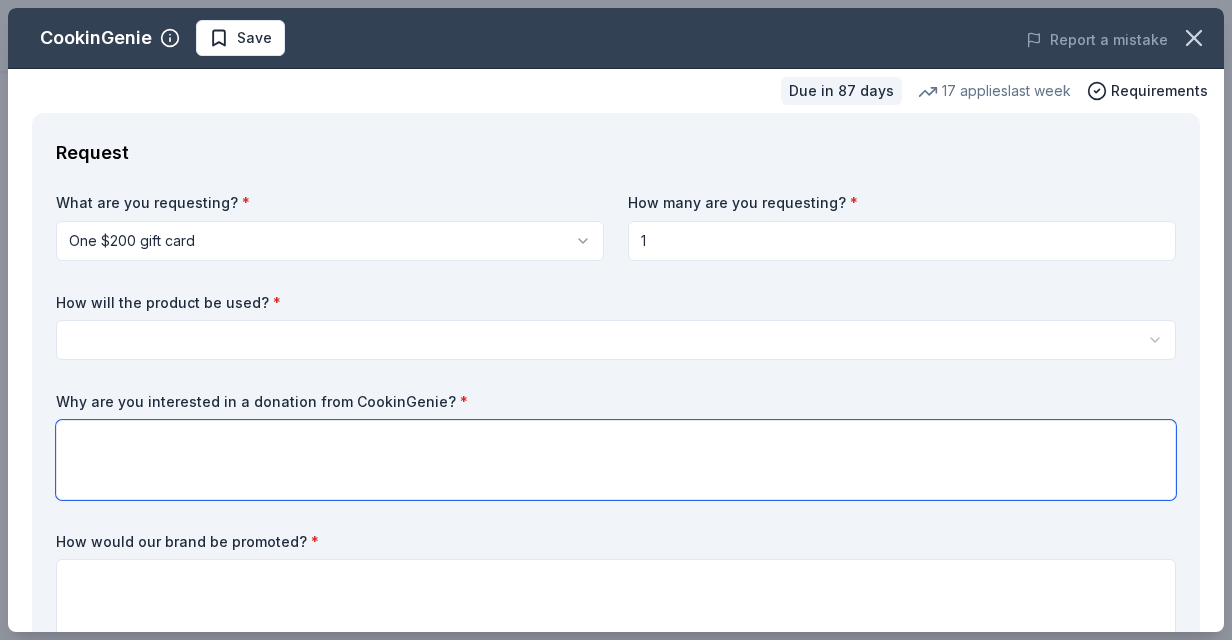 click at bounding box center (616, 460) 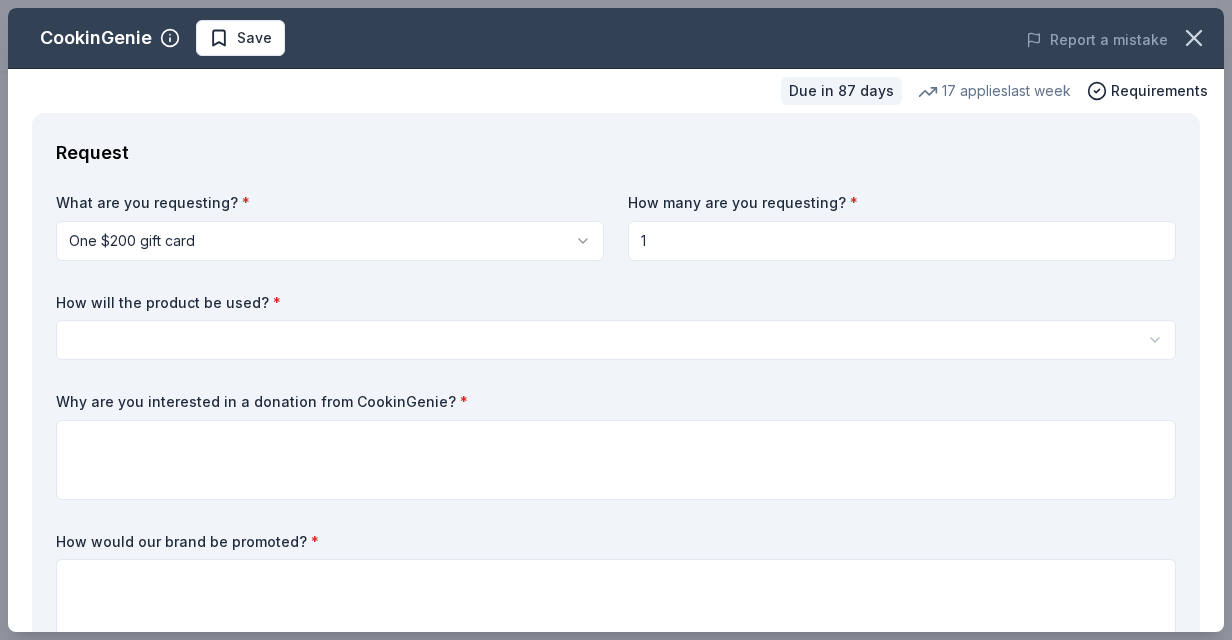 click on "Evening of Hope Save Apply Due in 87 days Share CookinGenie 5.0 • 5 reviews 17 applies last week approval rate donation value Share See more CookinGenie is a personal chef platform that makes it easy for anyone to book a chef in their area instantly. Dinner parties, Meal Prep and more! What they donate One $200 gift card Auction & raffle You may receive donations every 3 months Who they donate to CookinGenie hasn't listed any preferences or eligibility criteria. Due in 87 days Apply Save Application takes 10 min Usually responds in a few days Updated 6 days ago Report a mistake approval rate 20 % approved 30 % declined 50 % no response donation value (average) 20% 70% 0% 10% $xx - $xx $xx - $xx $xx - $xx $xx - $xx Start free Pro trial to view approval rates and average donation values 5.0 • 5 reviews NEXT Village San Francisco July [YEAR] • Approved They responded quickly and were friendly and easy to communicate with. We're very pleased with the donation. The Village Network June [YEAR] •" at bounding box center (616, 320) 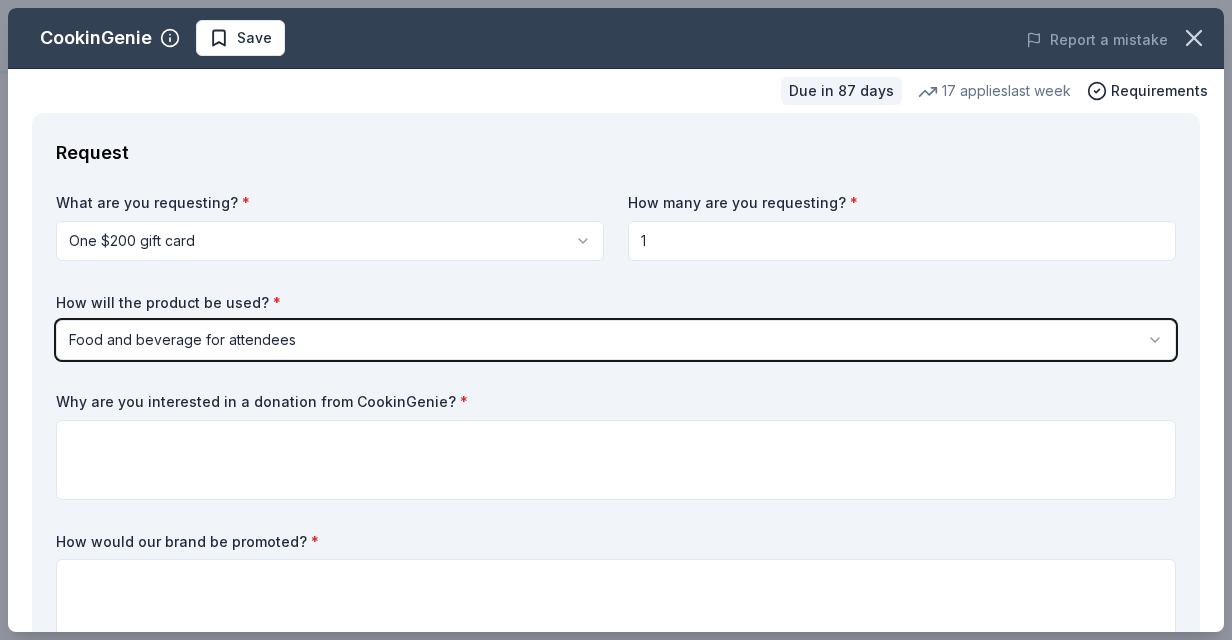click on "How would our brand be promoted? *" at bounding box center (616, 542) 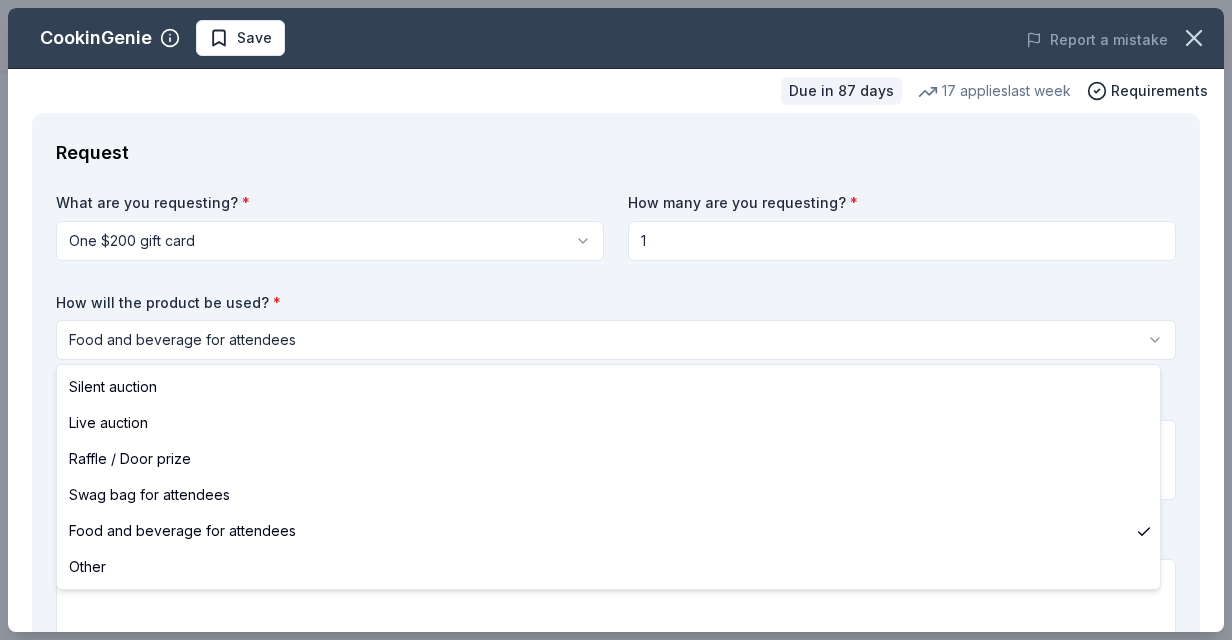 click on "Evening of Hope Save Apply Due in 87 days Share CookinGenie 5.0 • 5 reviews 17 applies last week approval rate donation value Share See more CookinGenie is a personal chef platform that makes it easy for anyone to book a chef in their area instantly. Dinner parties, Meal Prep and more! What they donate One $200 gift card Auction & raffle You may receive donations every 3 months Who they donate to CookinGenie hasn't listed any preferences or eligibility criteria. Due in 87 days Apply Save Application takes 10 min Usually responds in a few days Updated 6 days ago Report a mistake approval rate 20 % approved 30 % declined 50 % no response donation value (average) 20% 70% 0% 10% $xx - $xx $xx - $xx $xx - $xx $xx - $xx Start free Pro trial to view approval rates and average donation values 5.0 • 5 reviews NEXT Village San Francisco July [YEAR] • Approved They responded quickly and were friendly and easy to communicate with. We're very pleased with the donation. The Village Network June [YEAR] •" at bounding box center (616, 320) 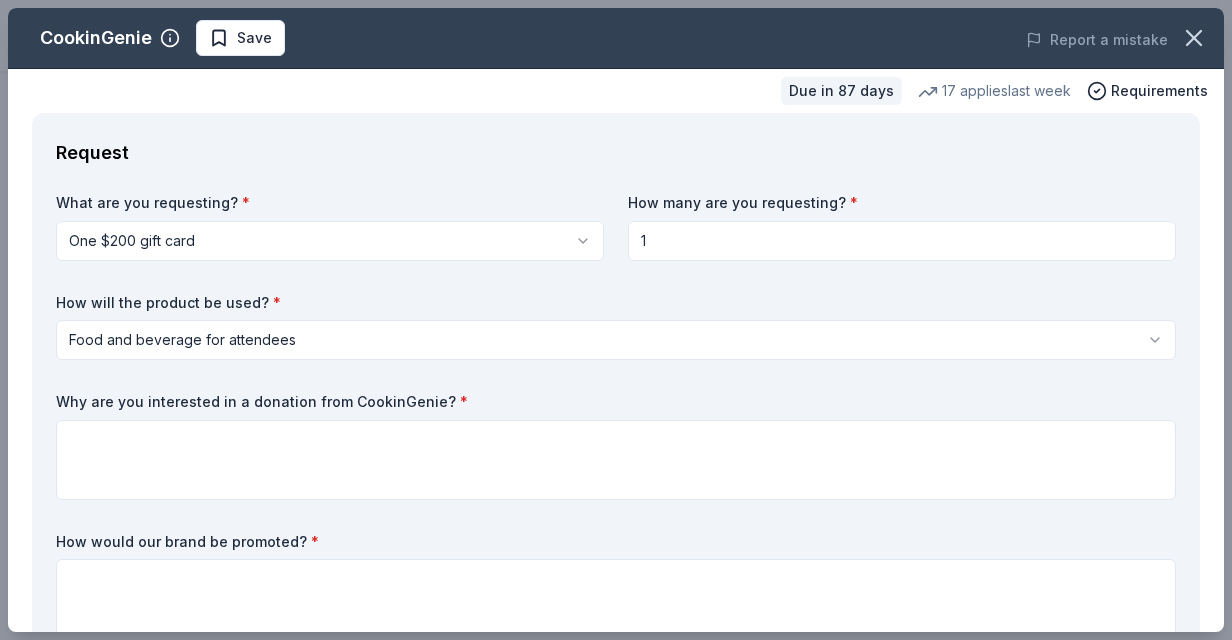 click on "Evening of Hope Save Apply Due in 87 days Share CookinGenie 5.0 • 5 reviews 17 applies last week approval rate donation value Share See more CookinGenie is a personal chef platform that makes it easy for anyone to book a chef in their area instantly. Dinner parties, Meal Prep and more! What they donate One $200 gift card Auction & raffle You may receive donations every 3 months Who they donate to CookinGenie hasn't listed any preferences or eligibility criteria. Due in 87 days Apply Save Application takes 10 min Usually responds in a few days Updated 6 days ago Report a mistake approval rate 20 % approved 30 % declined 50 % no response donation value (average) 20% 70% 0% 10% $xx - $xx $xx - $xx $xx - $xx $xx - $xx Start free Pro trial to view approval rates and average donation values 5.0 • 5 reviews NEXT Village San Francisco July [YEAR] • Approved They responded quickly and were friendly and easy to communicate with. We're very pleased with the donation. The Village Network June [YEAR] •" at bounding box center (616, 320) 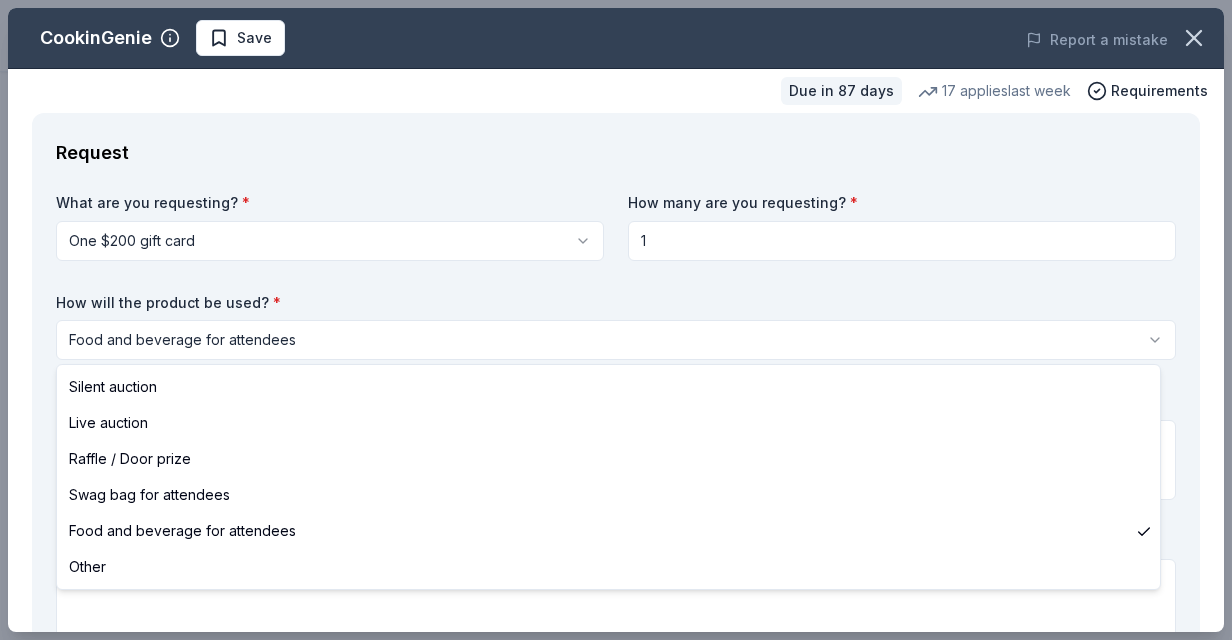 click on "Evening of Hope Save Apply Due in 87 days Share CookinGenie 5.0 • 5 reviews 17 applies last week approval rate donation value Share See more CookinGenie is a personal chef platform that makes it easy for anyone to book a chef in their area instantly. Dinner parties, Meal Prep and more! What they donate One $200 gift card Auction & raffle You may receive donations every 3 months Who they donate to CookinGenie hasn't listed any preferences or eligibility criteria. Due in 87 days Apply Save Application takes 10 min Usually responds in a few days Updated 6 days ago Report a mistake approval rate 20 % approved 30 % declined 50 % no response donation value (average) 20% 70% 0% 10% $xx - $xx $xx - $xx $xx - $xx $xx - $xx Start free Pro trial to view approval rates and average donation values 5.0 • 5 reviews NEXT Village San Francisco July [YEAR] • Approved They responded quickly and were friendly and easy to communicate with. We're very pleased with the donation. The Village Network June [YEAR] •" at bounding box center (616, 320) 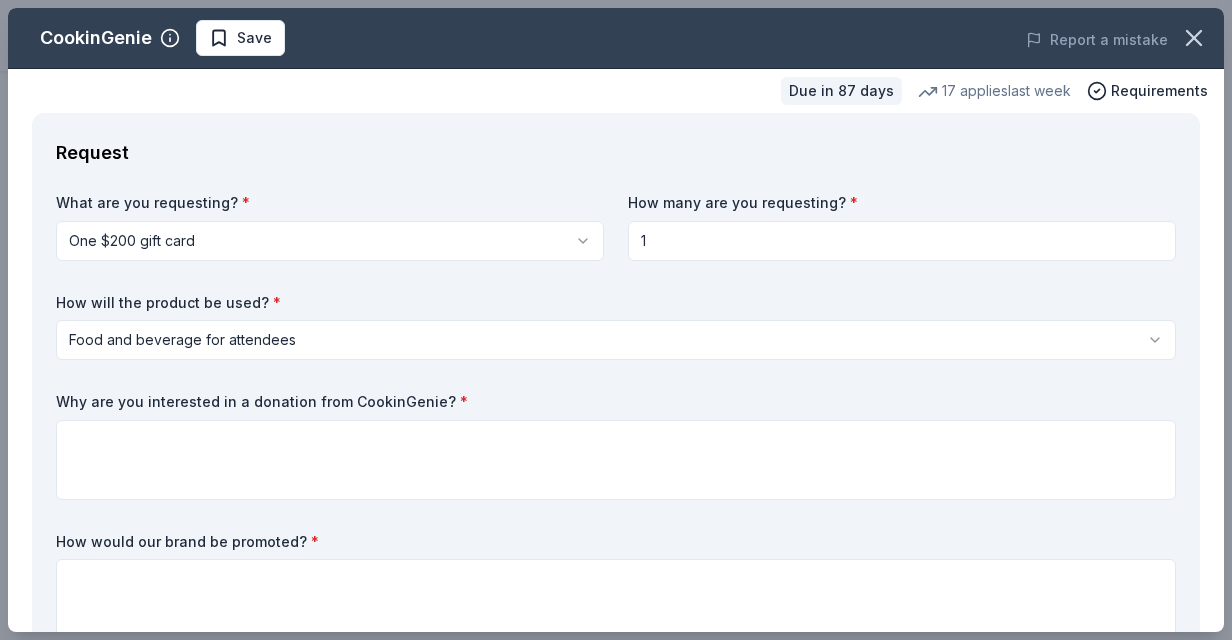 click on "Evening of Hope Save Apply Due in 87 days Share CookinGenie 5.0 • 5 reviews 17 applies last week approval rate donation value Share See more CookinGenie is a personal chef platform that makes it easy for anyone to book a chef in their area instantly. Dinner parties, Meal Prep and more! What they donate One $200 gift card Auction & raffle You may receive donations every 3 months Who they donate to CookinGenie hasn't listed any preferences or eligibility criteria. Due in 87 days Apply Save Application takes 10 min Usually responds in a few days Updated 6 days ago Report a mistake approval rate 20 % approved 30 % declined 50 % no response donation value (average) 20% 70% 0% 10% $xx - $xx $xx - $xx $xx - $xx $xx - $xx Start free Pro trial to view approval rates and average donation values 5.0 • 5 reviews NEXT Village San Francisco July [YEAR] • Approved They responded quickly and were friendly and easy to communicate with. We're very pleased with the donation. The Village Network June [YEAR] •" at bounding box center [616, 320] 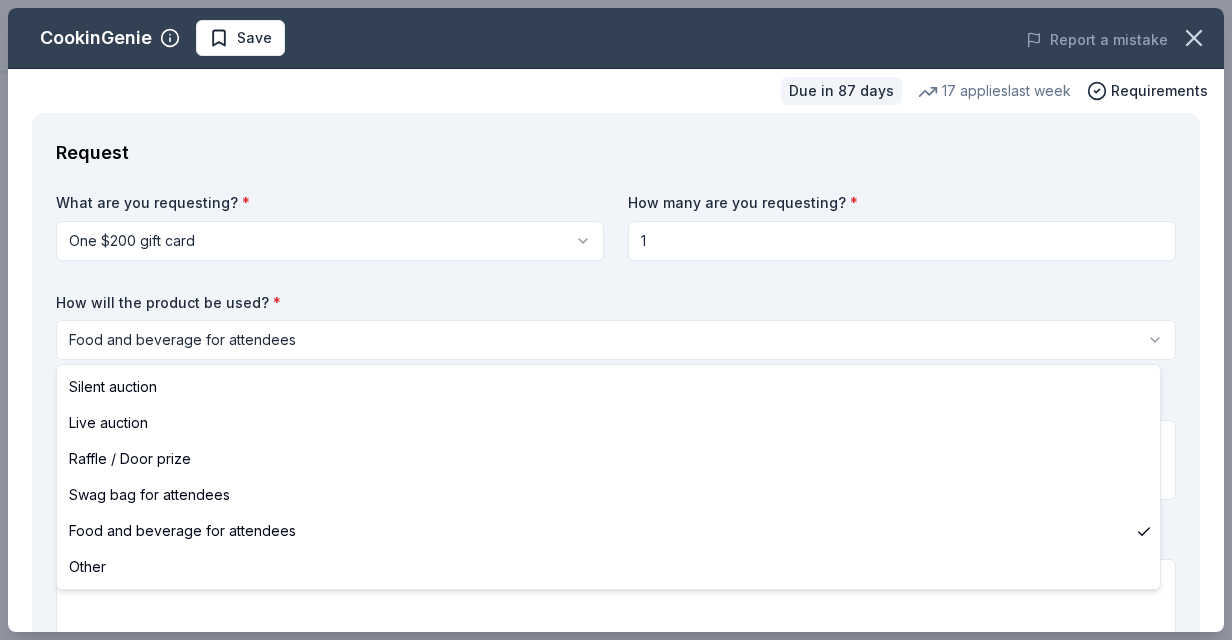select on "silentAuction" 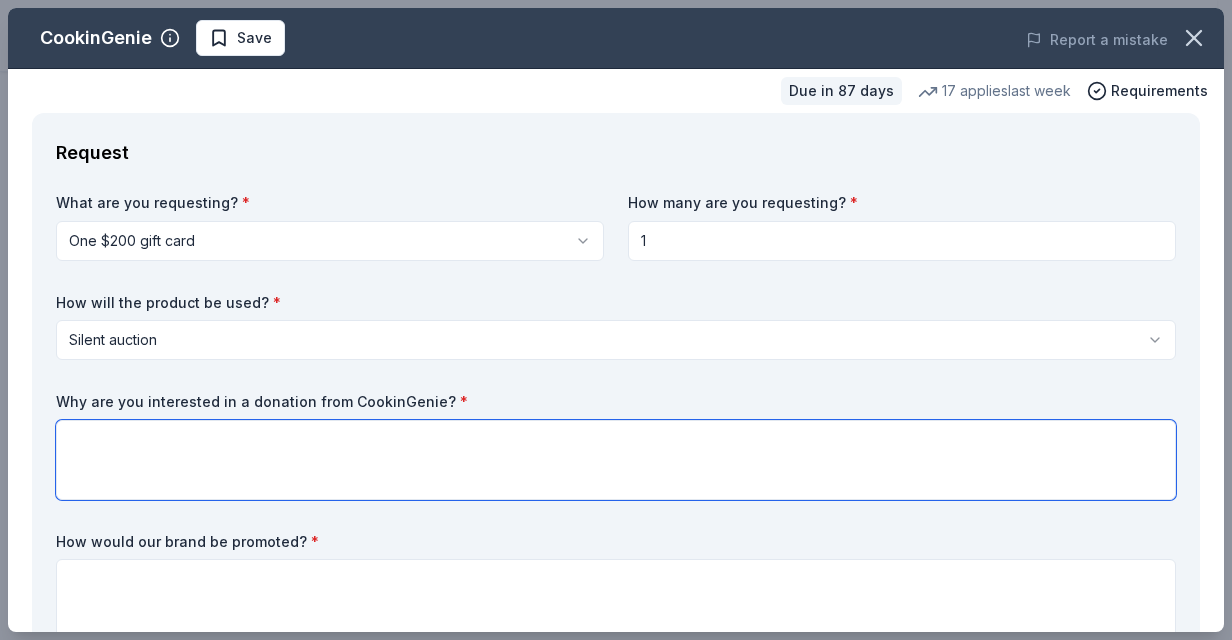click at bounding box center [616, 460] 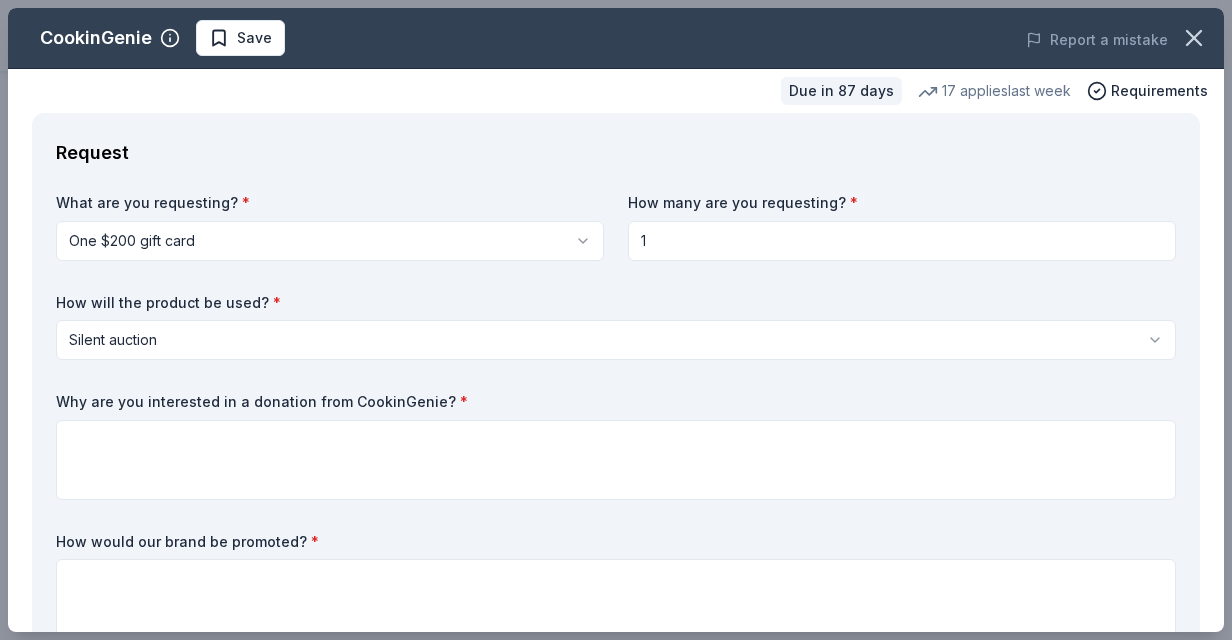click on "What are you requesting? * One $200 gift card One $200 gift card How many are you requesting? * 1 How will the product be used? * Silent auction Silent auction Live auction Raffle / Door prize Swag bag for attendees Food and beverage for attendees Other Why are you interested in a donation from CookinGenie? * How would our brand be promoted? *" at bounding box center (616, 420) 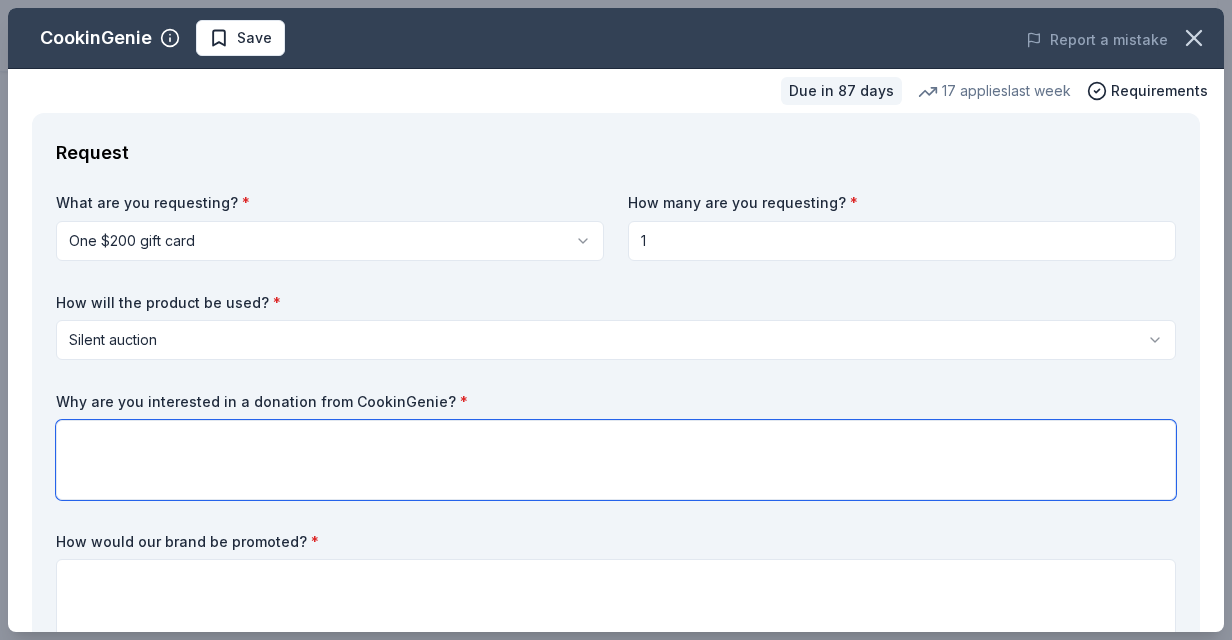 click at bounding box center (616, 460) 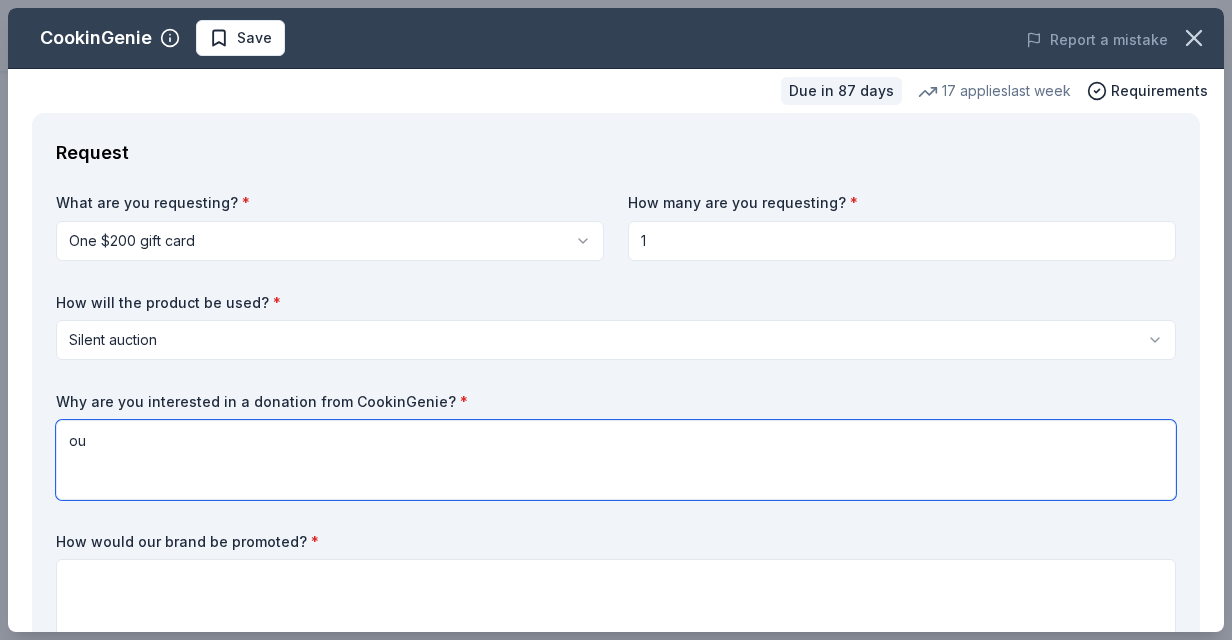 type on "o" 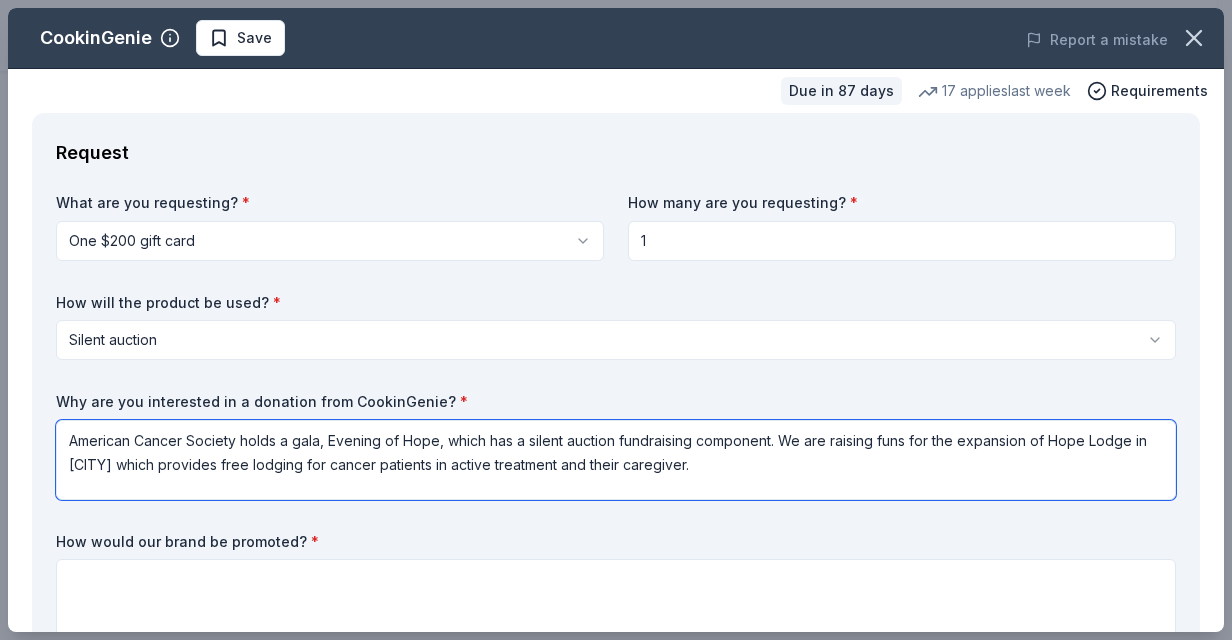 paste on "Our 26 guest rooms are consistently occupied, eliminating the significant financial and emotional burden of traveling for cancer treatment." 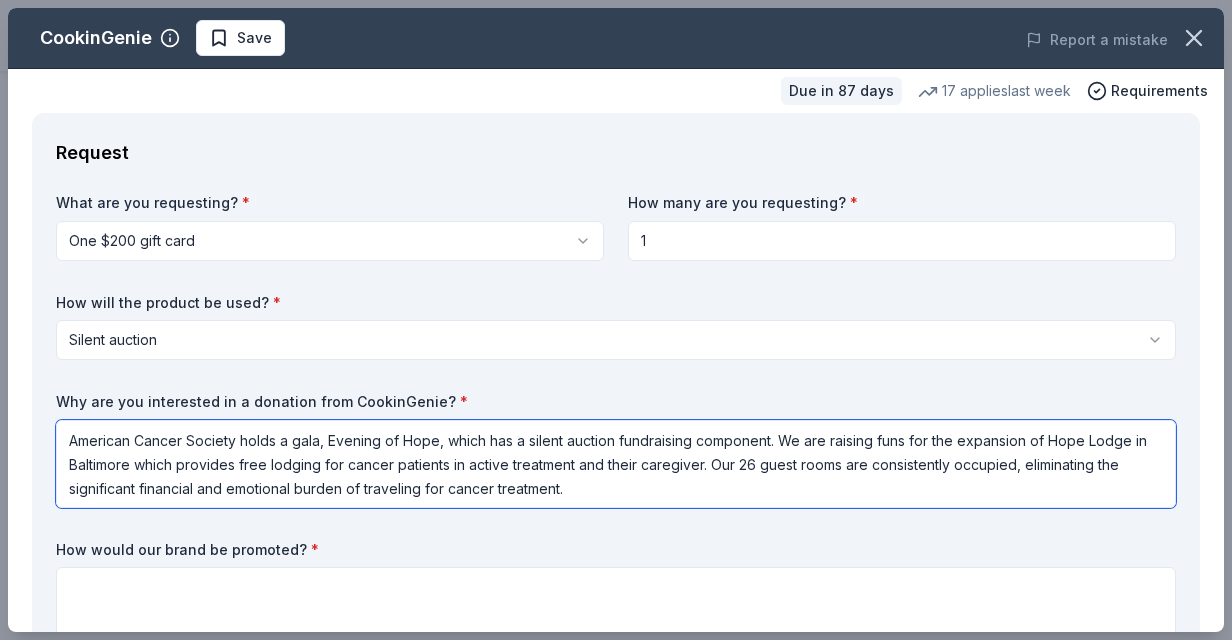drag, startPoint x: 730, startPoint y: 464, endPoint x: 748, endPoint y: 467, distance: 18.248287 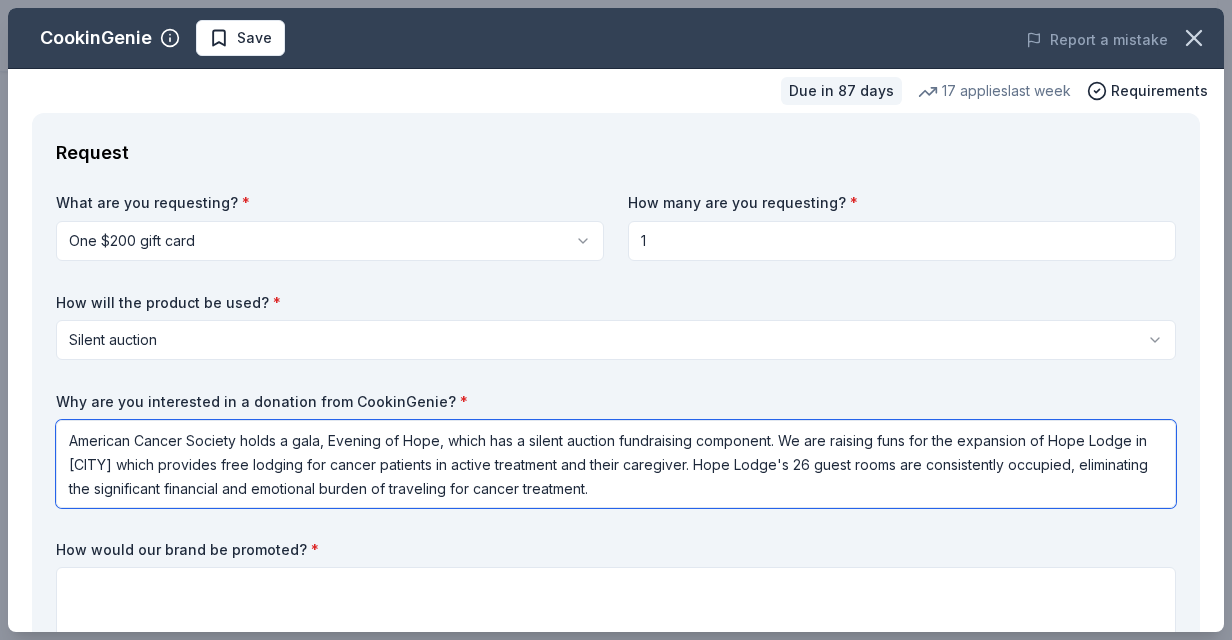 click on "American Cancer Society holds a gala, Evening of Hope, which has a silent auction fundraising component. We are raising funs for the expansion of Hope Lodge in [CITY] which provides free lodging for cancer patients in active treatment and their caregiver. Hope Lodge's 26 guest rooms are consistently occupied, eliminating the significant financial and emotional burden of traveling for cancer treatment." at bounding box center [616, 464] 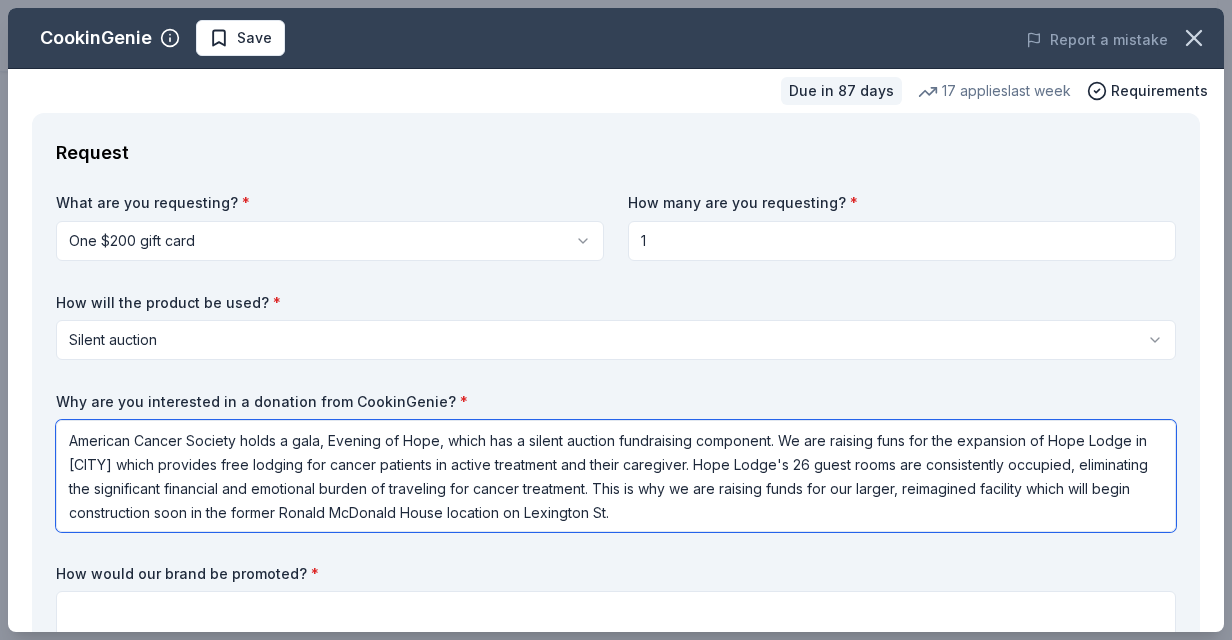 type on "American Cancer Society holds a gala, Evening of Hope, which has a silent auction fundraising component. We are raising funs for the expansion of Hope Lodge in [CITY] which provides free lodging for cancer patients in active treatment and their caregiver. Hope Lodge's 26 guest rooms are consistently occupied, eliminating the significant financial and emotional burden of traveling for cancer treatment. This is why we are raising funds for our larger, reimagined facility which will begin construction soon in the former Ronald McDonald House location on Lexington St." 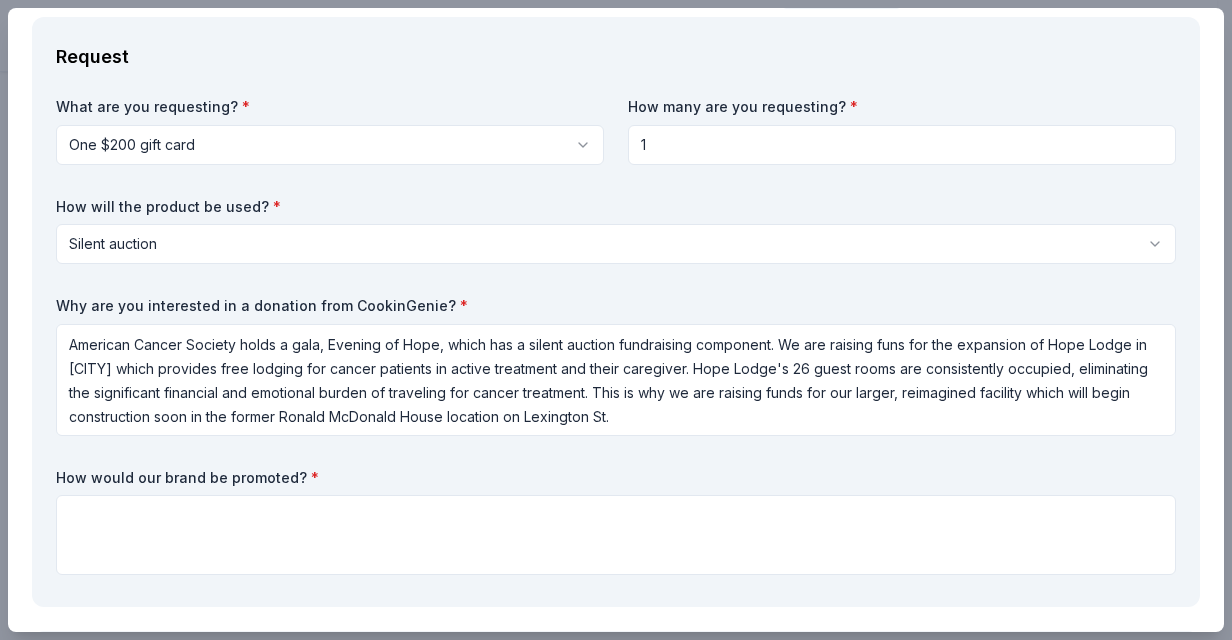 scroll, scrollTop: 124, scrollLeft: 0, axis: vertical 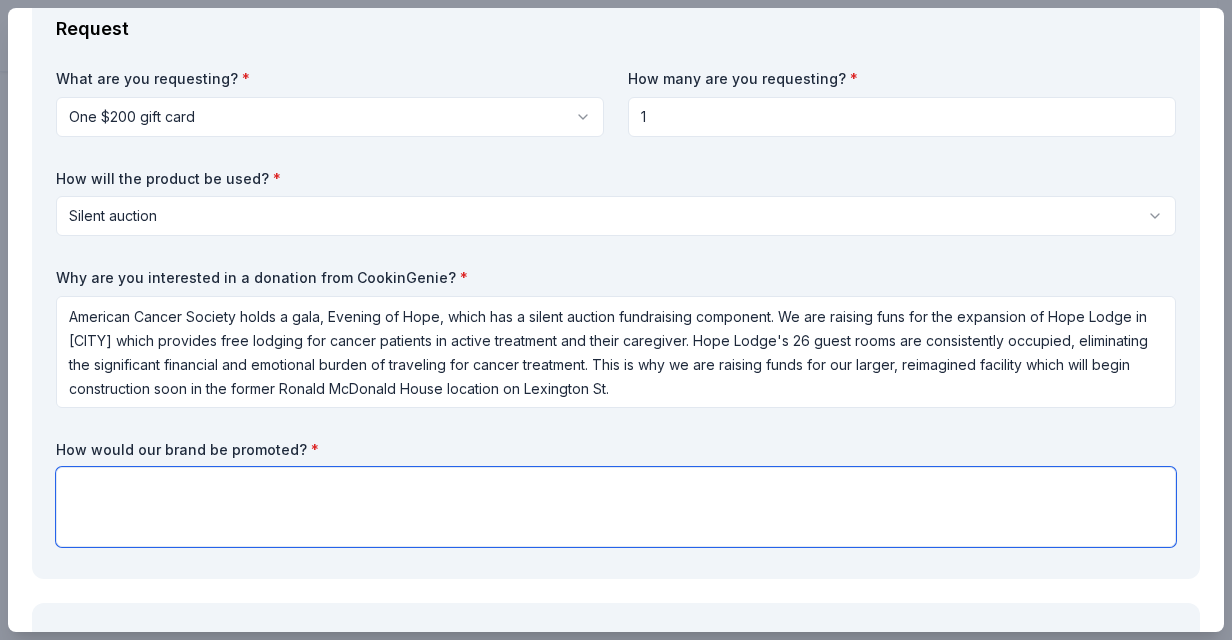 click at bounding box center (616, 507) 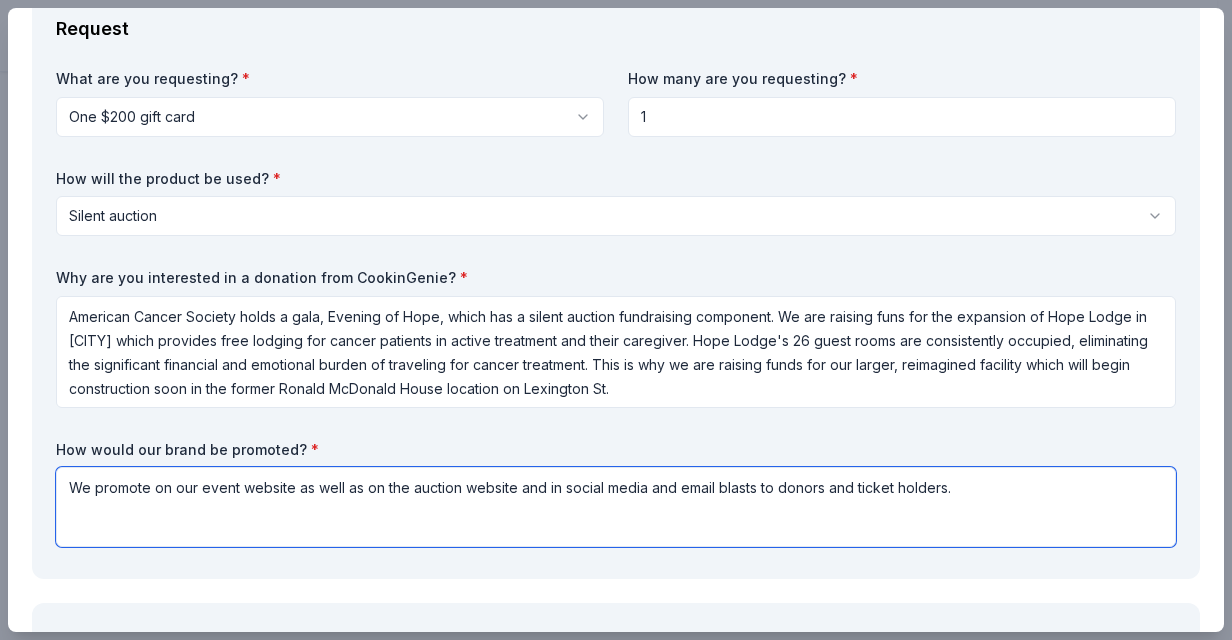 type on "We promote on our event website as well as on the auction website and in social media and email blasts to donors and ticket holders." 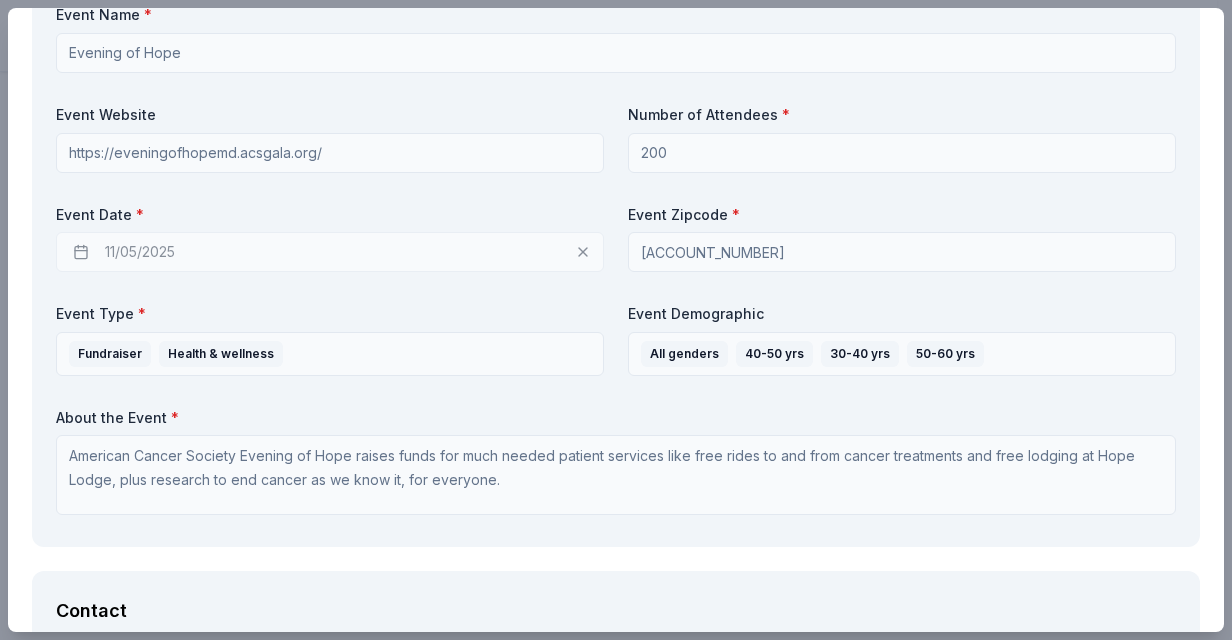 scroll, scrollTop: 829, scrollLeft: 0, axis: vertical 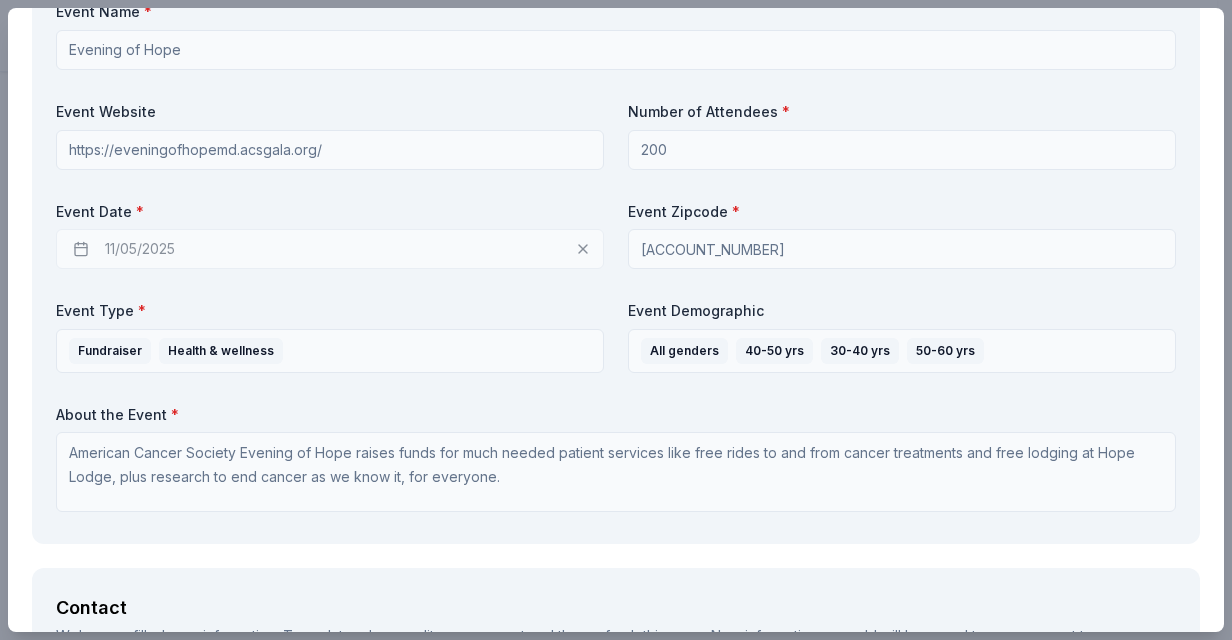 click on "11/05/2025" at bounding box center [330, 249] 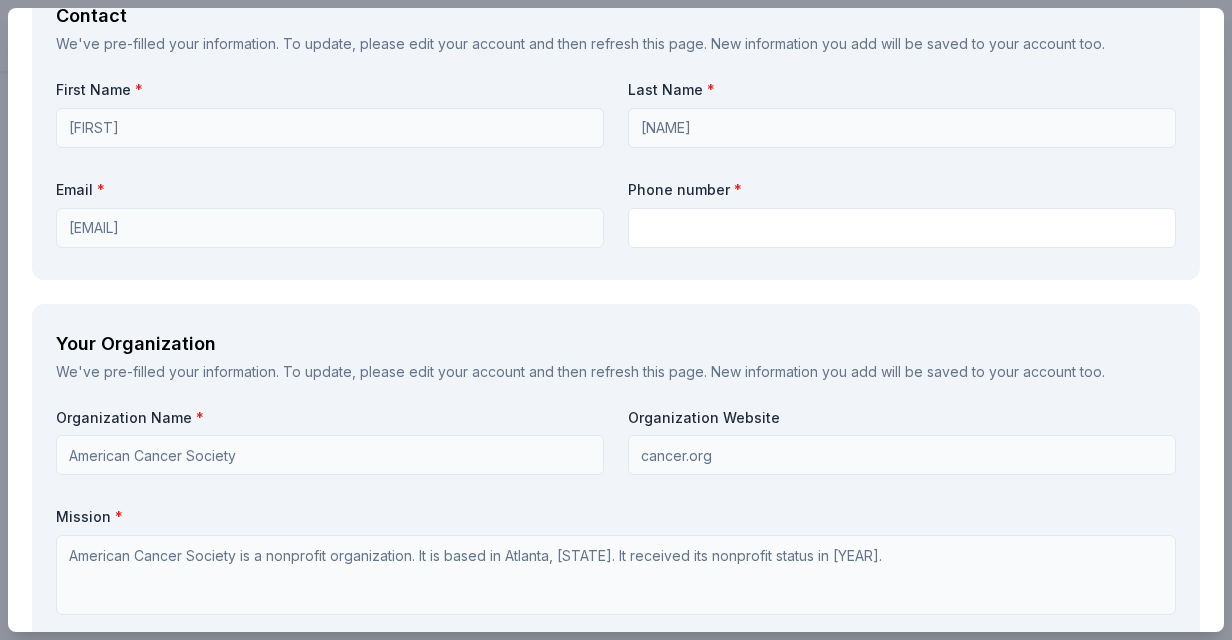 scroll, scrollTop: 1442, scrollLeft: 0, axis: vertical 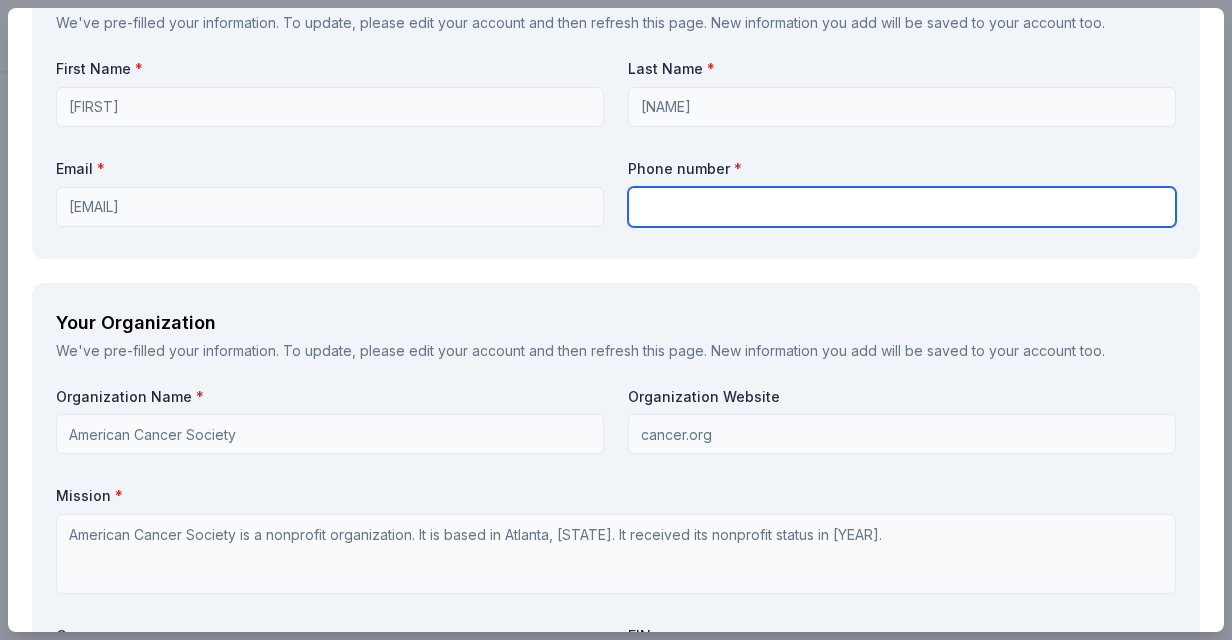 click at bounding box center (902, 207) 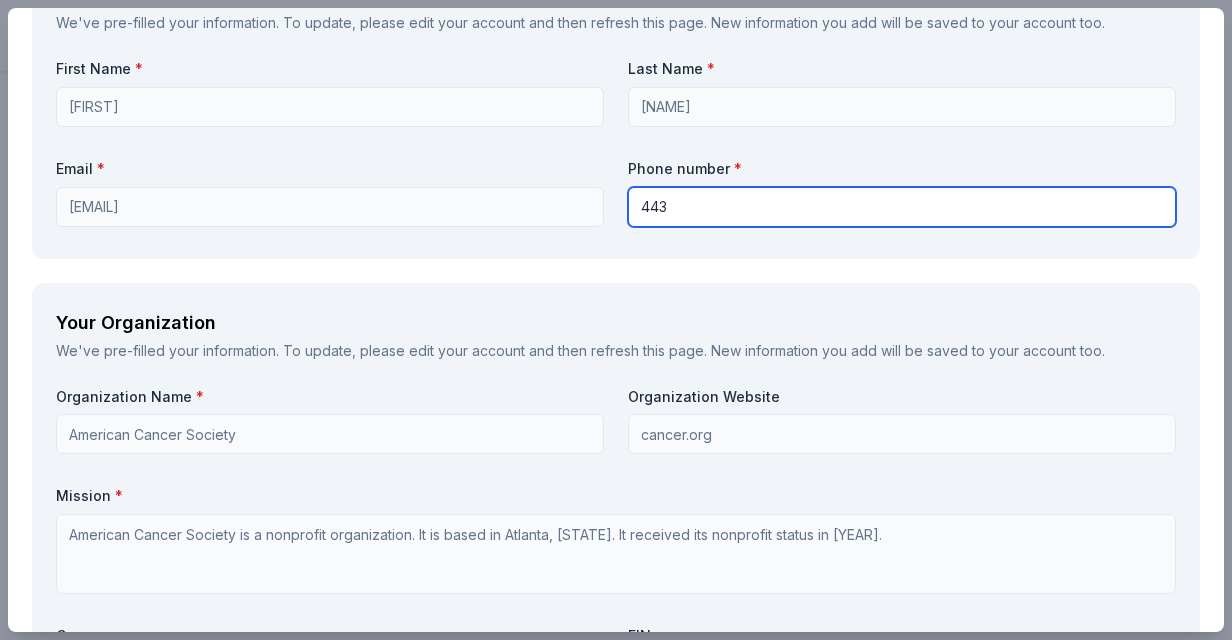 type on "[PHONE]" 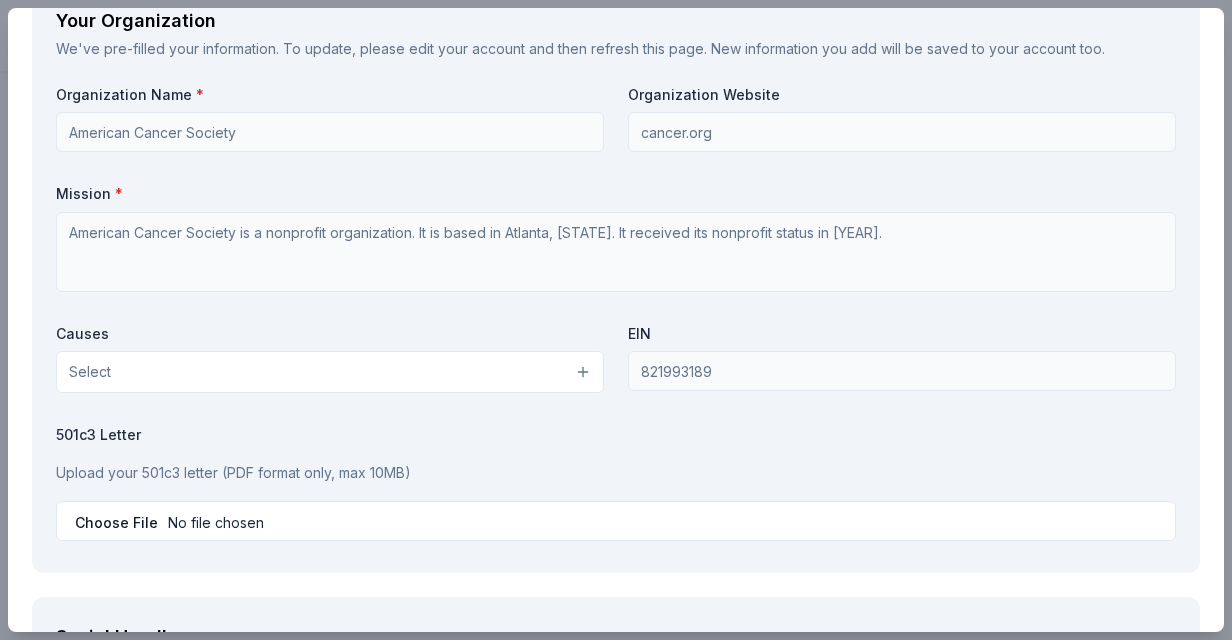 scroll, scrollTop: 1779, scrollLeft: 0, axis: vertical 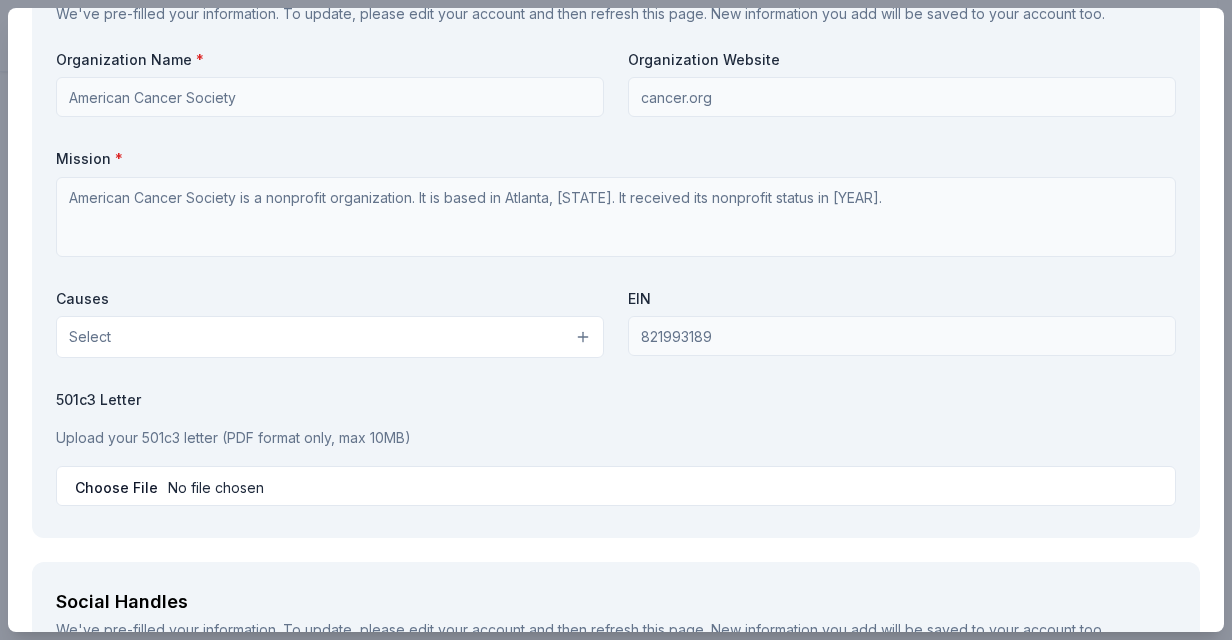 click on "Select" at bounding box center (330, 337) 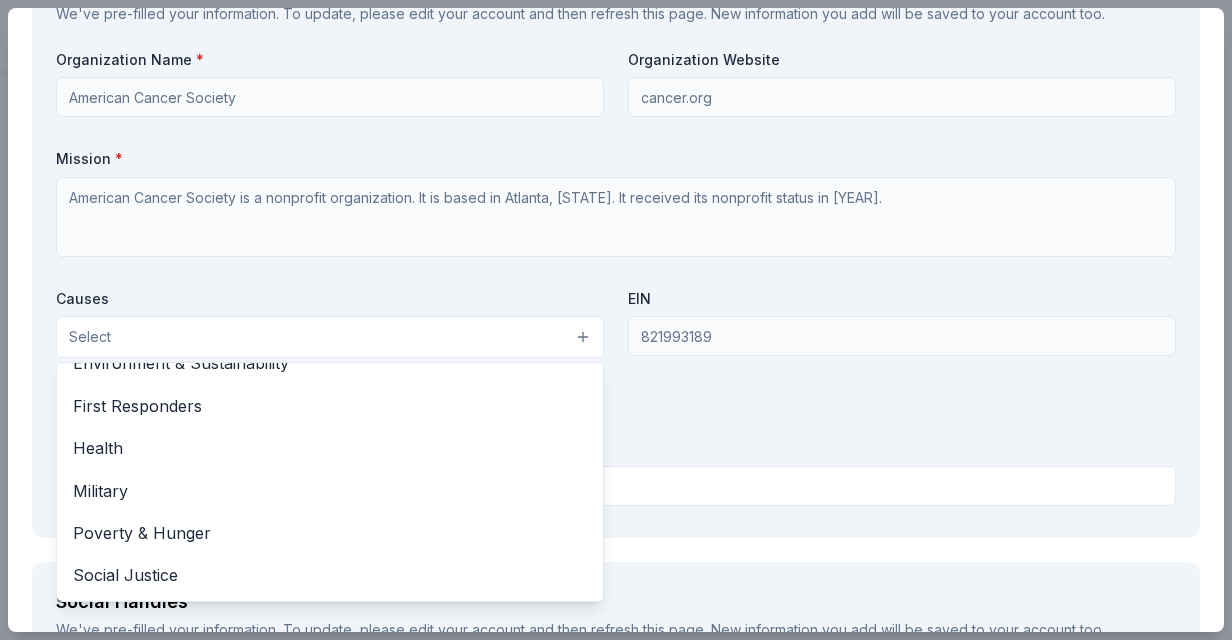 scroll, scrollTop: 278, scrollLeft: 0, axis: vertical 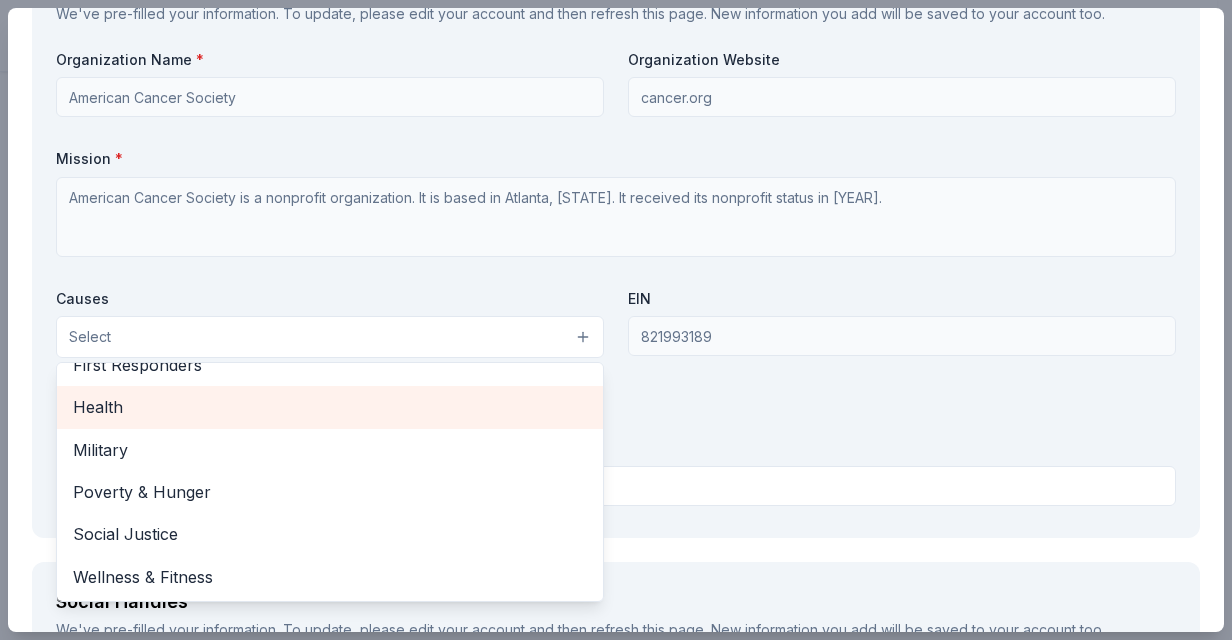 click on "Health" at bounding box center [330, 407] 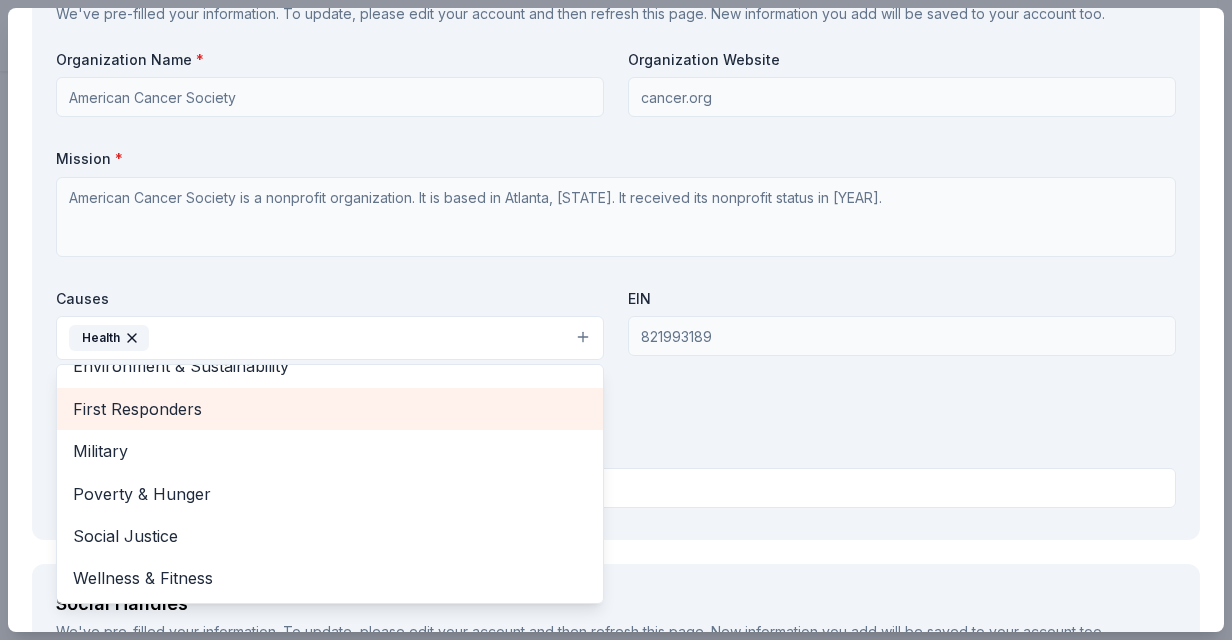 click on "First Responders" at bounding box center [330, 409] 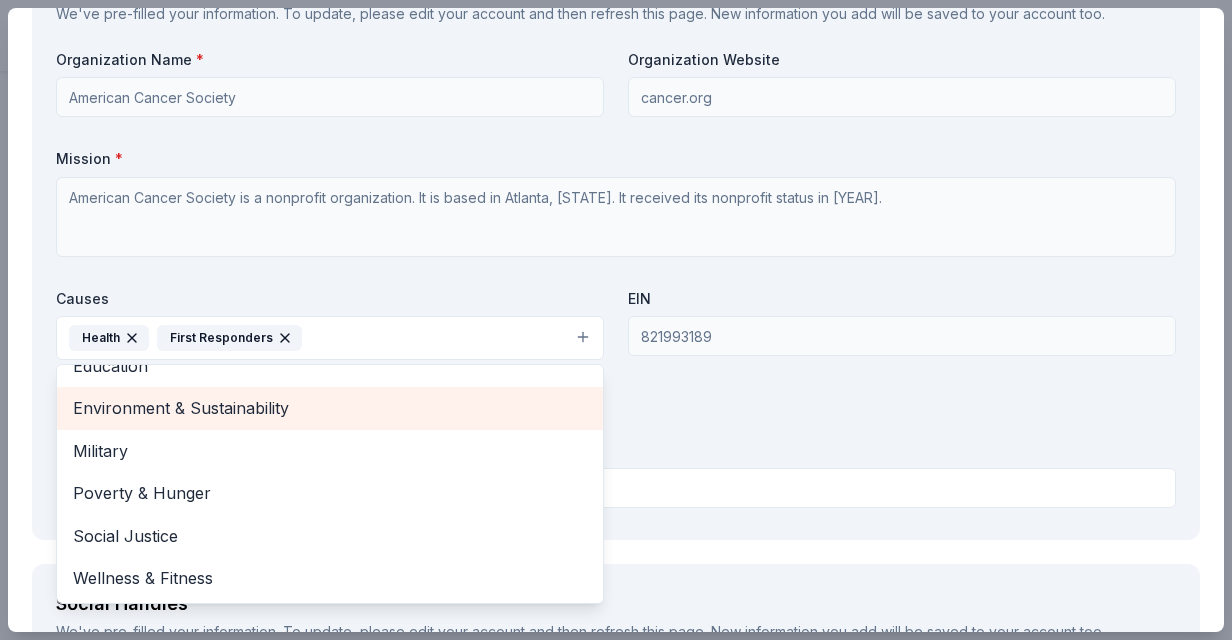scroll, scrollTop: 193, scrollLeft: 0, axis: vertical 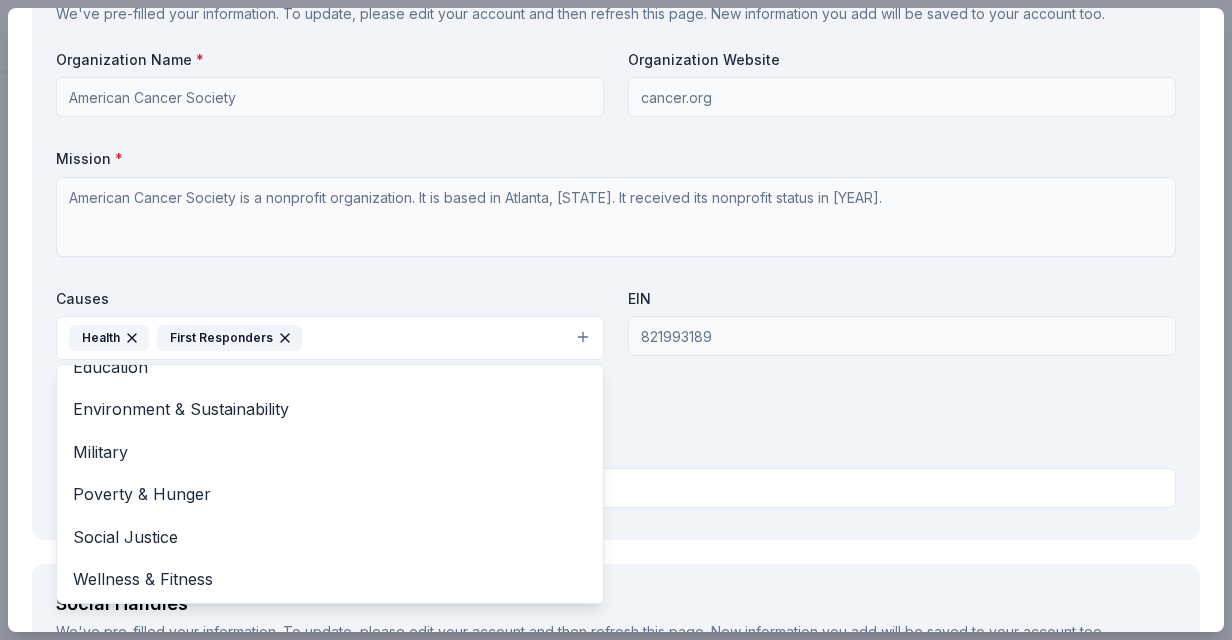 click 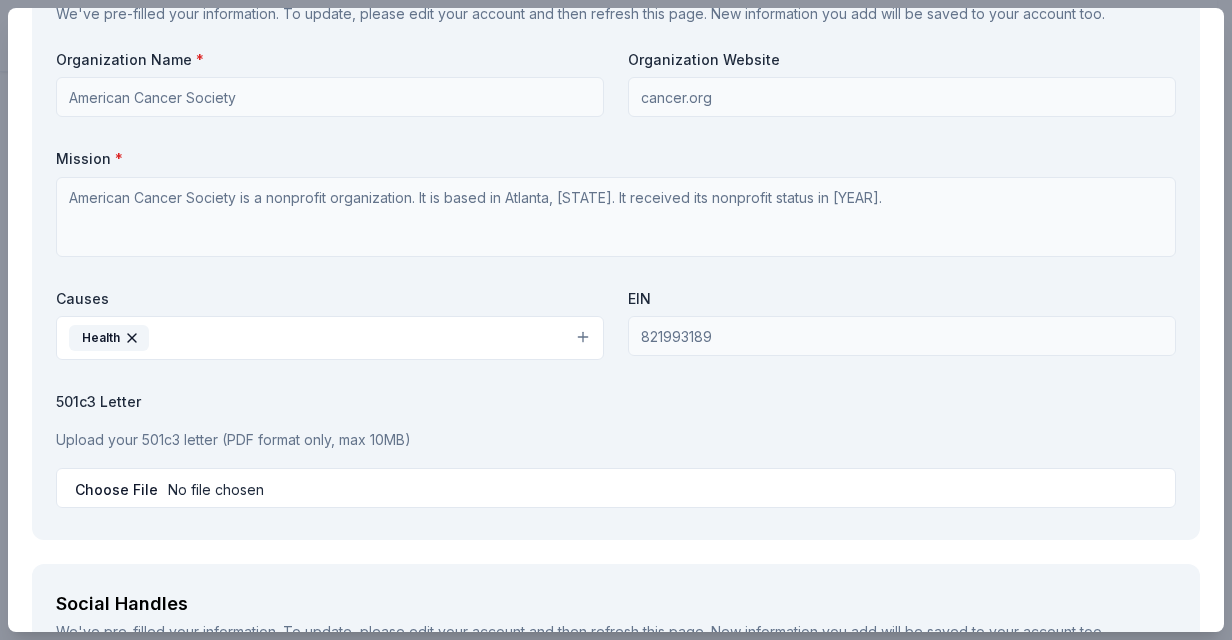 click on "Health" at bounding box center (330, 338) 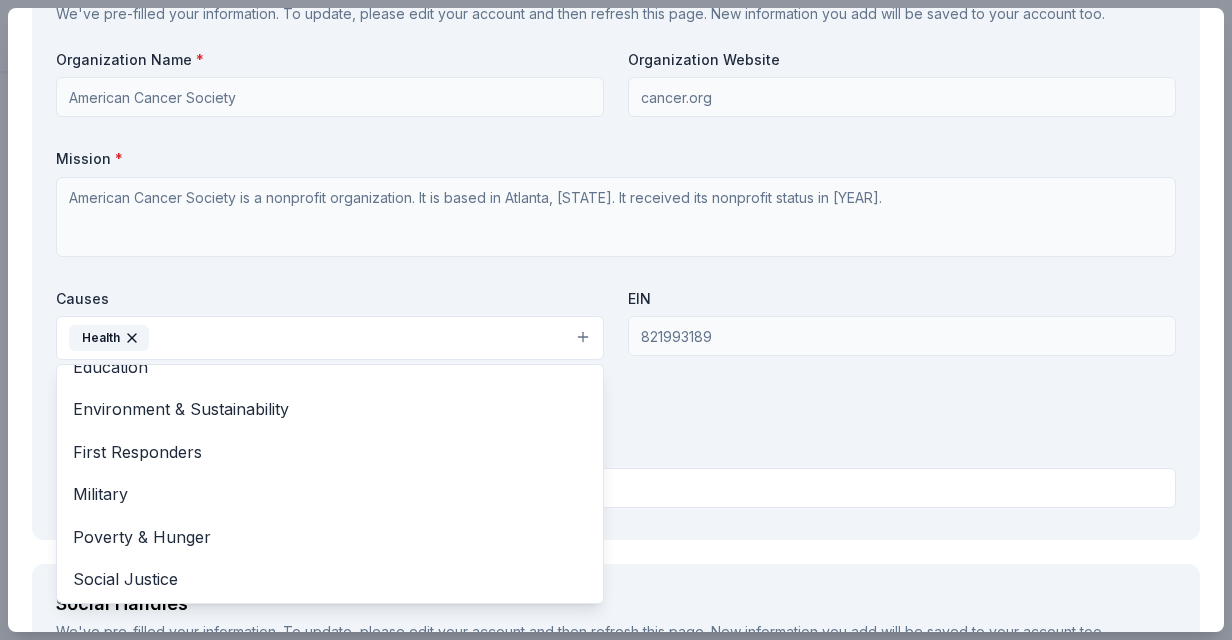 click on "Organization Name * American Cancer Society Organization Website cancer.org Mission * American Cancer Society is a nonprofit organization. It is based in [CITY], [STATE]. It received its nonprofit status in 1942. Causes Health Animals Art & Culture Children Disaster Relief Education Environment & Sustainability First Responders Military Poverty & Hunger Social Justice Wellness & Fitness EIN 821993189 501c3 Letter Upload your 501c3 letter (PDF format only, max 10MB)" at bounding box center (616, 283) 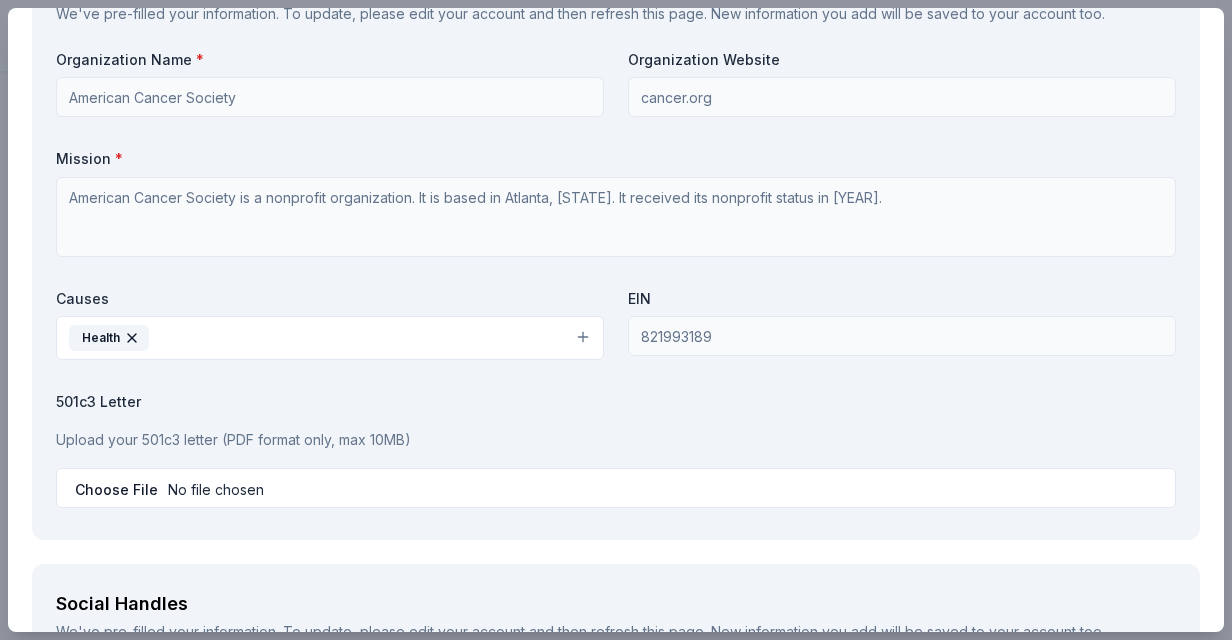 click on "501c3 Letter" at bounding box center (616, 402) 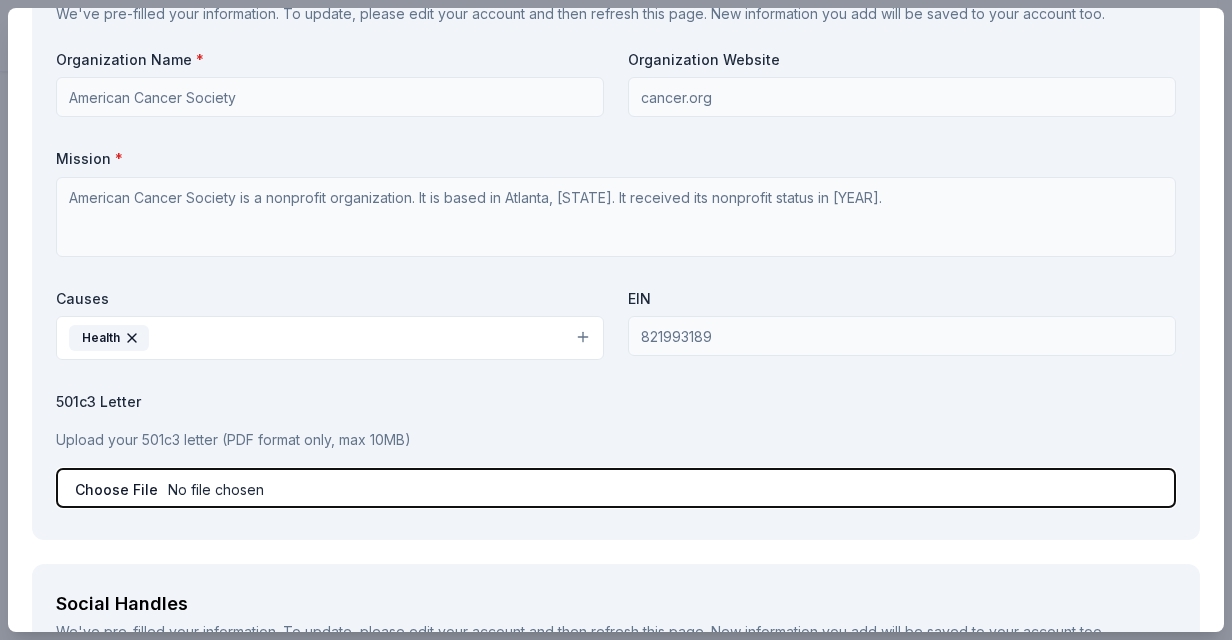 click at bounding box center [616, 488] 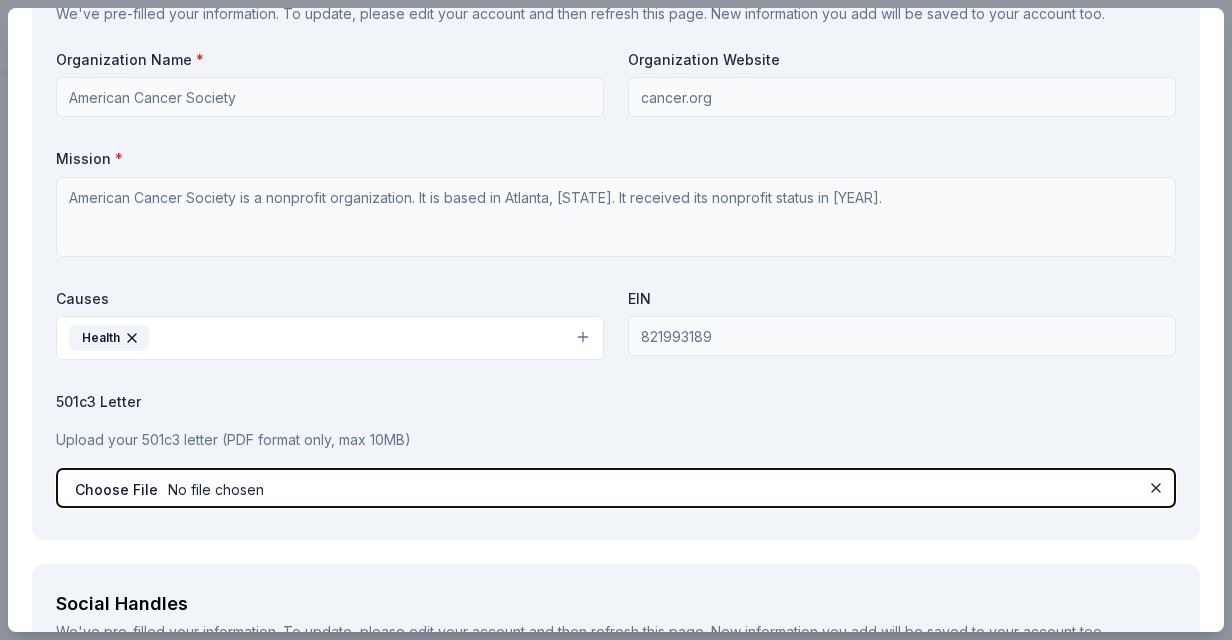 click at bounding box center (616, 488) 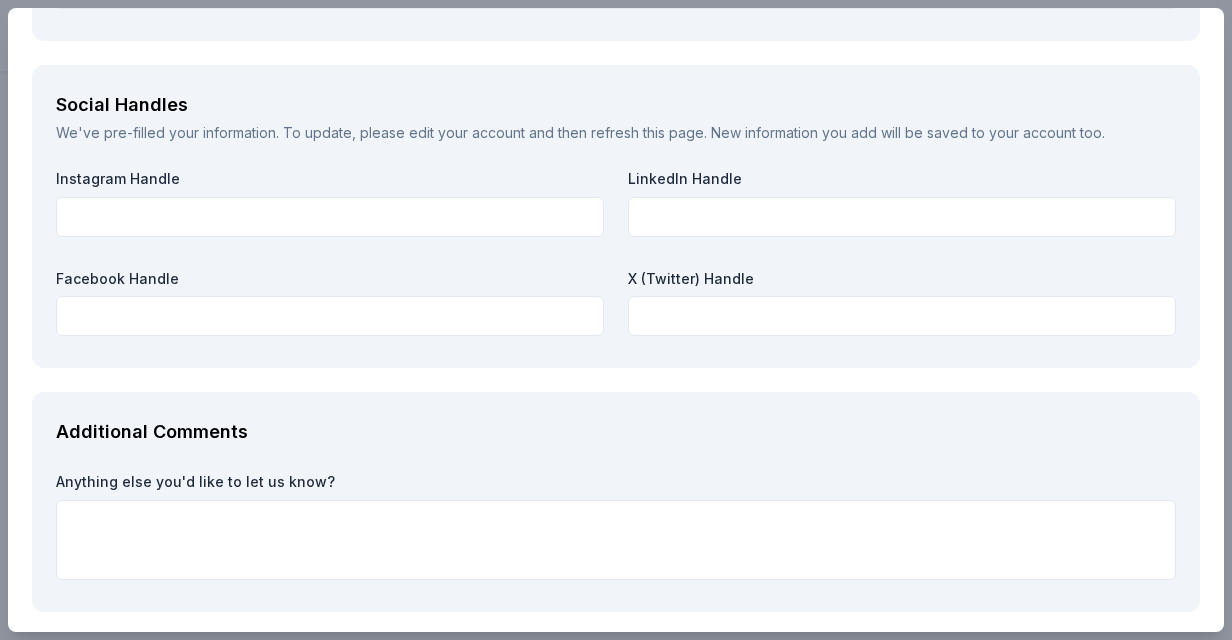 scroll, scrollTop: 2288, scrollLeft: 0, axis: vertical 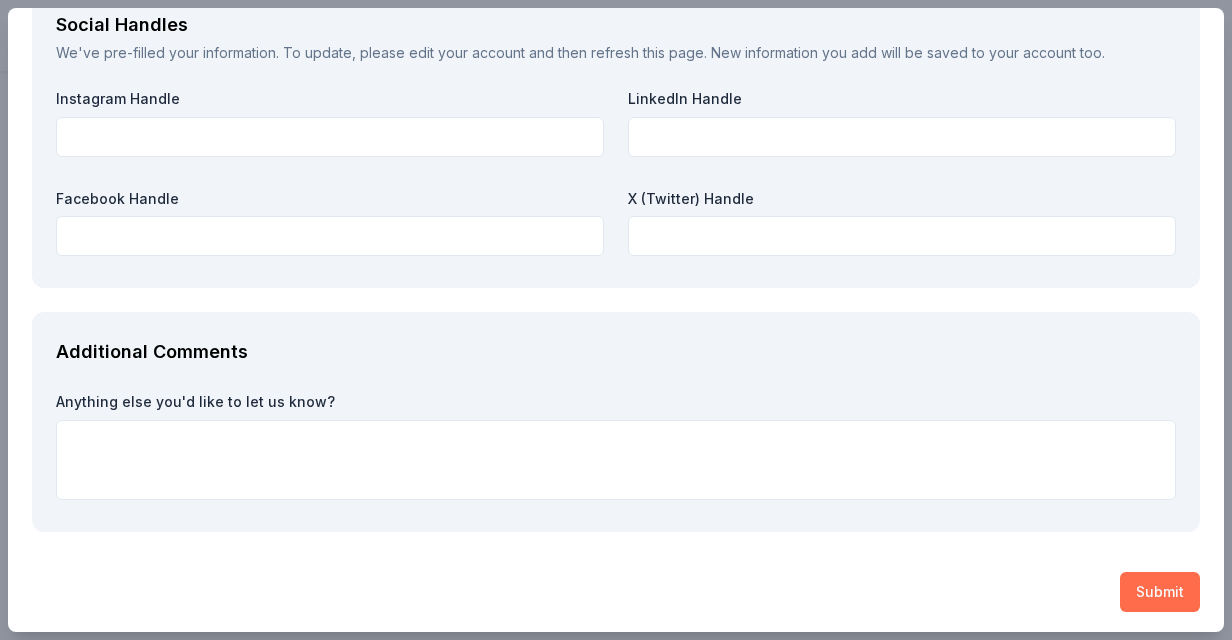 click on "Submit" at bounding box center [1160, 592] 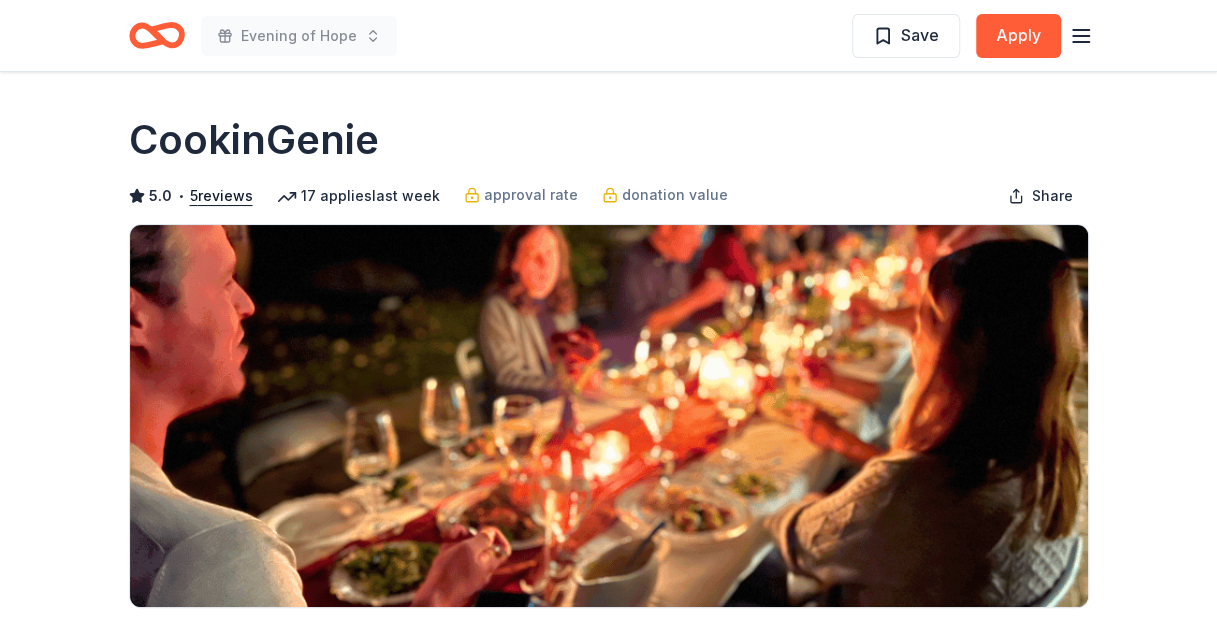 click 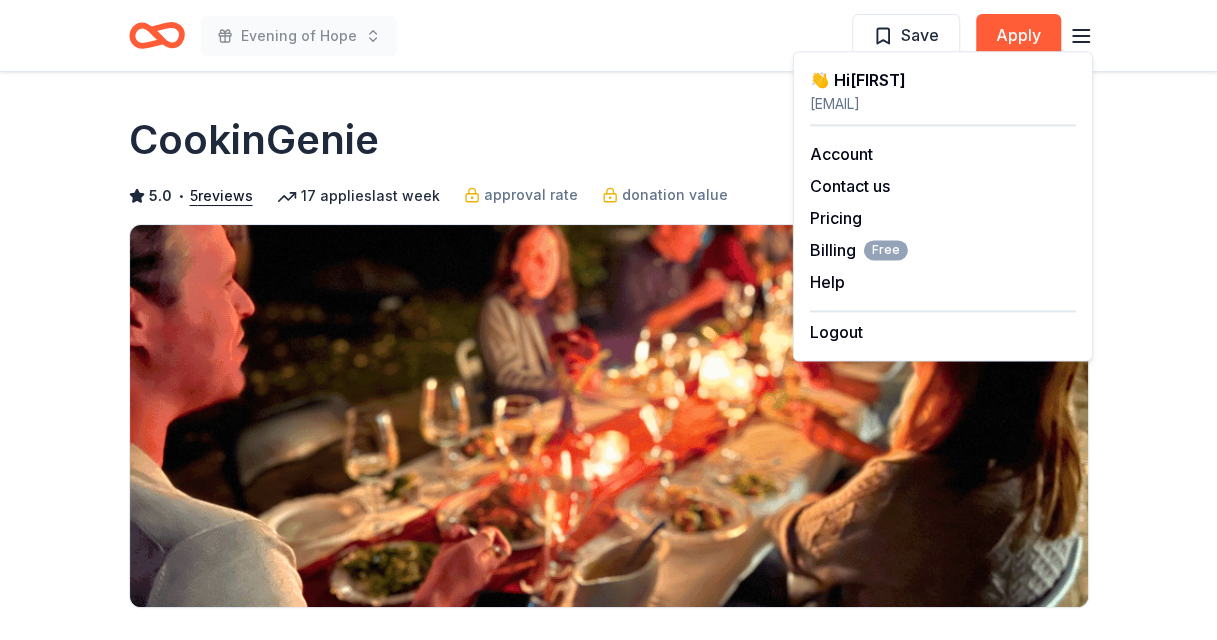 click on "[EMAIL]" at bounding box center [943, 104] 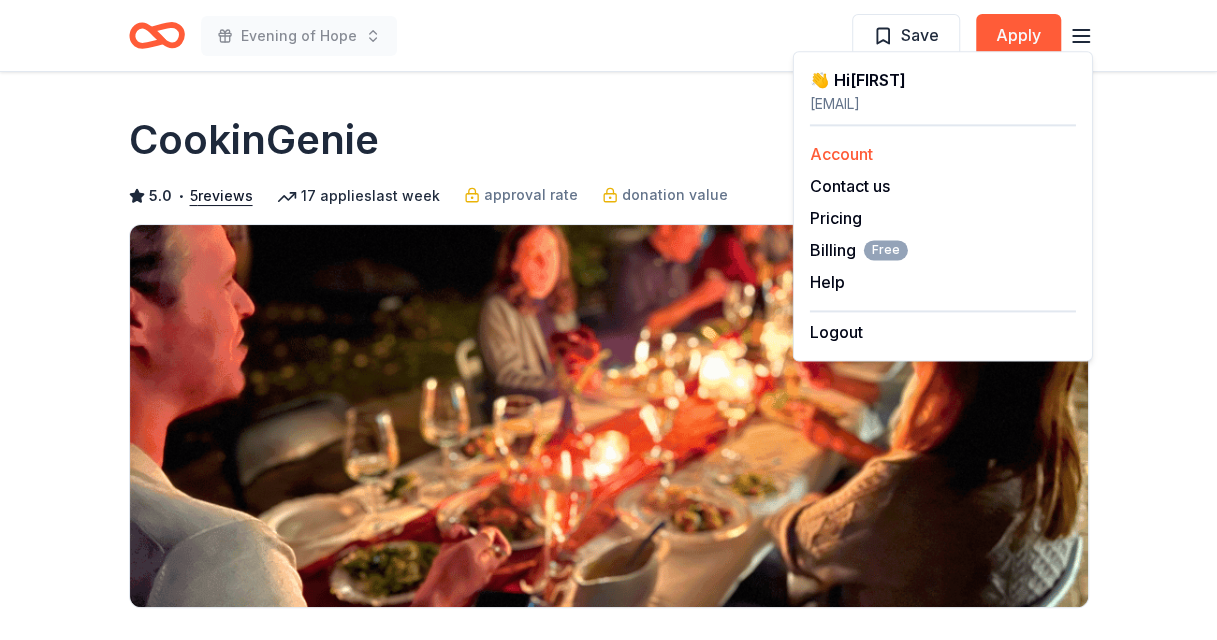 click on "Account" at bounding box center [841, 154] 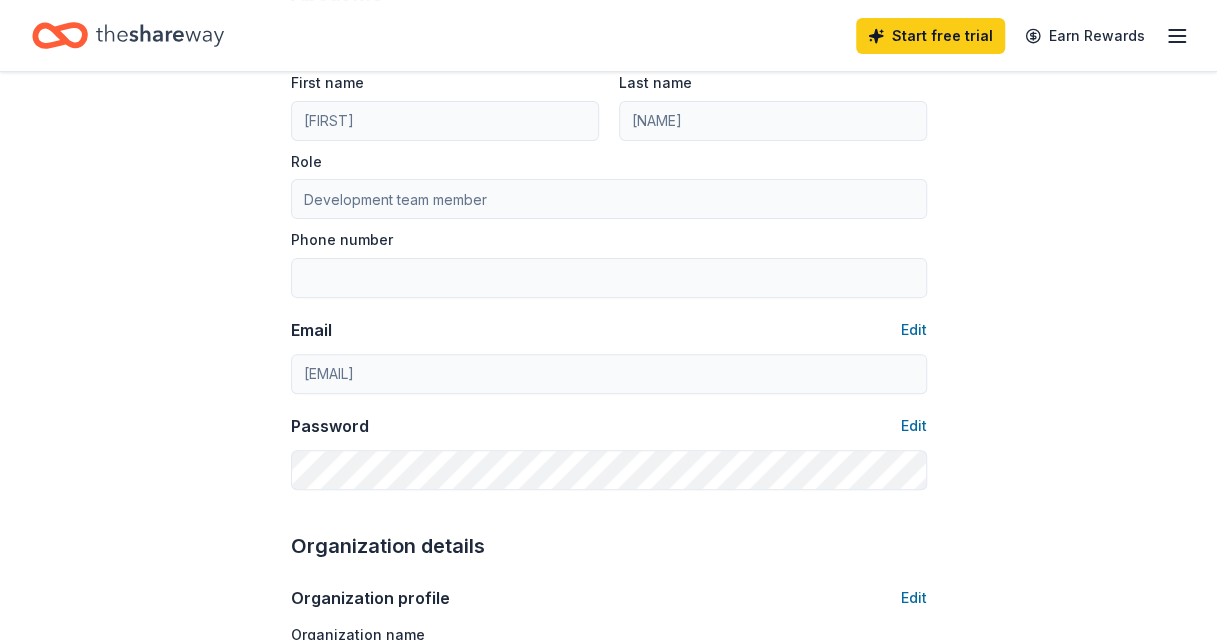 scroll, scrollTop: 190, scrollLeft: 0, axis: vertical 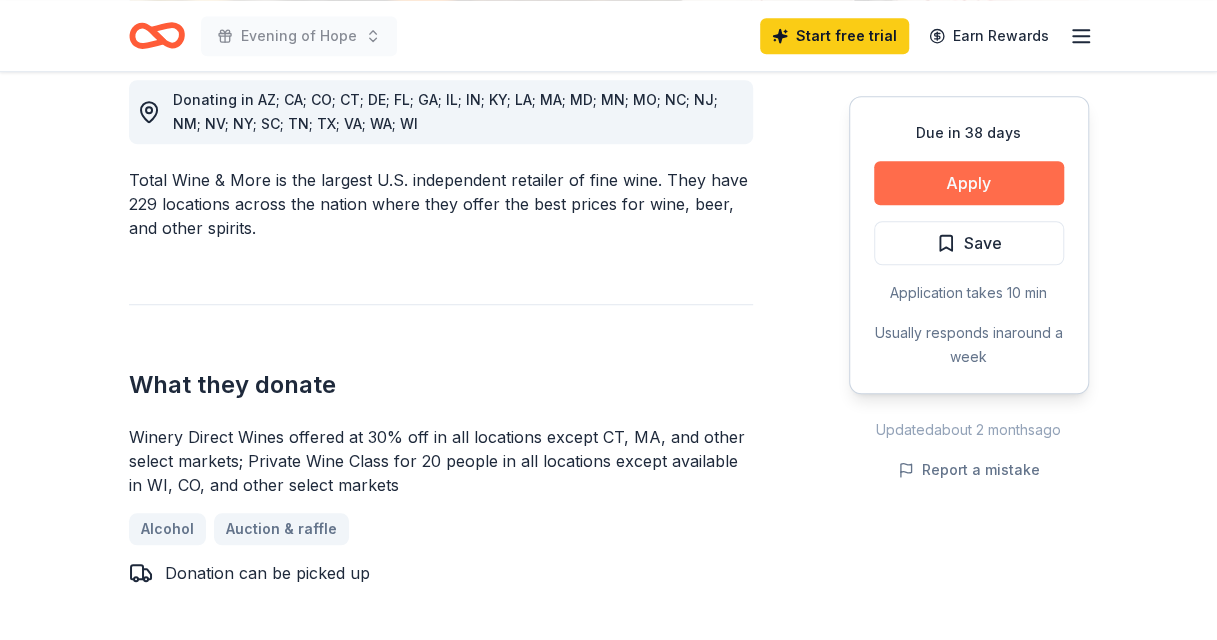 click on "Apply" at bounding box center [969, 183] 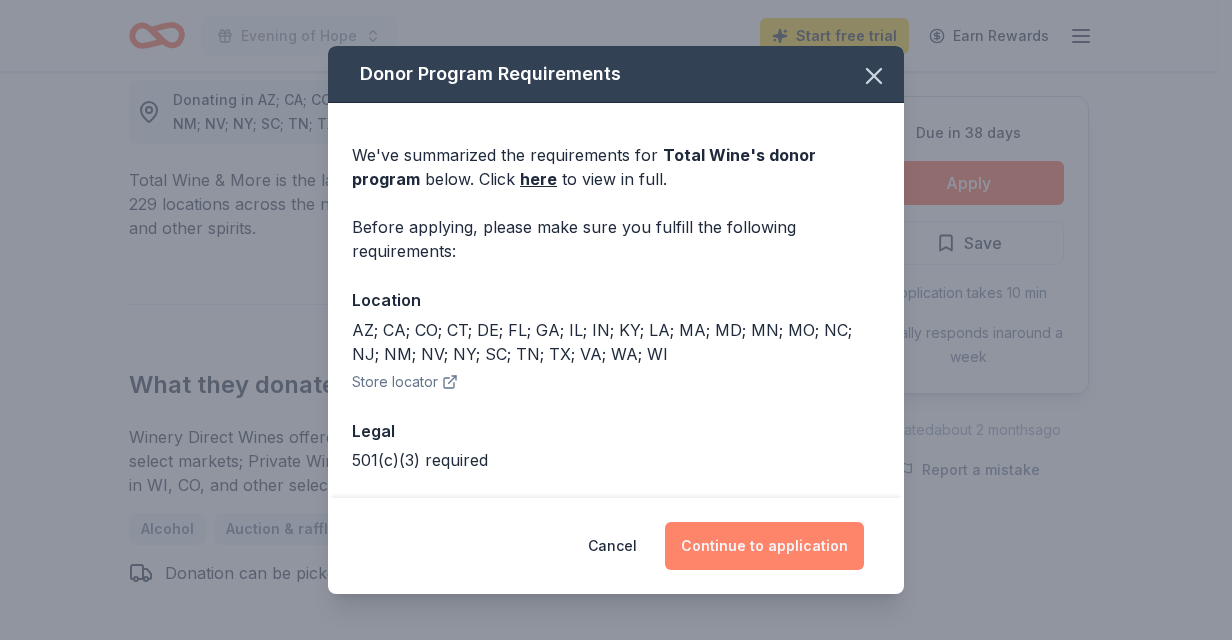 click on "Continue to application" at bounding box center (764, 546) 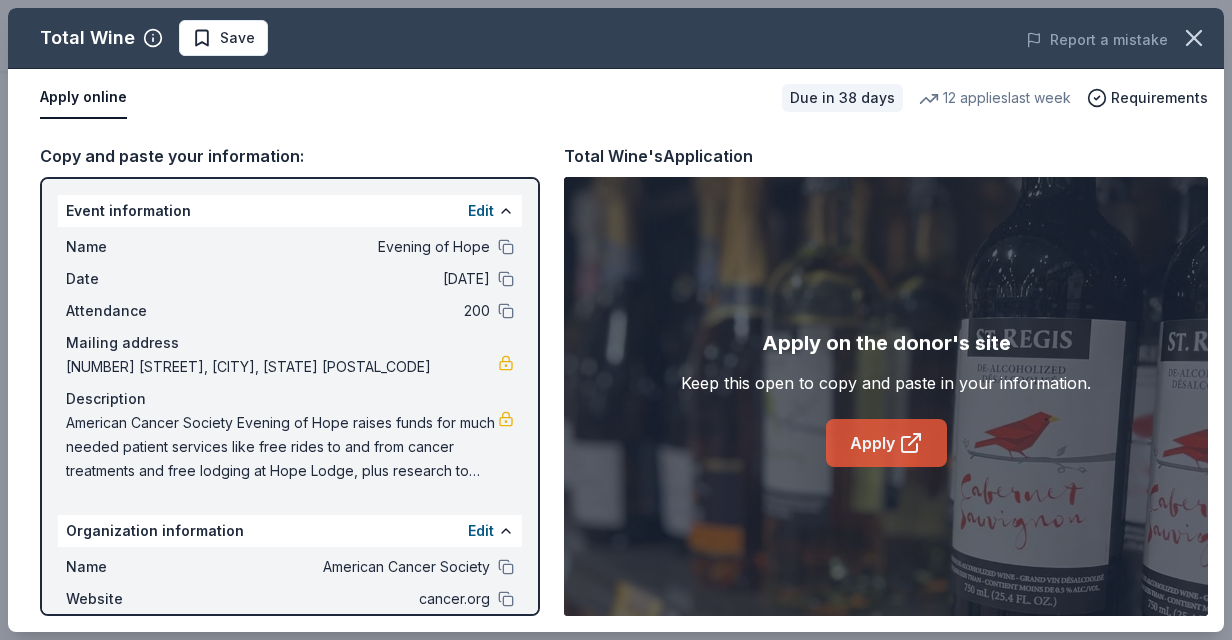 click 